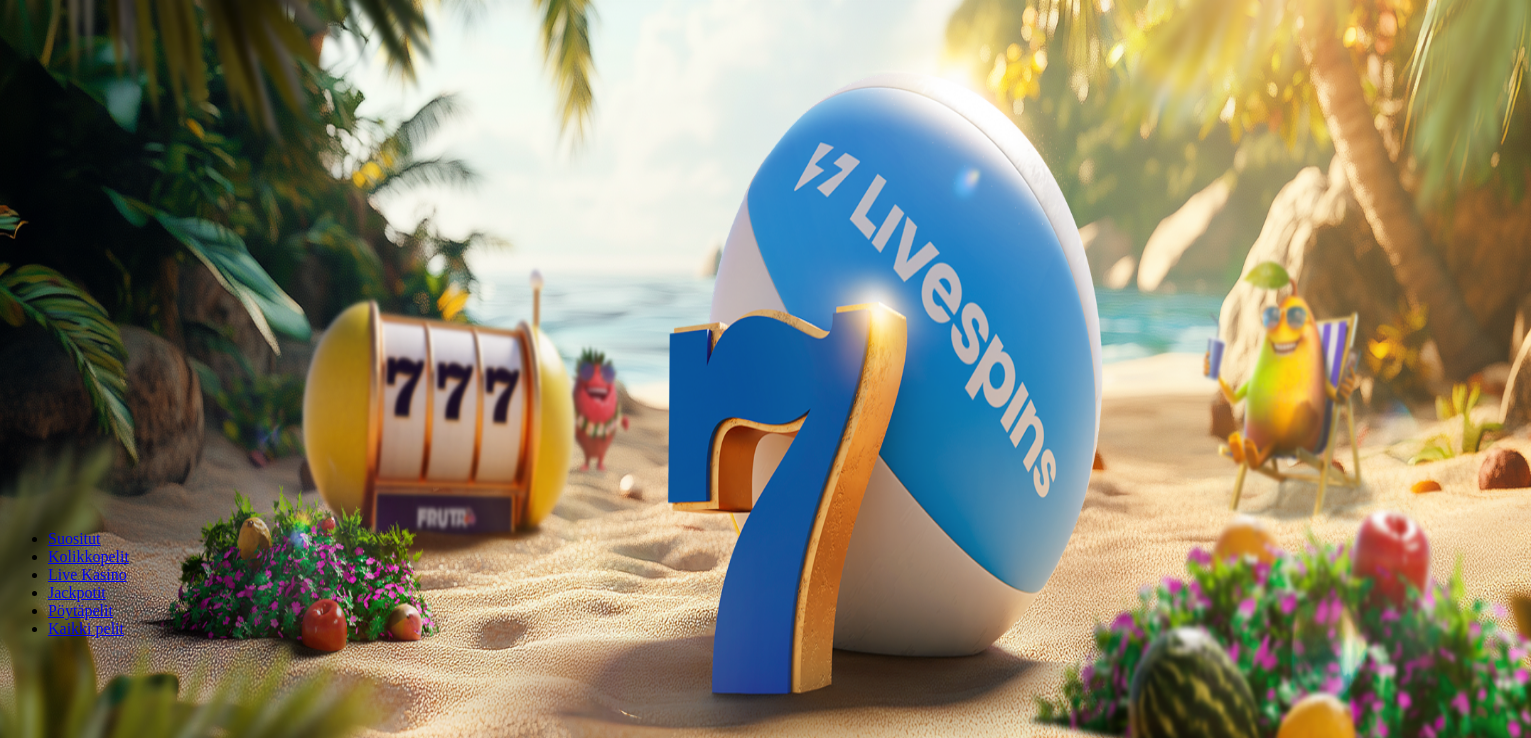 scroll, scrollTop: 0, scrollLeft: 0, axis: both 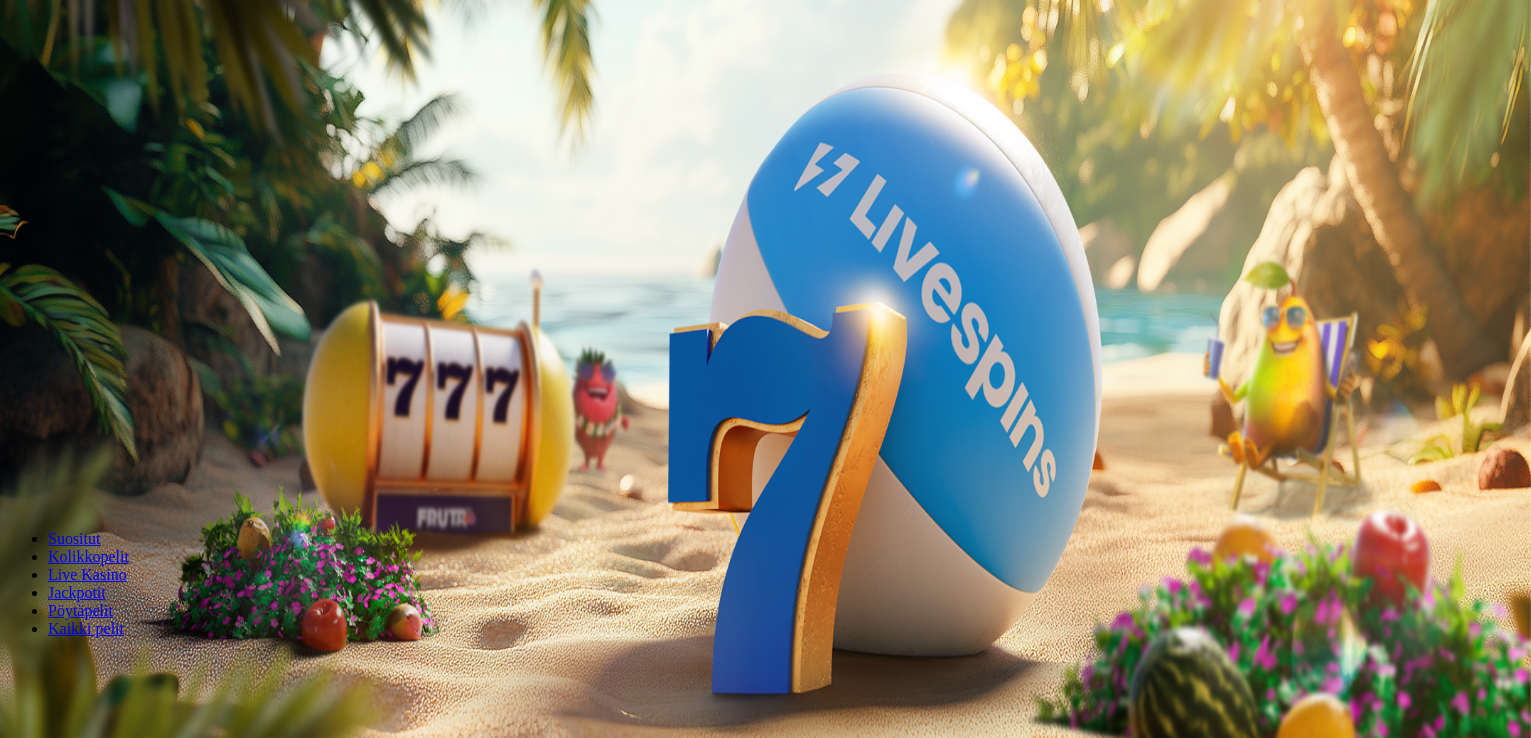click on "Kirjaudu" at bounding box center (138, 72) 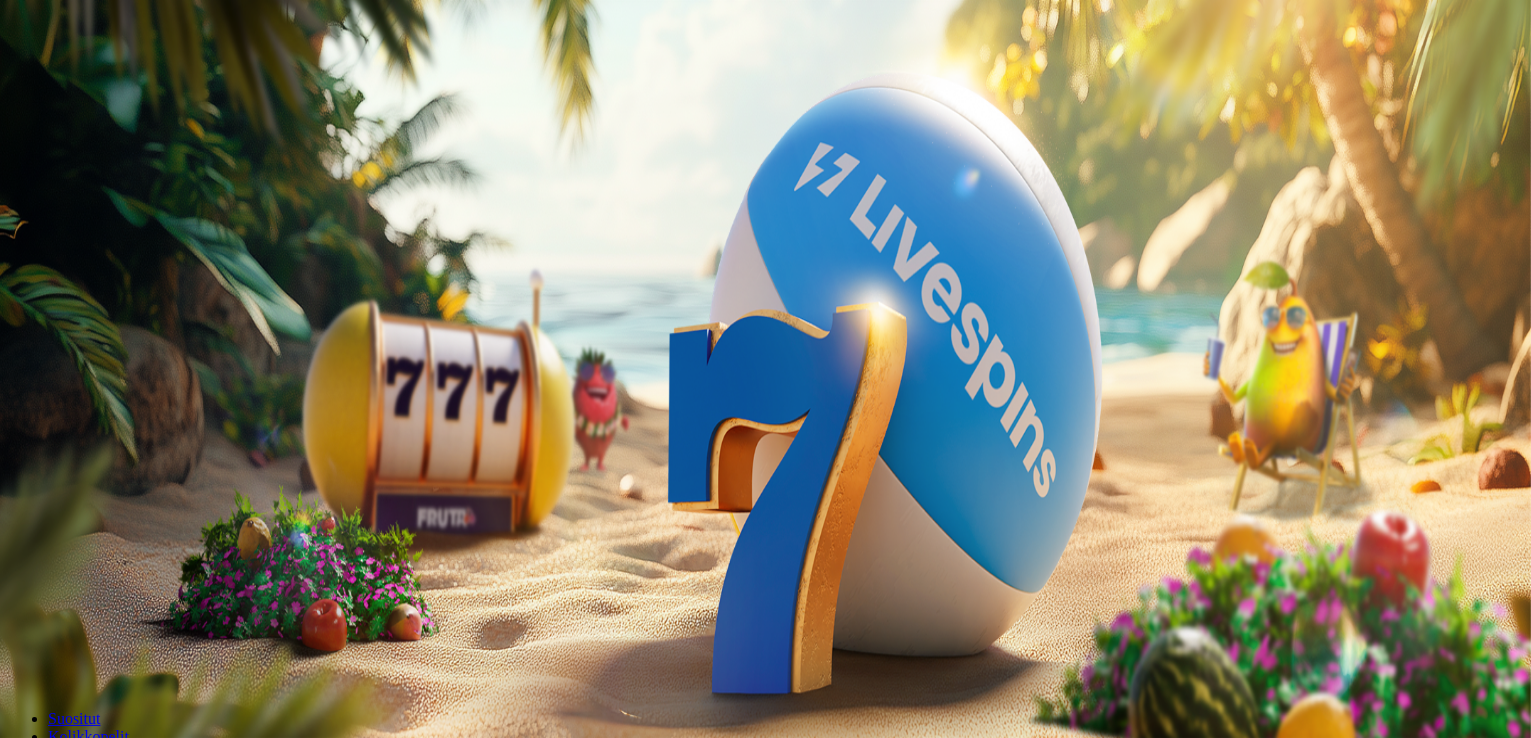 click on "Talletus" at bounding box center (38, 231) 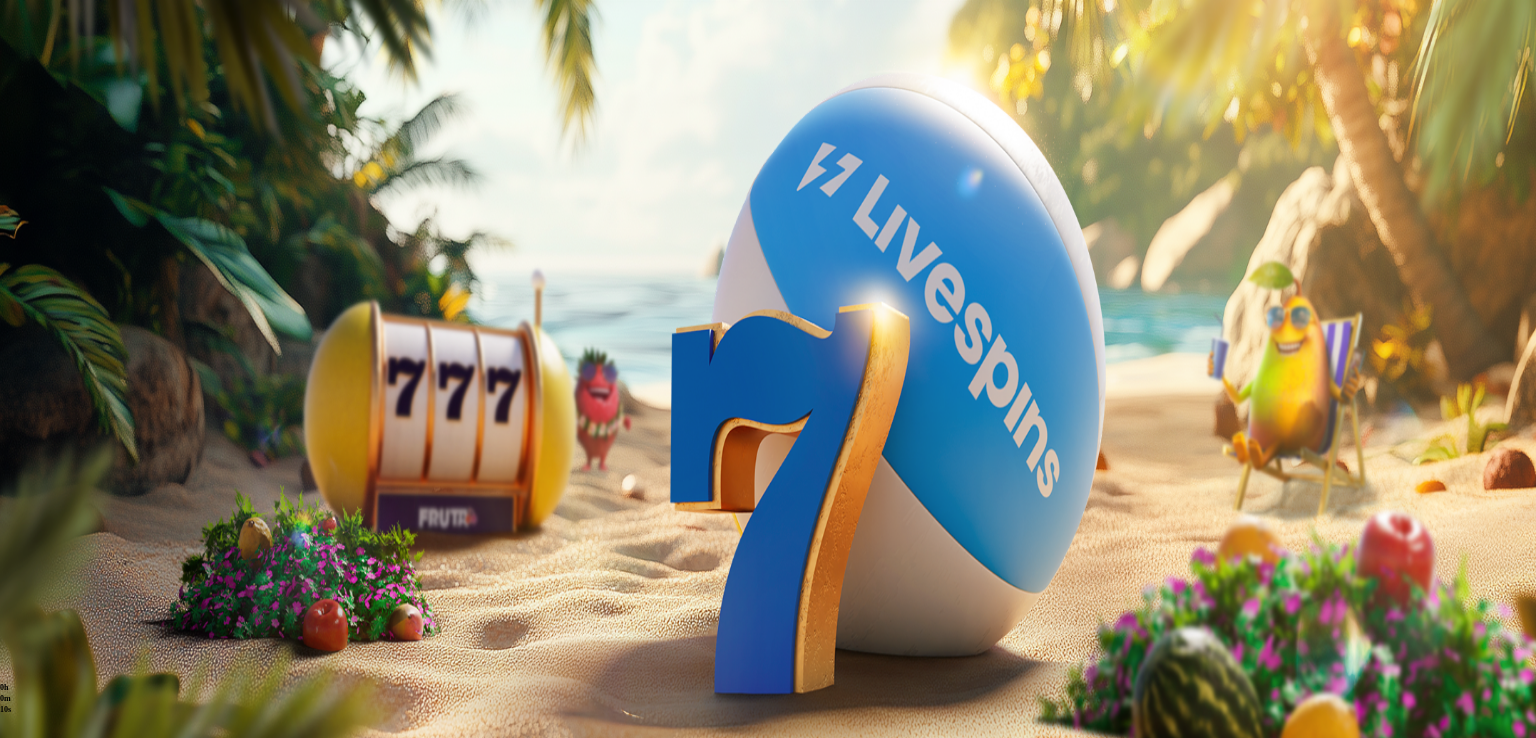 click on "[TIME] Talletuksella etuja Talleta € 250 tai enemmän
Saat 40 ilmaiskierrosta (€ 1)  Ota bonus" at bounding box center (788, 625) 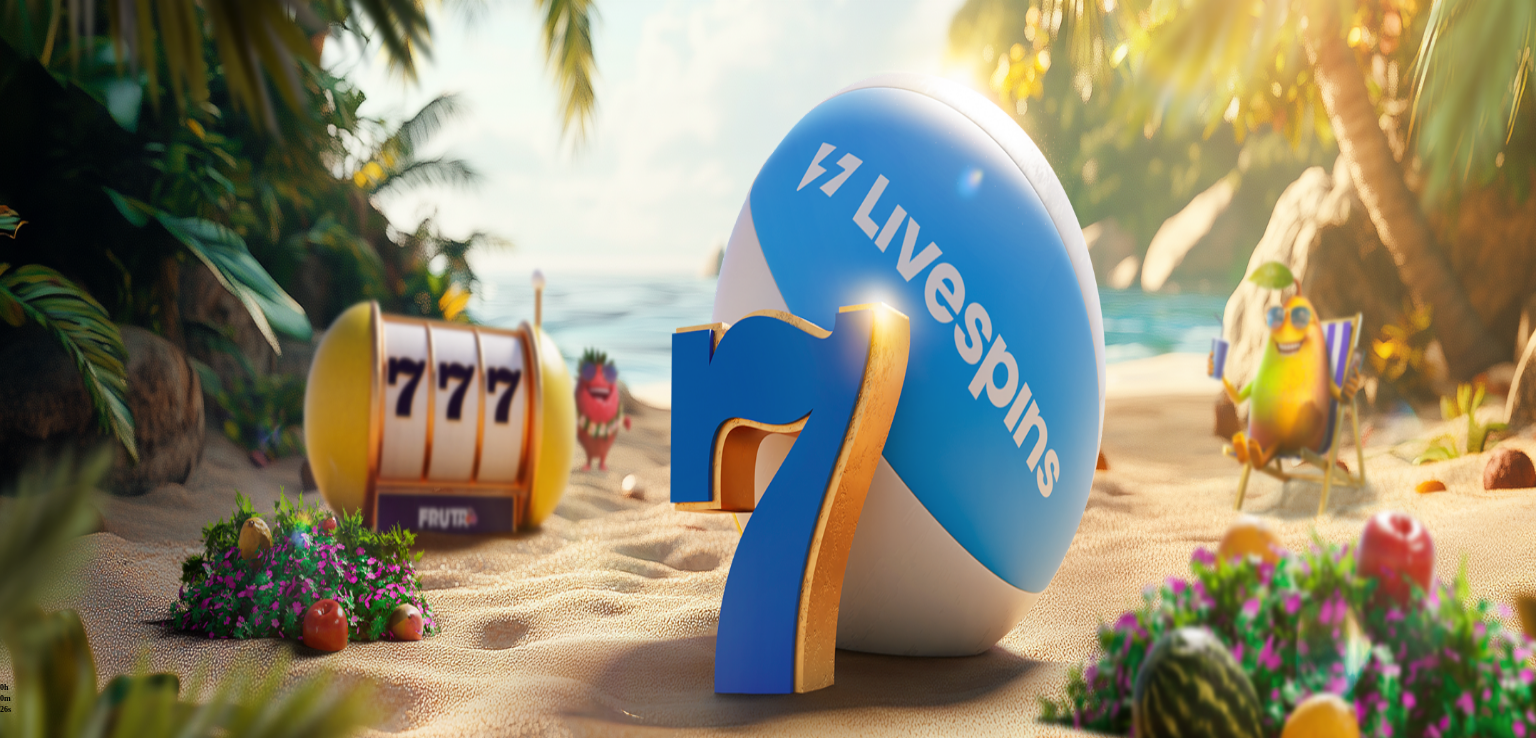click on "[TIME] Talletuksella etuja Talleta € 20 tai enemmän
Saat 15 ilmaiskierrosta (€ 0.2)  Ota bonus" at bounding box center [-565, 1460] 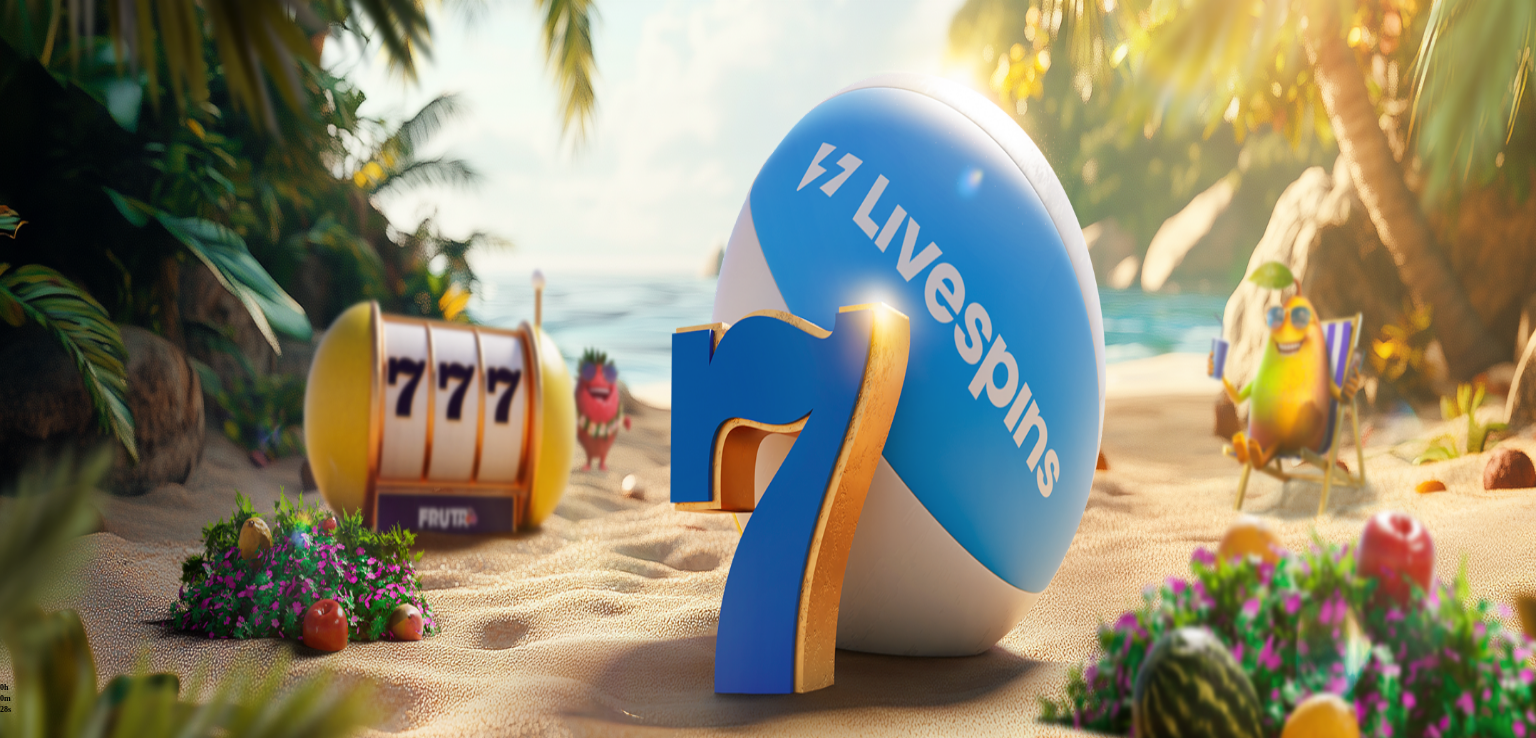 click on "Ota bonus" at bounding box center (-1232, 1578) 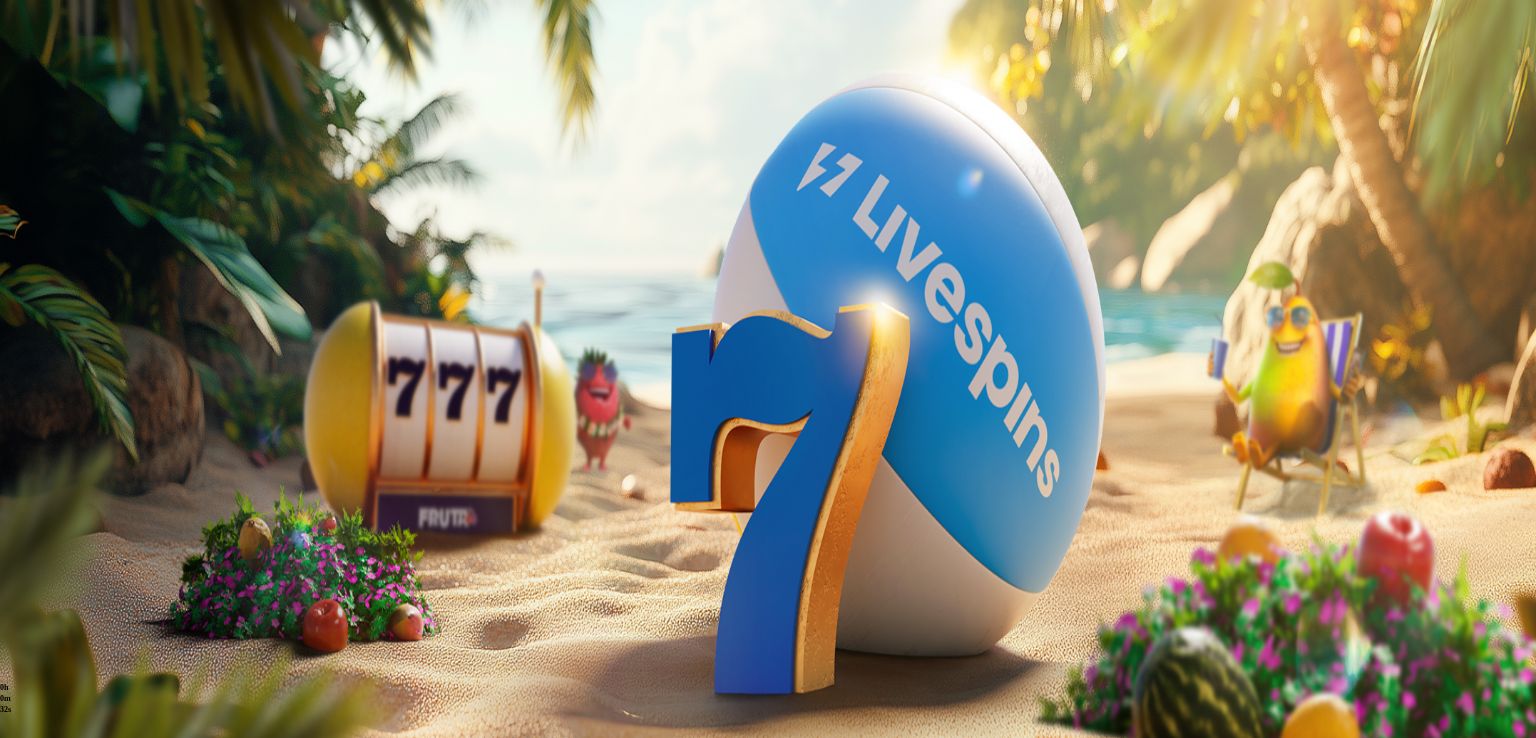 click on "***" at bounding box center [79, 3076] 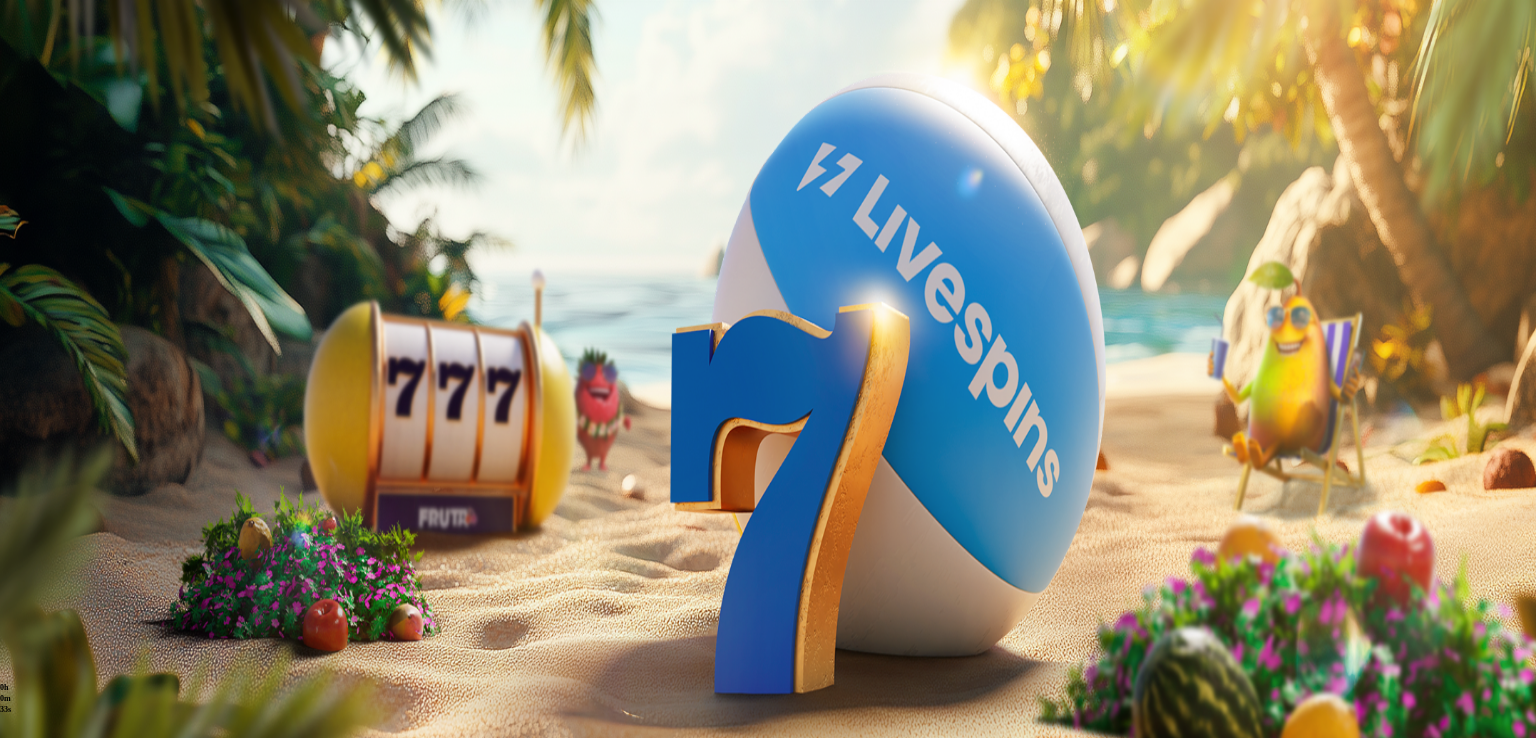 click on "***" at bounding box center (79, 3076) 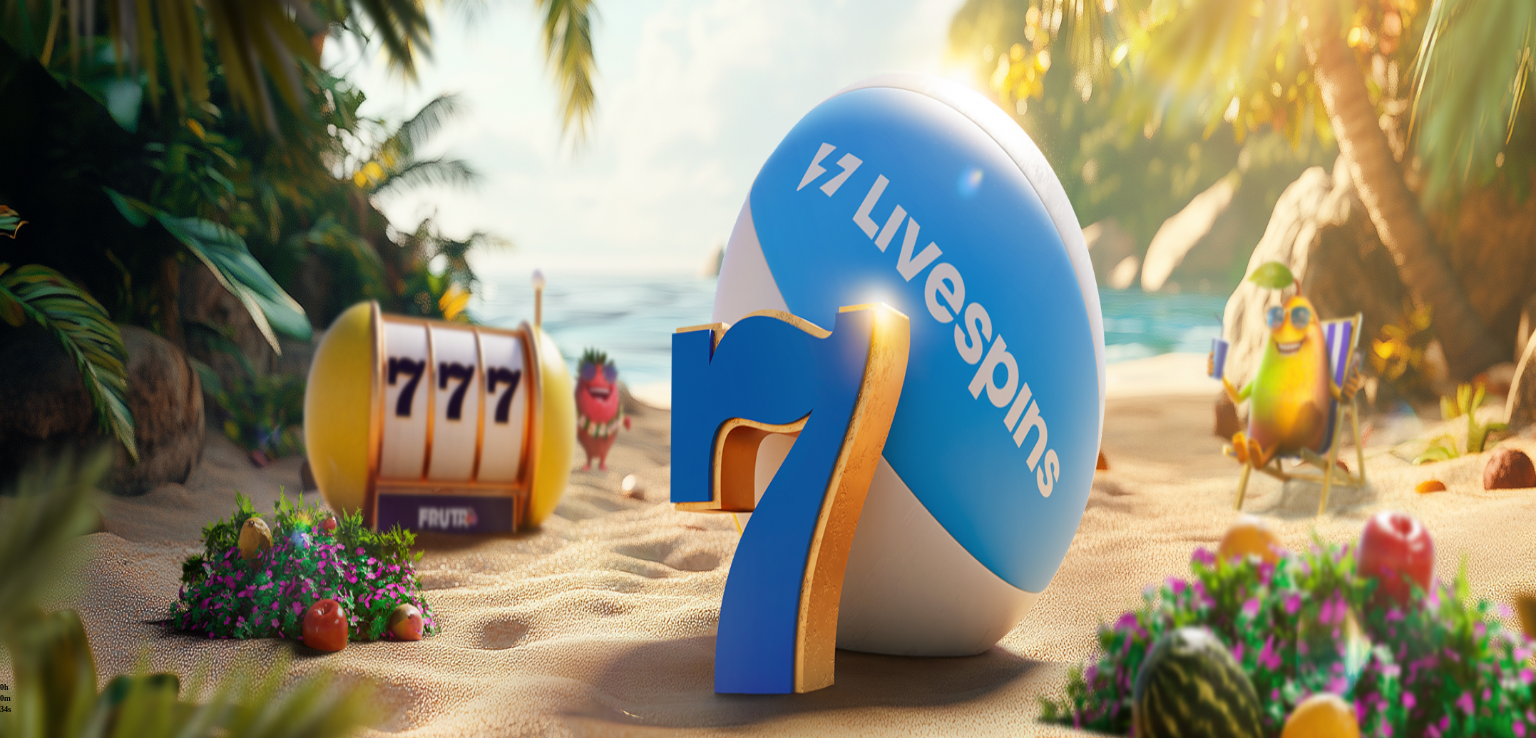 click on "***" at bounding box center (79, 3076) 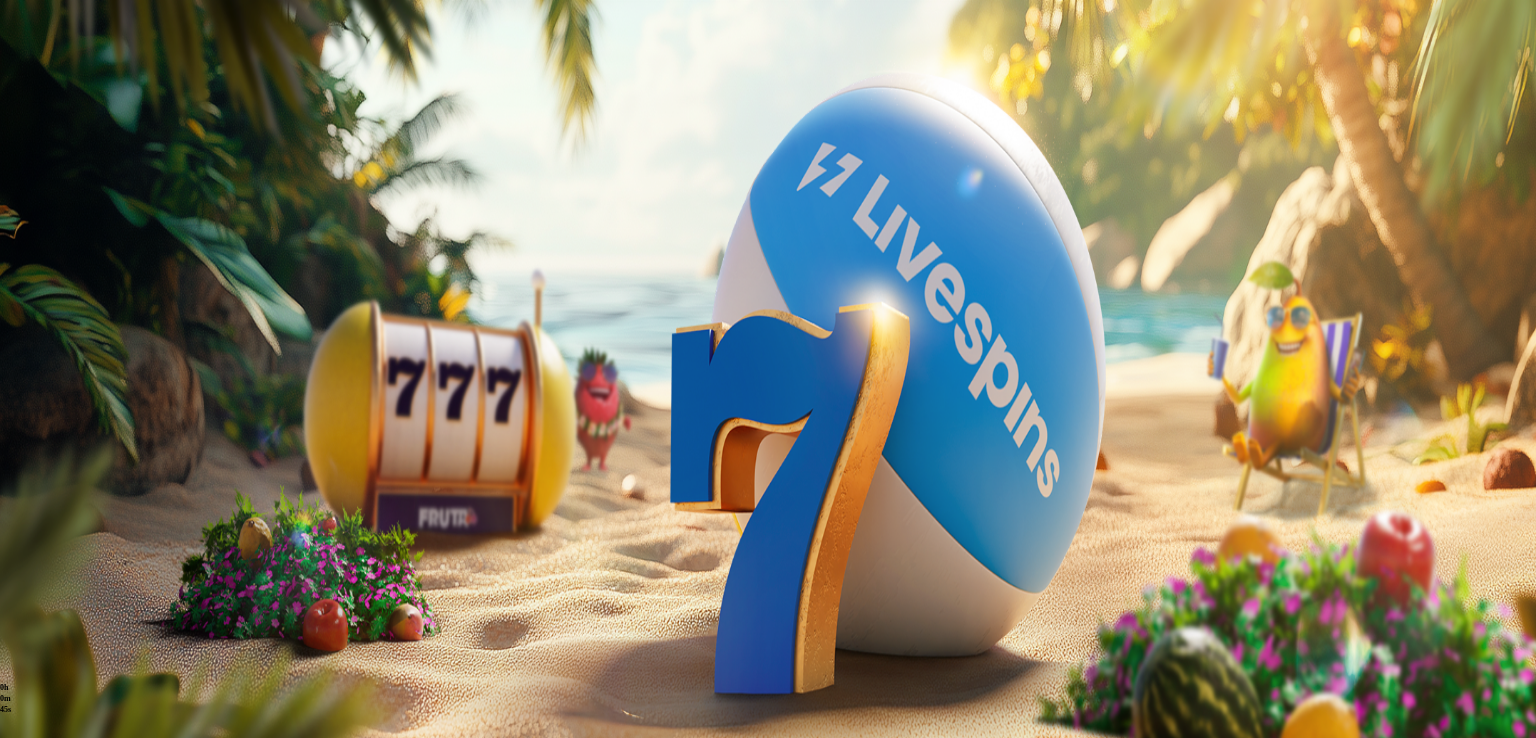 type on "**" 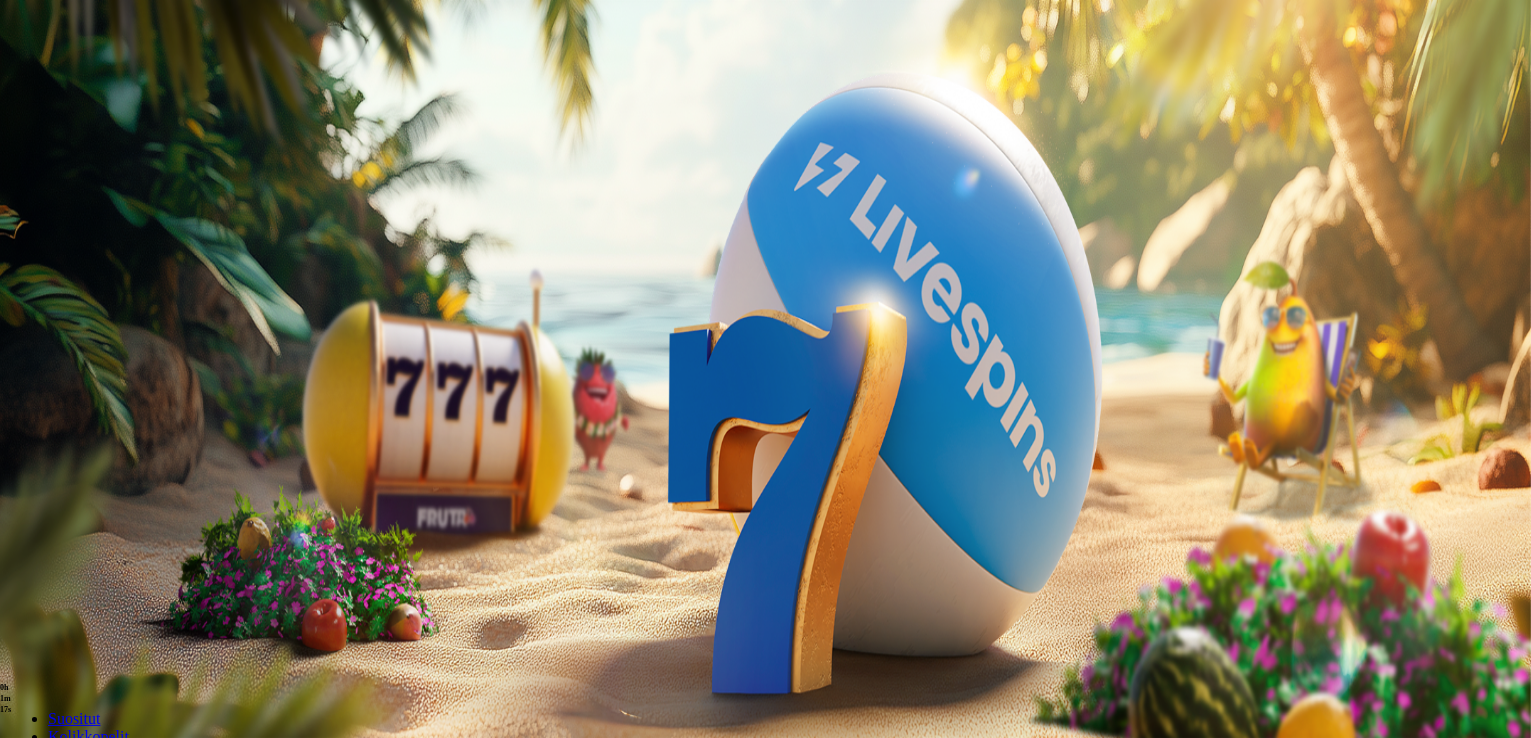 click on "Tarjoukset" at bounding box center (81, 323) 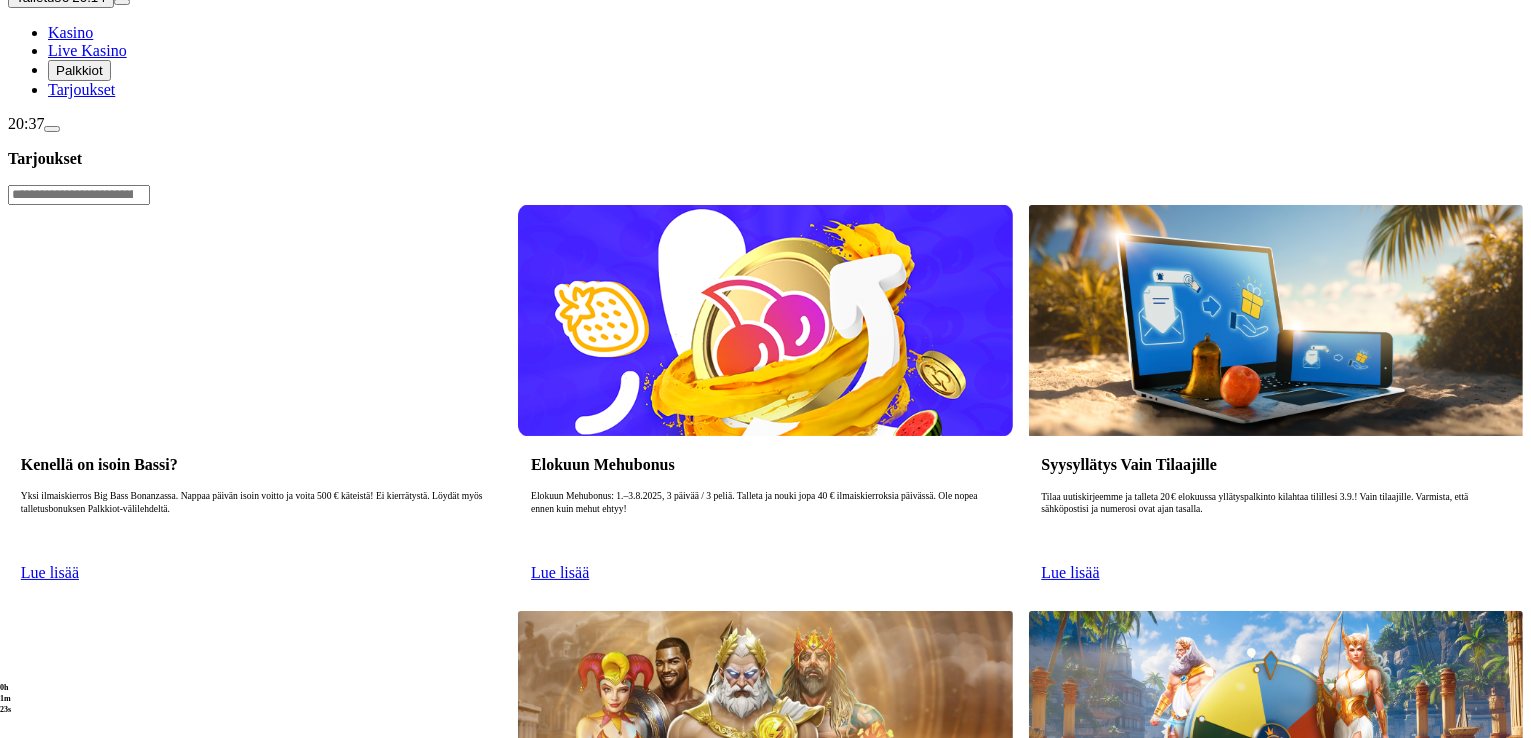 scroll, scrollTop: 0, scrollLeft: 0, axis: both 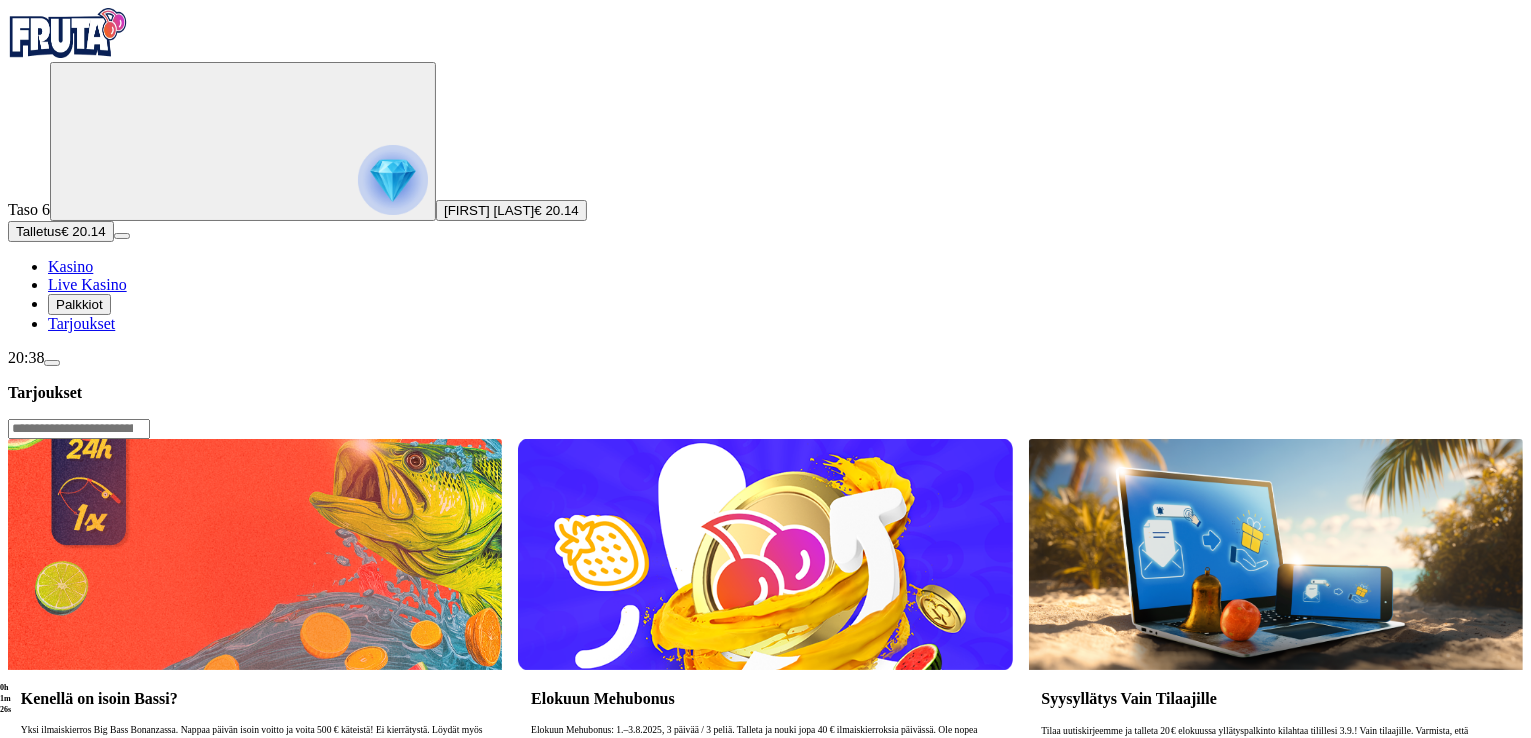 click on "Palkkiot" at bounding box center (79, 304) 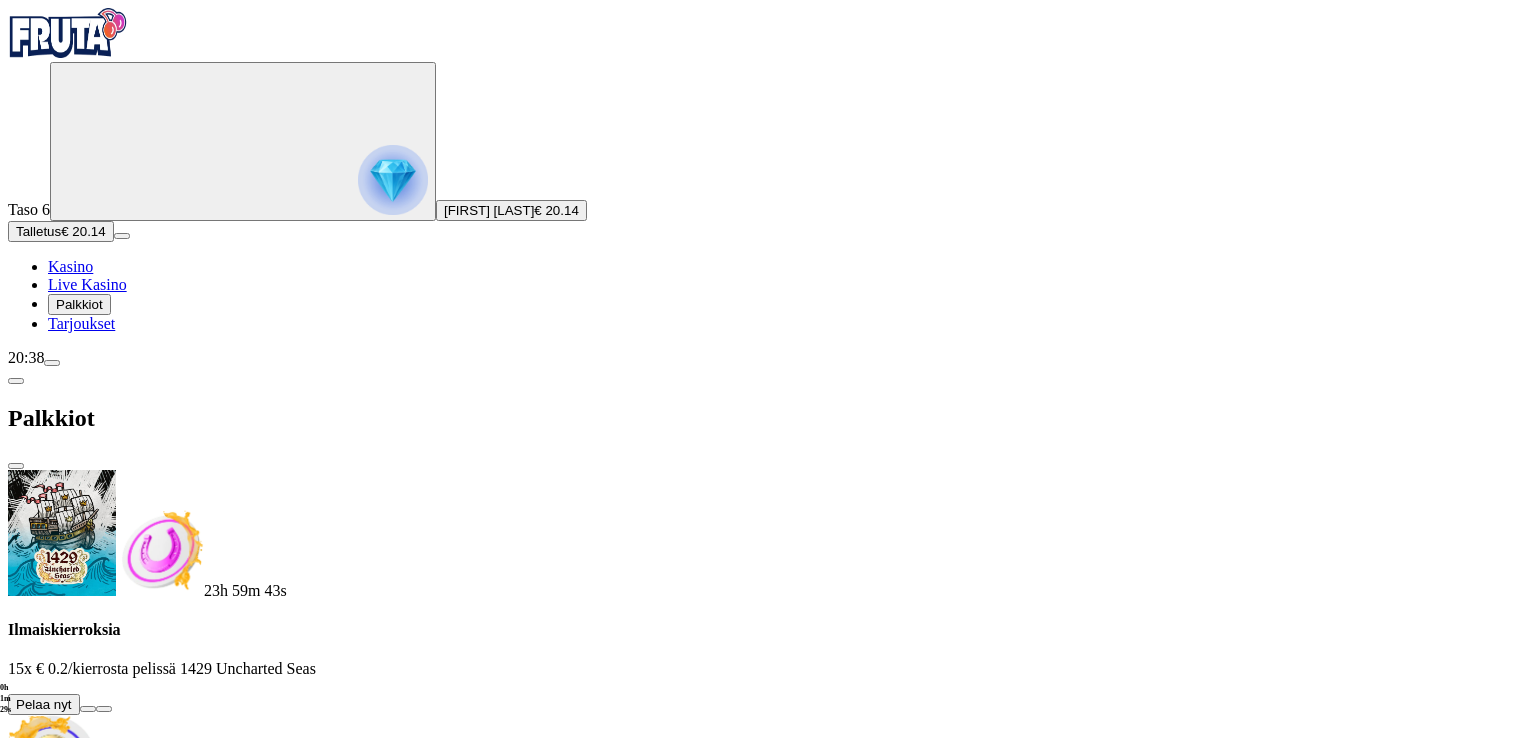 drag, startPoint x: 111, startPoint y: 532, endPoint x: 473, endPoint y: 177, distance: 507.0197 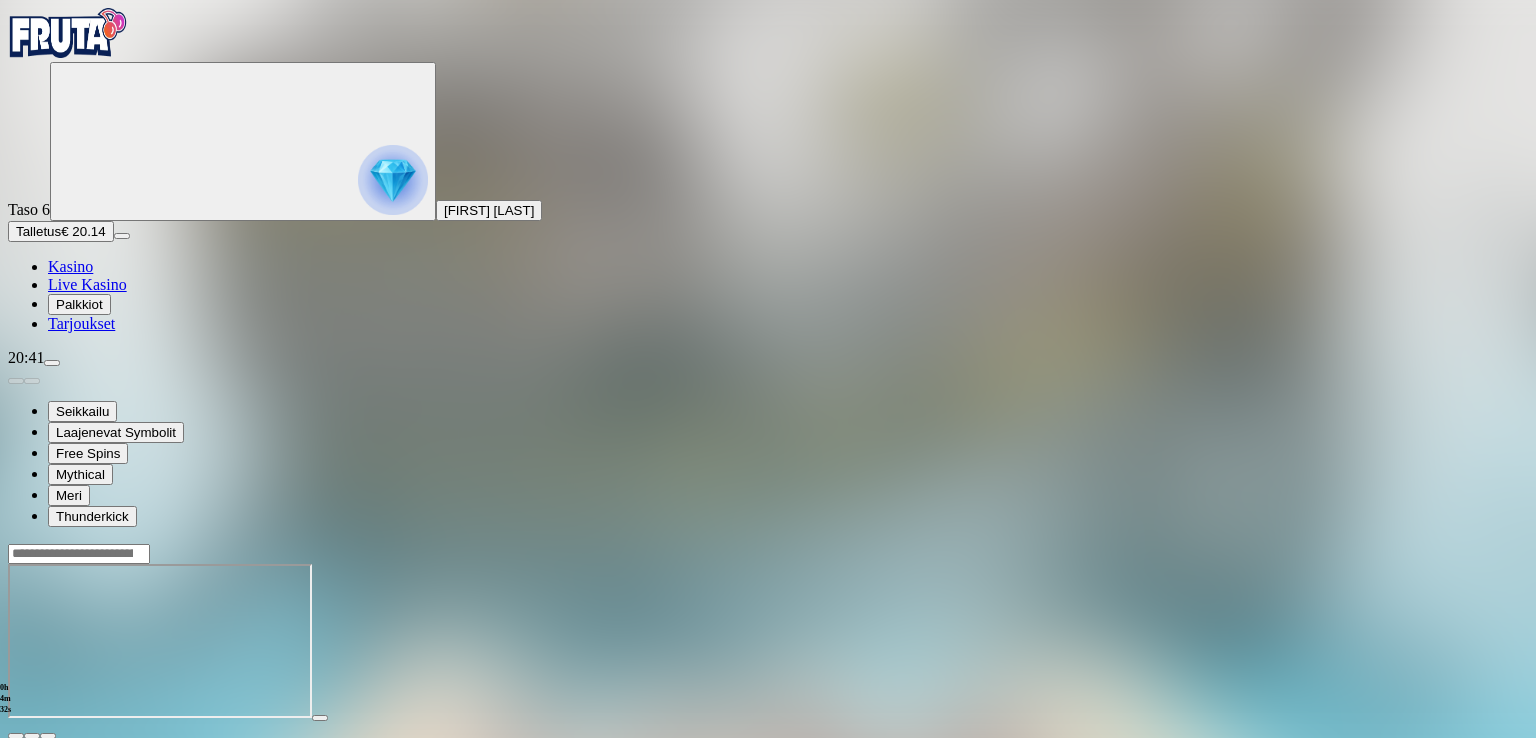 click at bounding box center (16, 736) 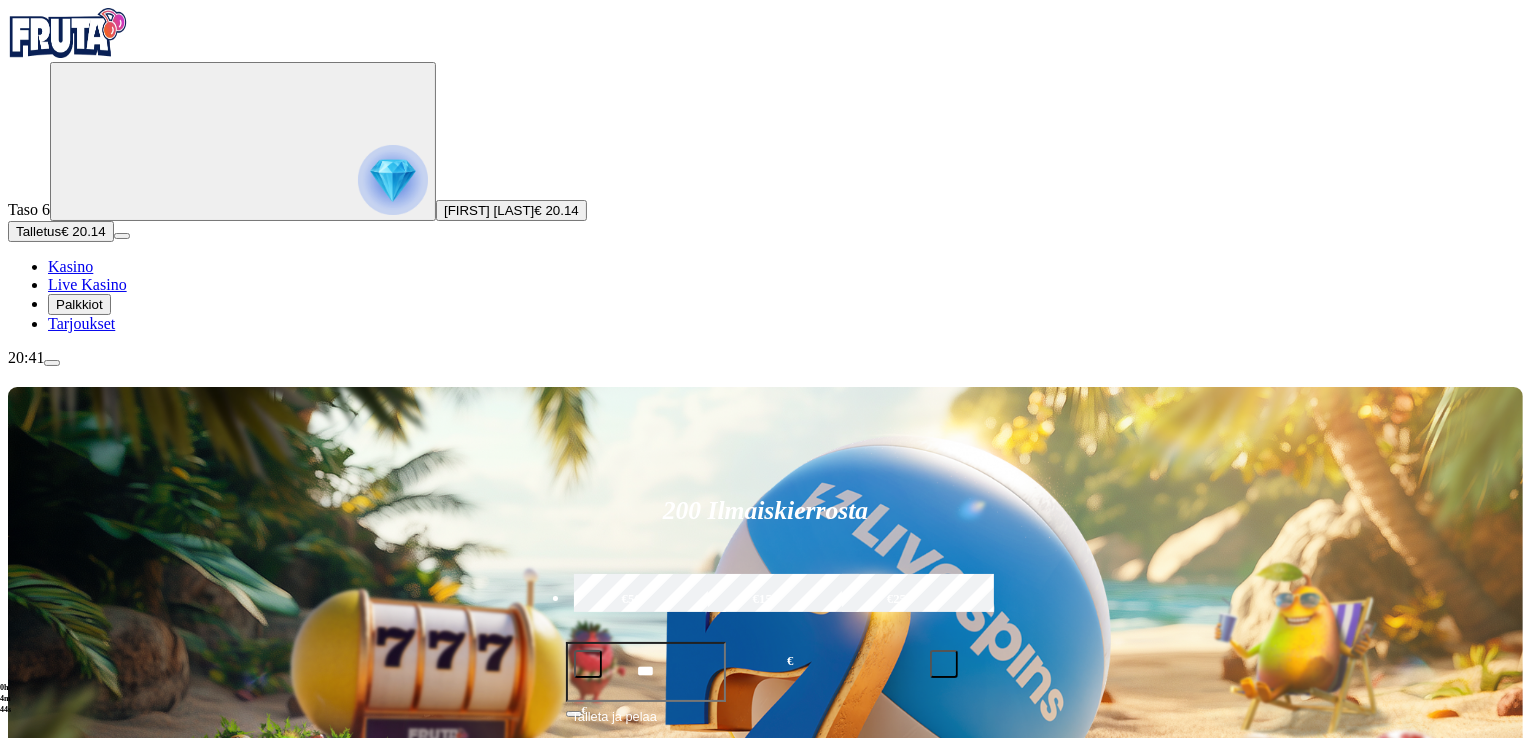 click on "Pelaa nyt" at bounding box center (77, 1295) 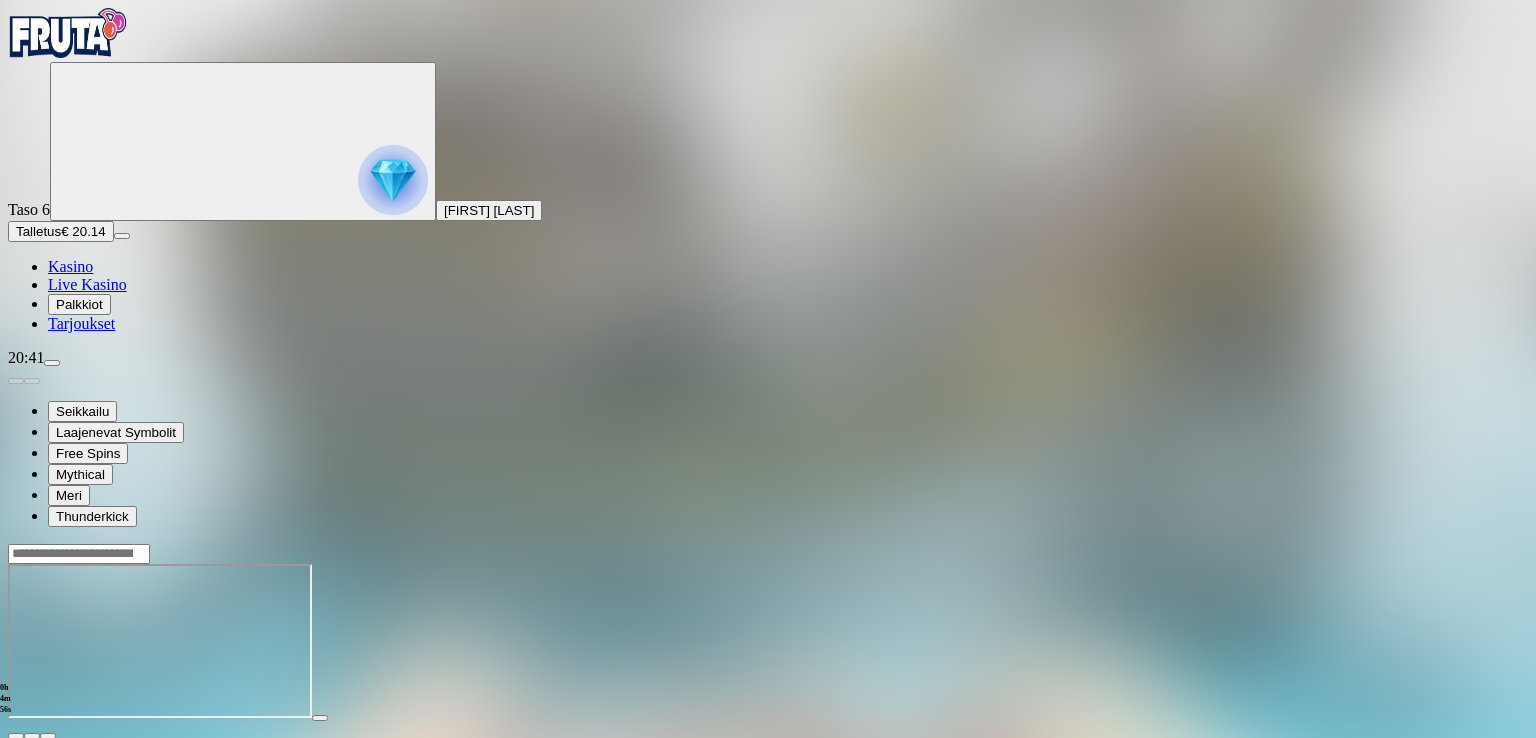 click at bounding box center (16, 736) 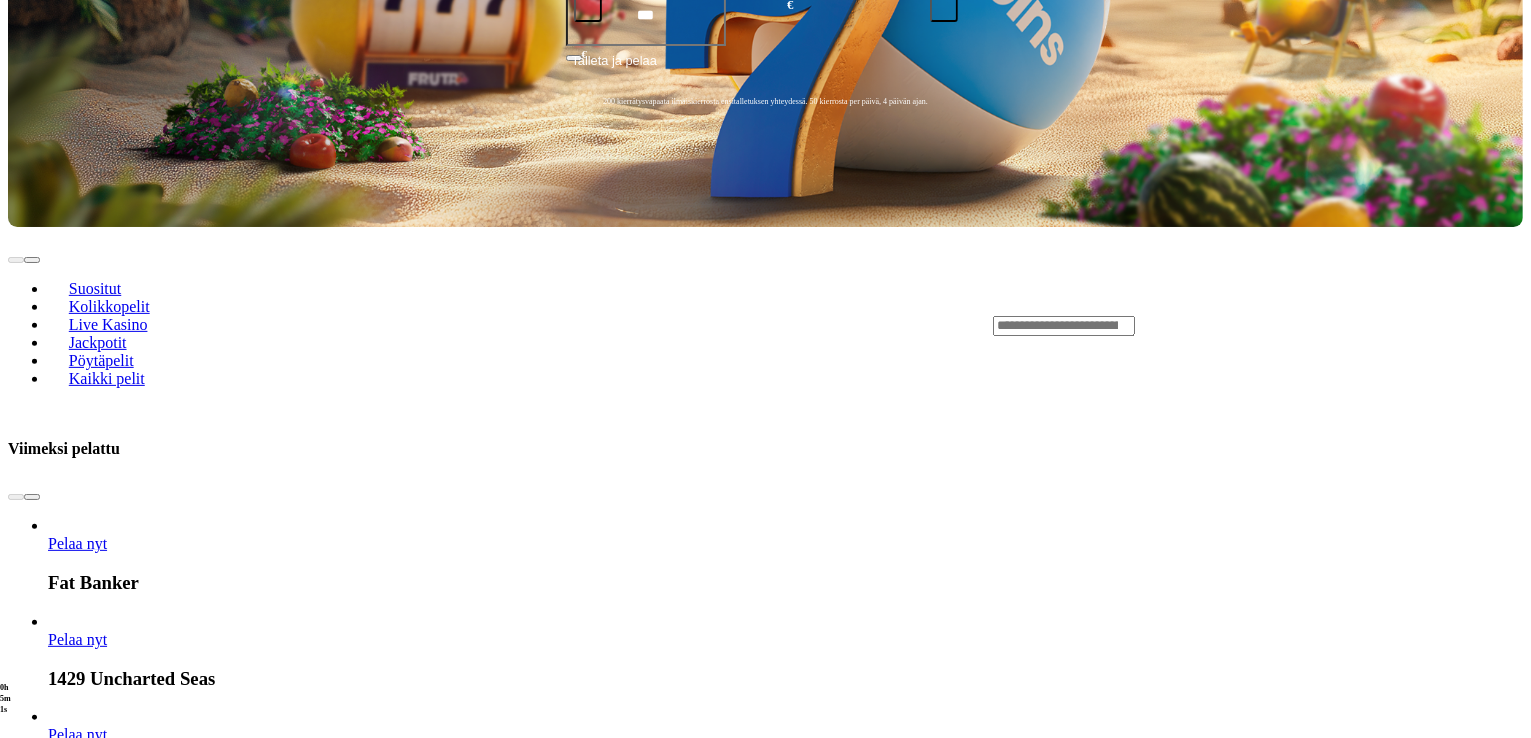 scroll, scrollTop: 813, scrollLeft: 0, axis: vertical 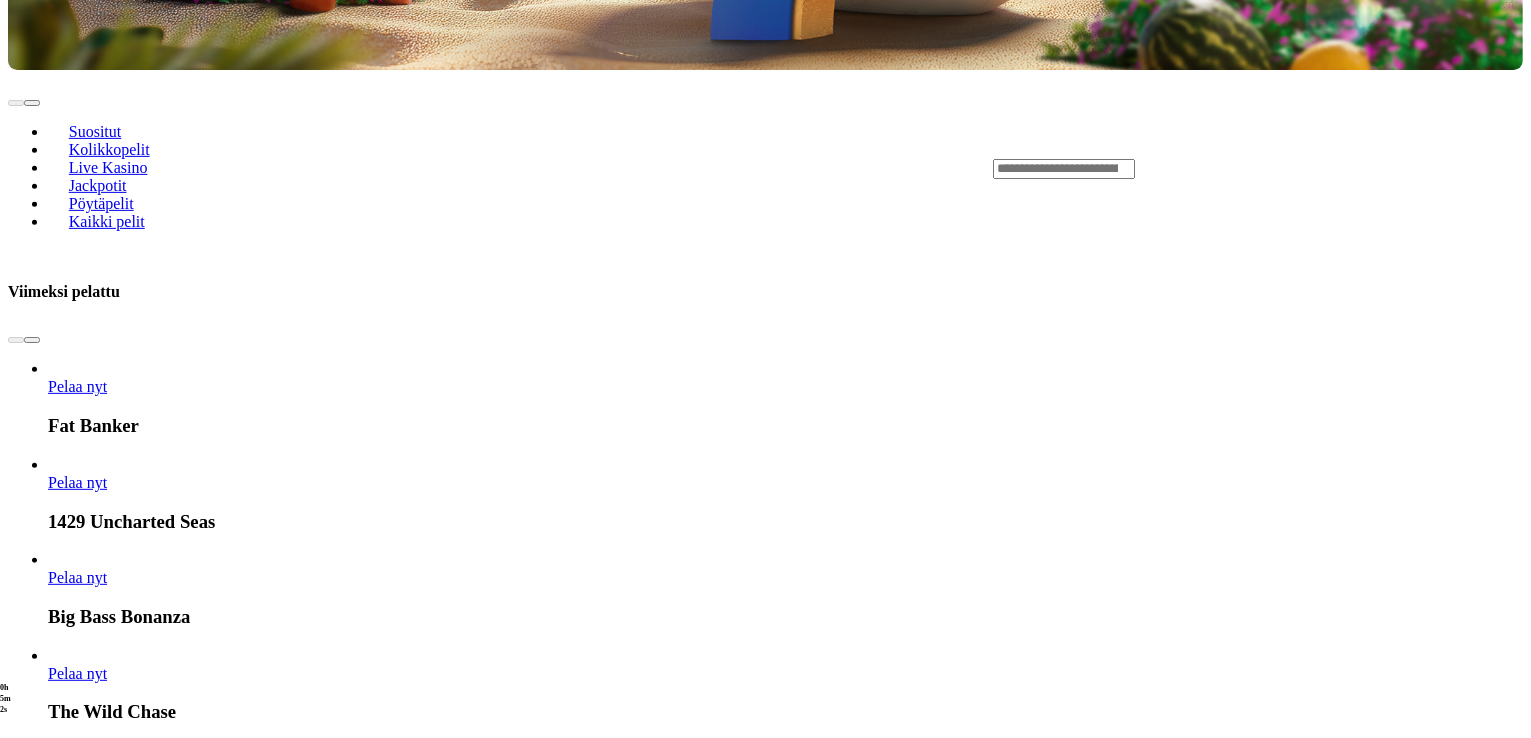 click at bounding box center [48, 2710] 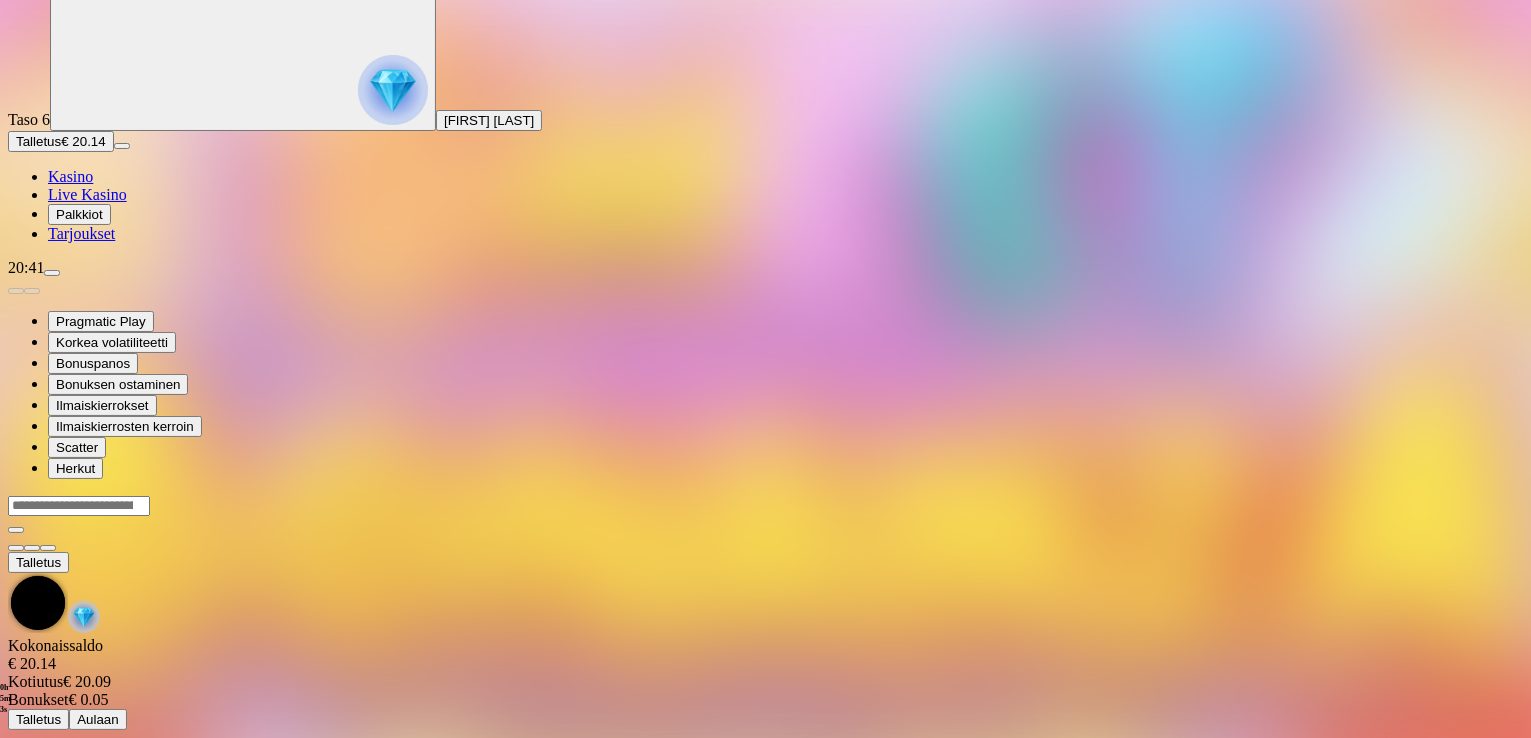 scroll, scrollTop: 0, scrollLeft: 0, axis: both 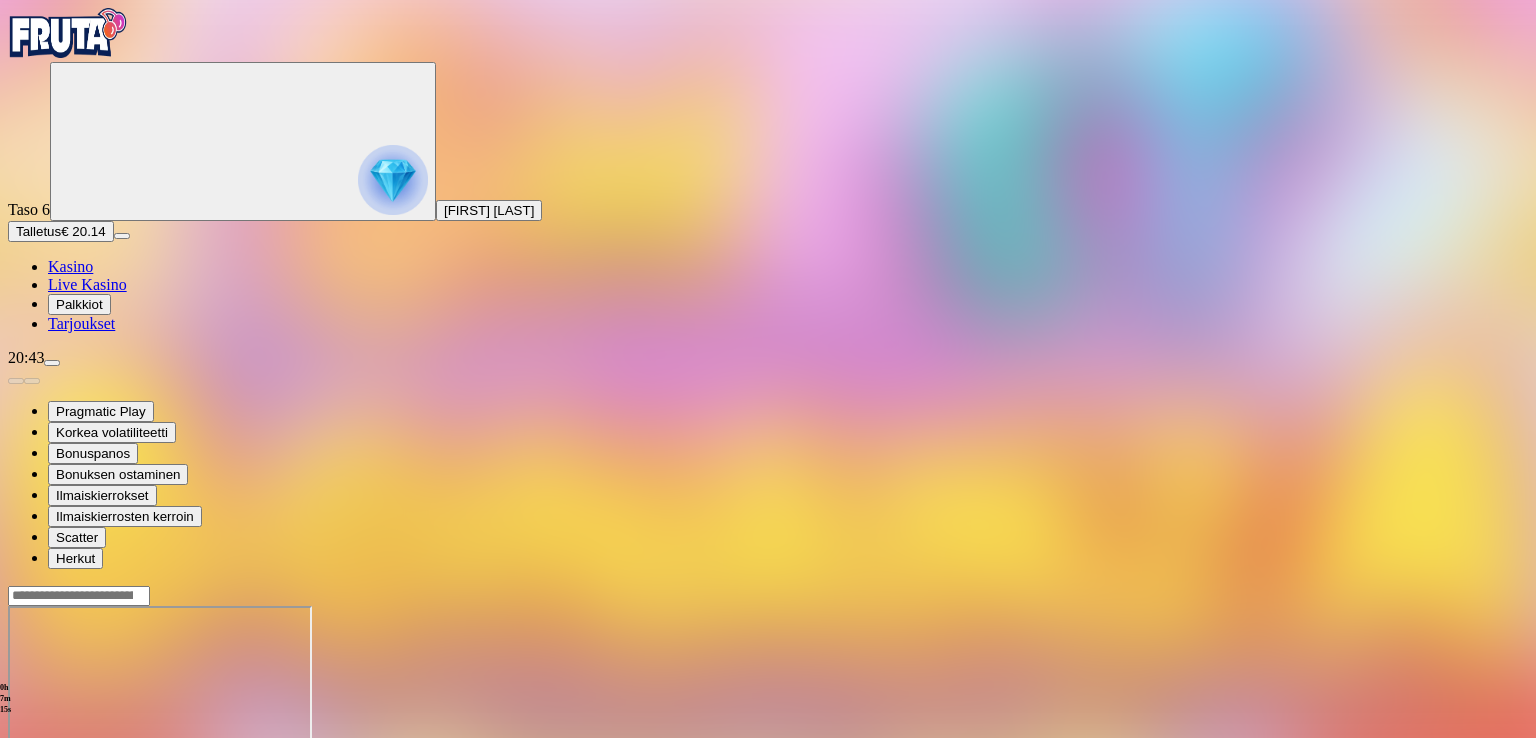click on "Taso   6 [FIRST] [LAST] Talletus € 20.14 Kasino Live Kasino Palkkiot Tarjoukset" at bounding box center [768, 197] 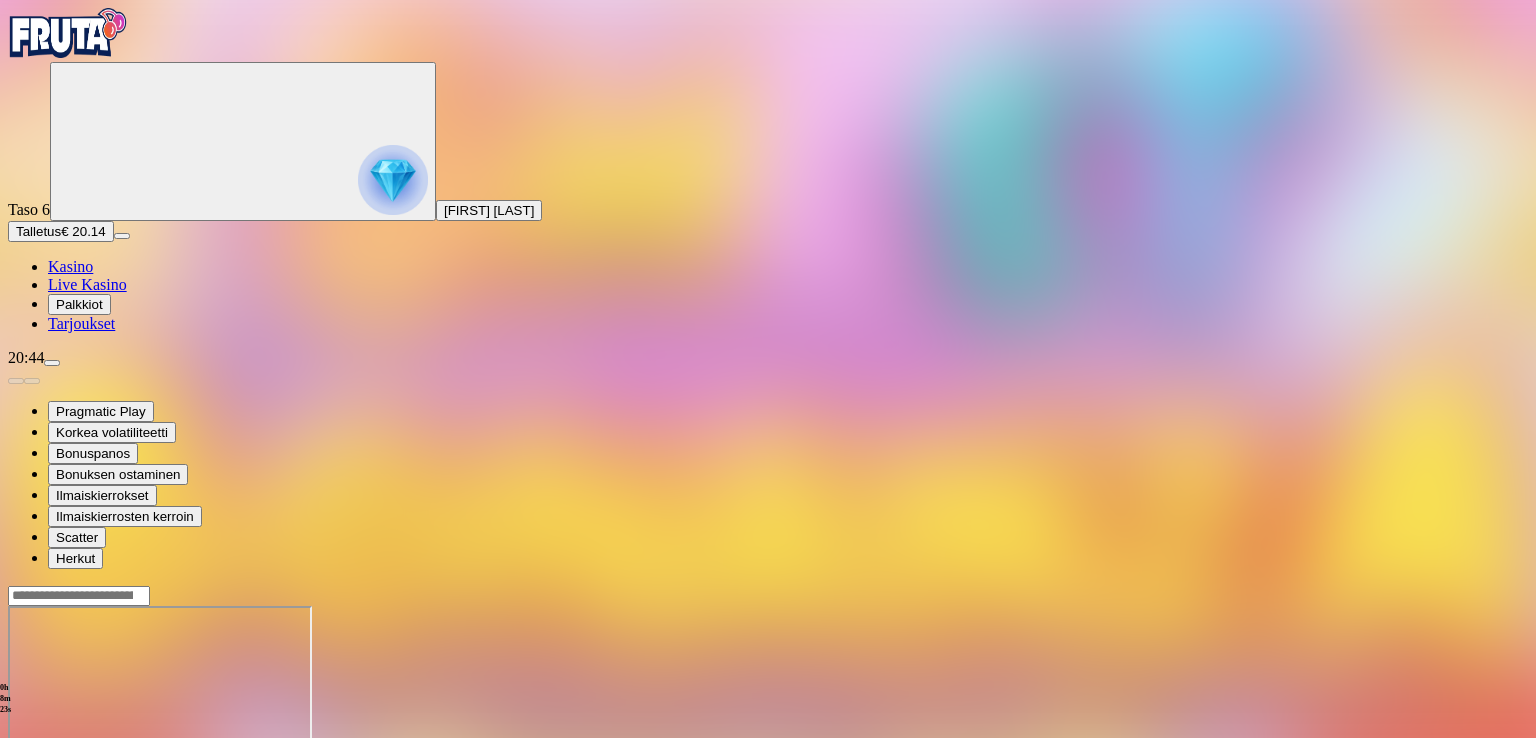click at bounding box center [16, 778] 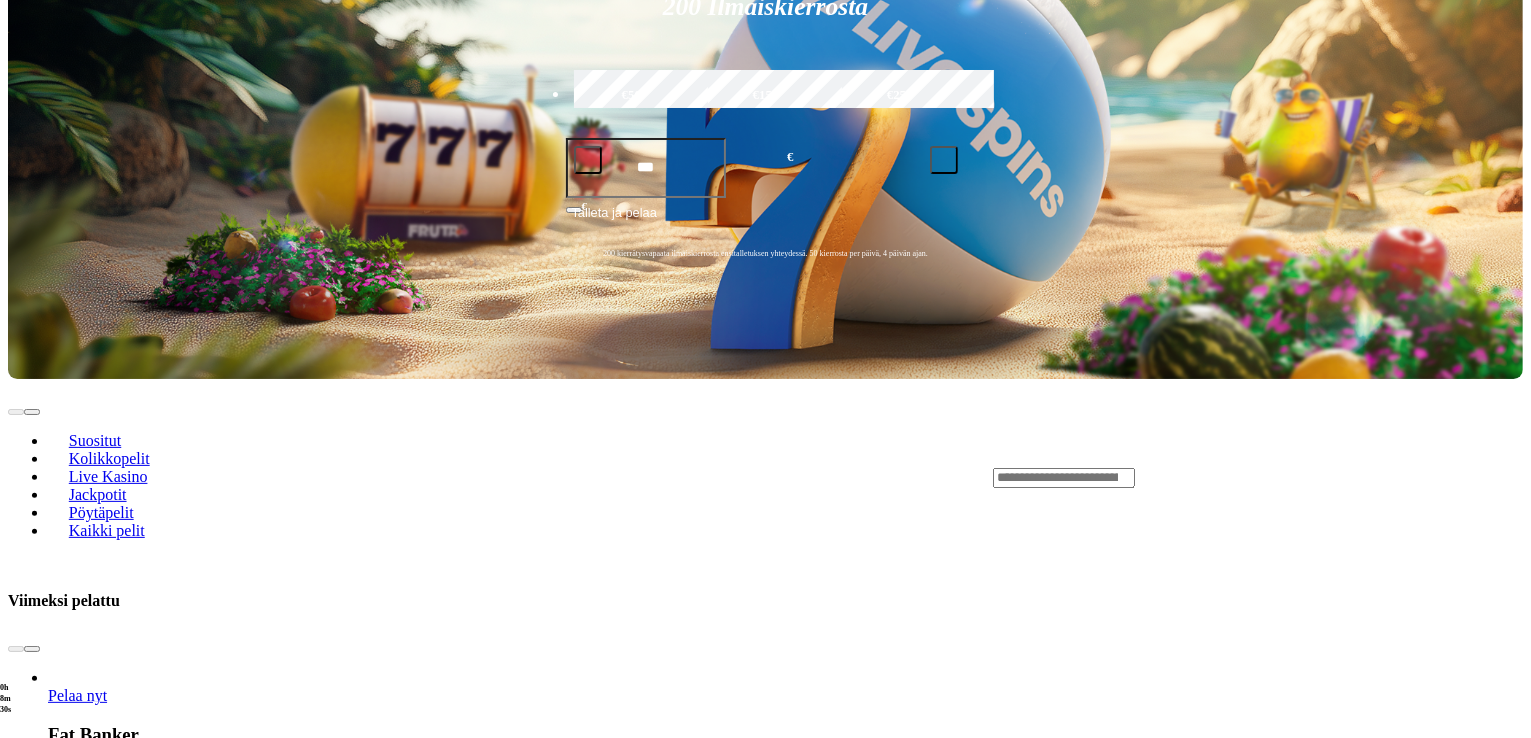 scroll, scrollTop: 531, scrollLeft: 0, axis: vertical 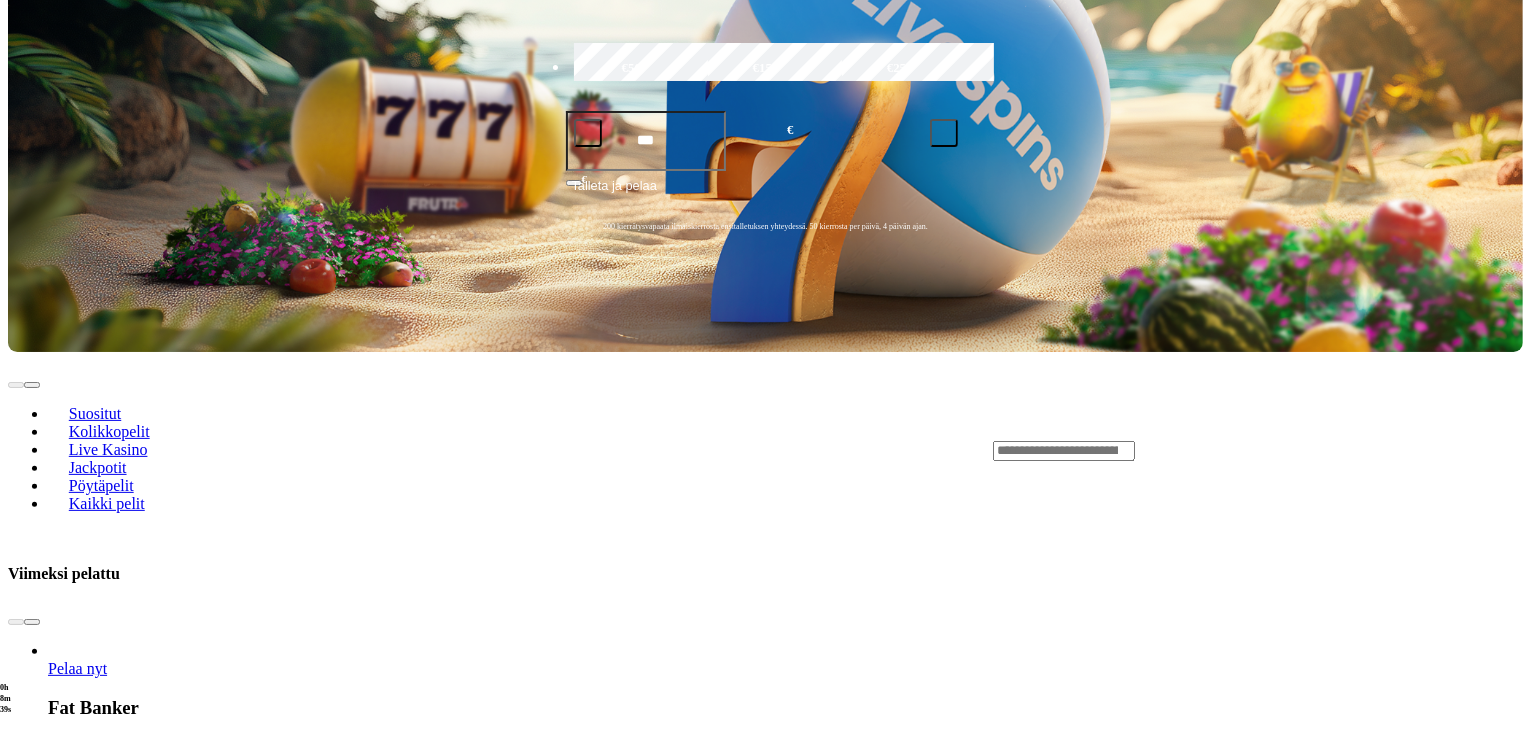 click on "Pelaa nyt" at bounding box center (-593, 2398) 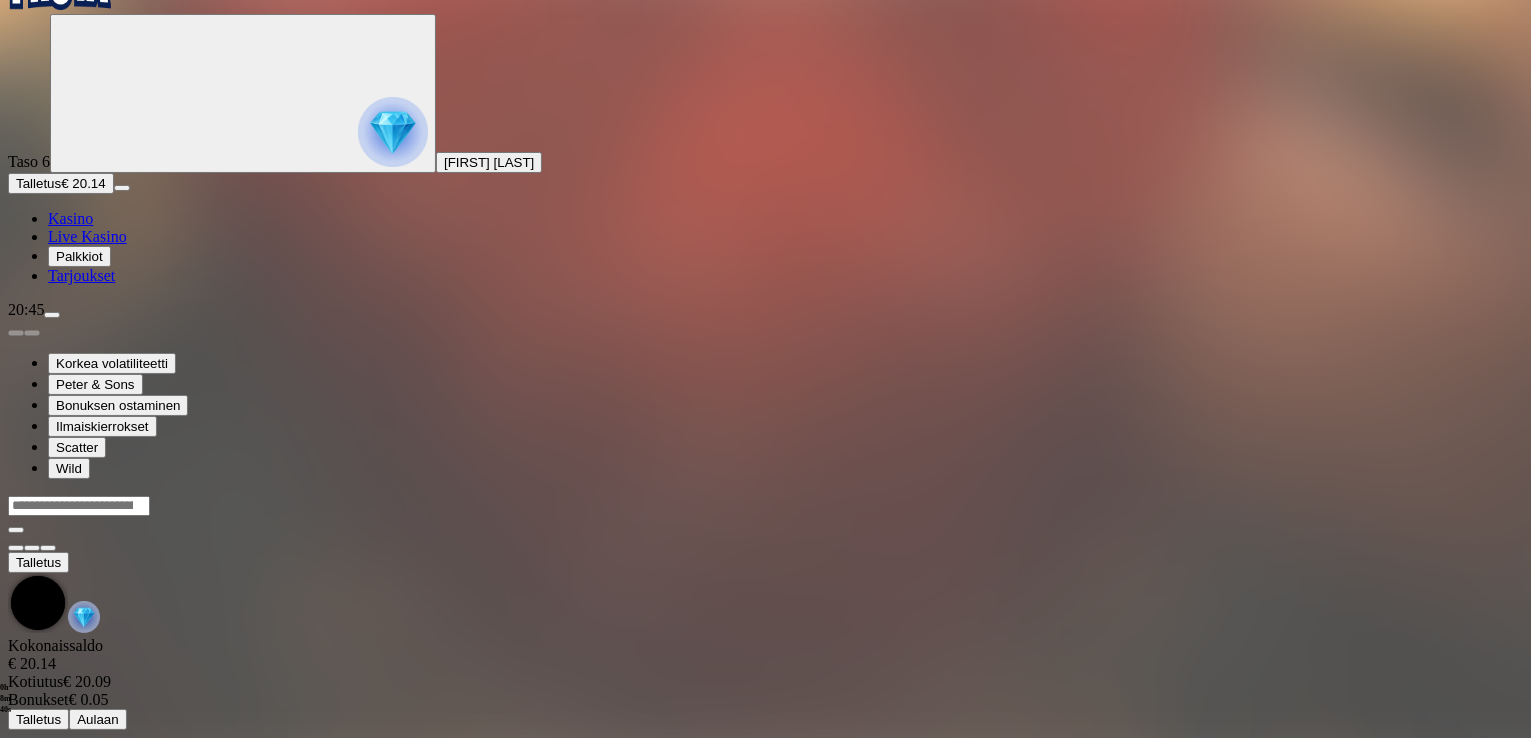 scroll, scrollTop: 0, scrollLeft: 0, axis: both 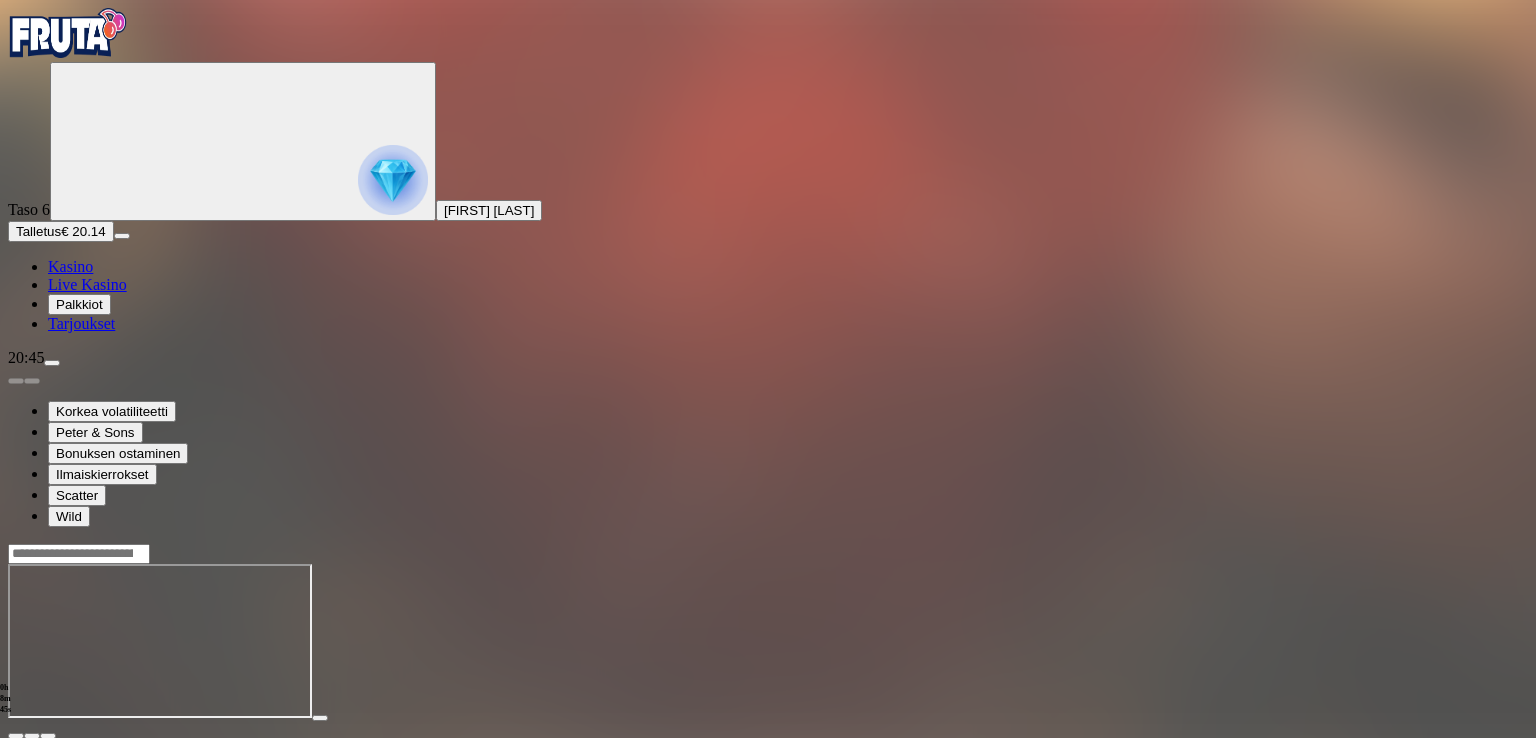 click at bounding box center [52, 363] 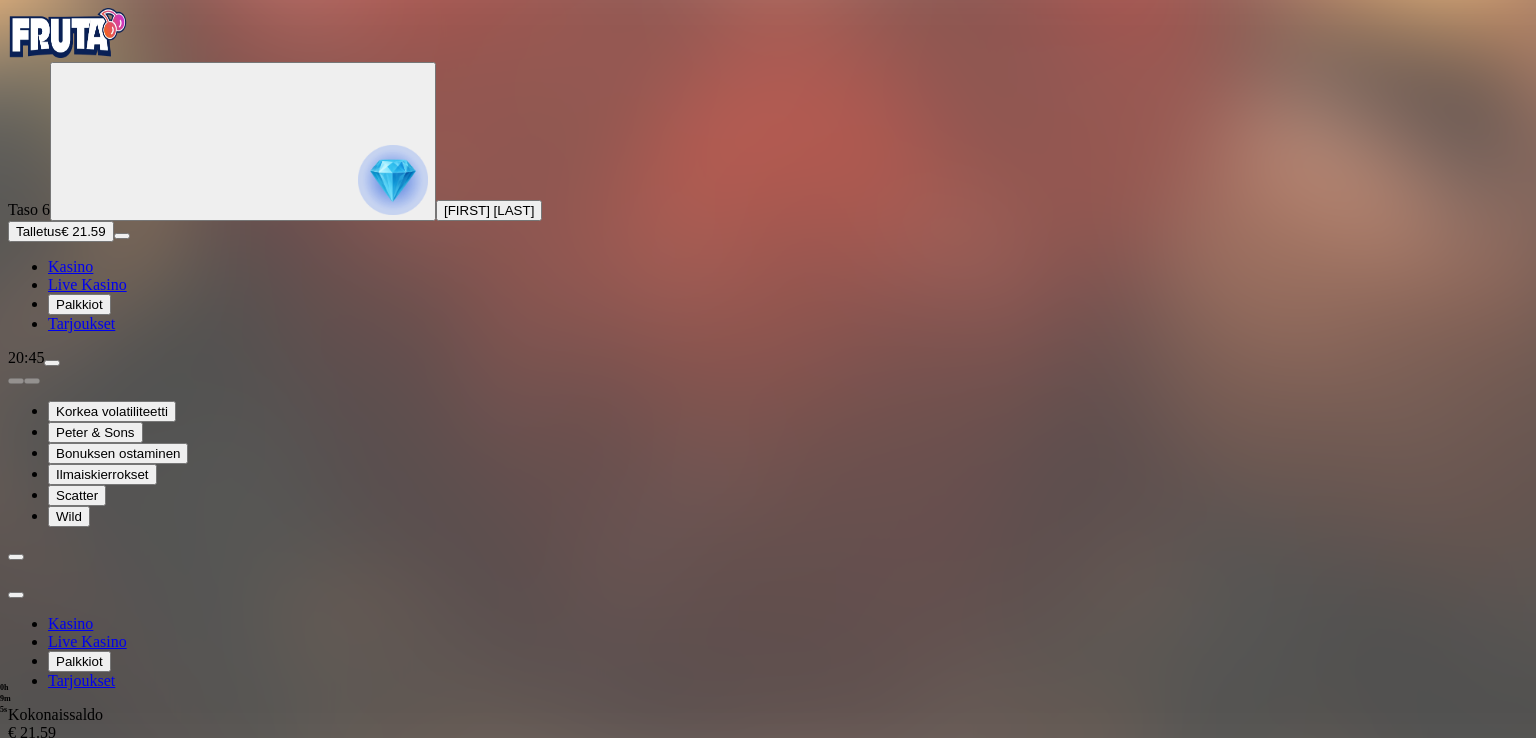 click at bounding box center (768, 1041) 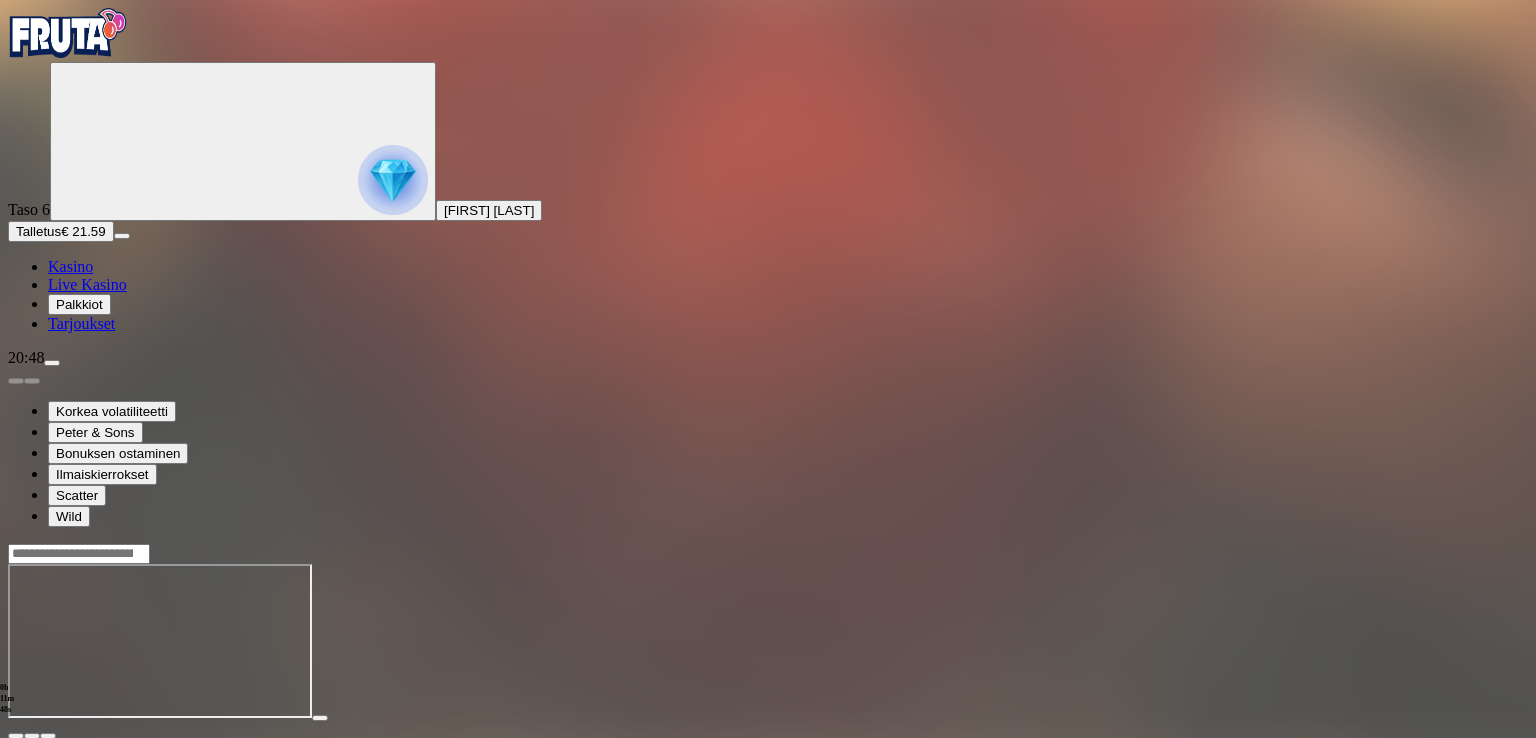 click at bounding box center [16, 736] 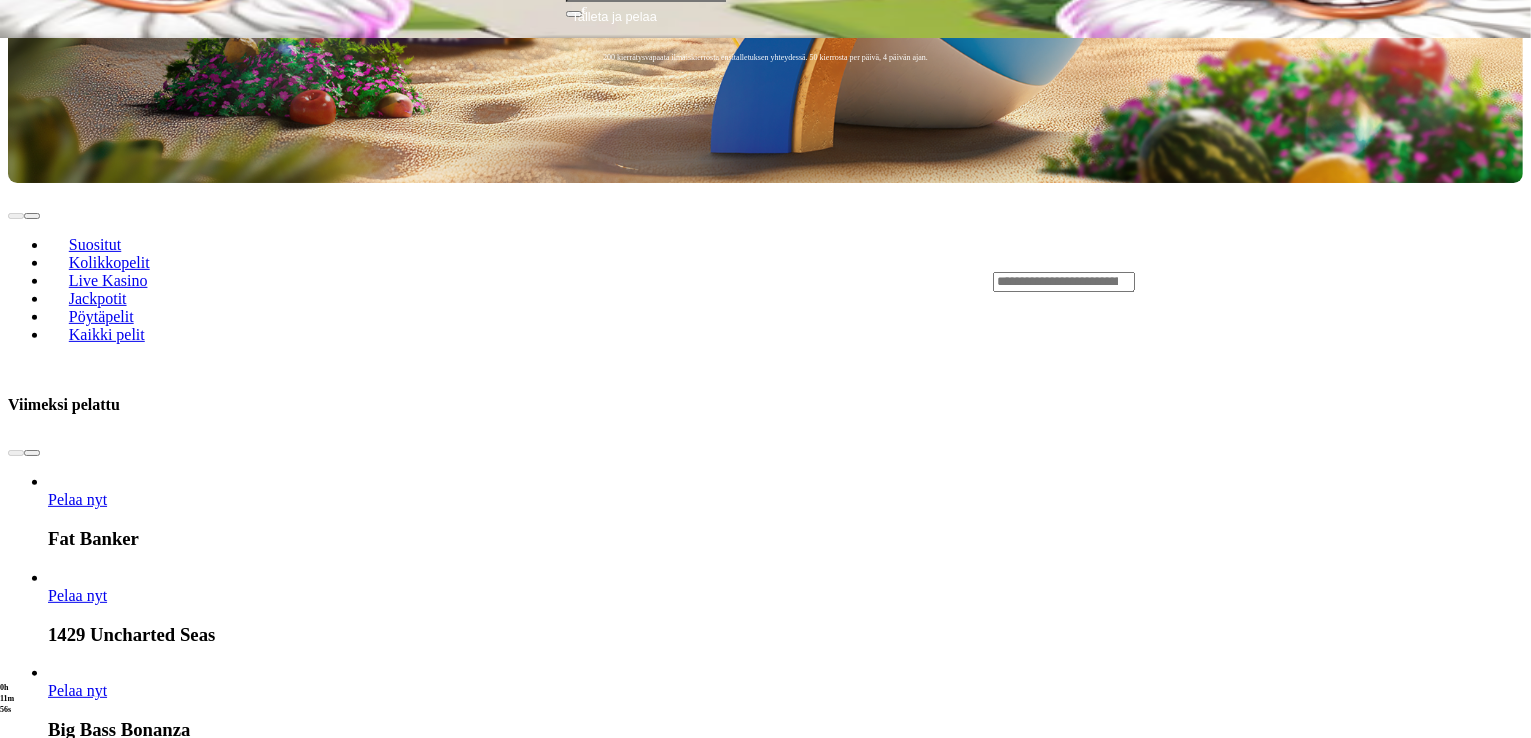 scroll, scrollTop: 792, scrollLeft: 0, axis: vertical 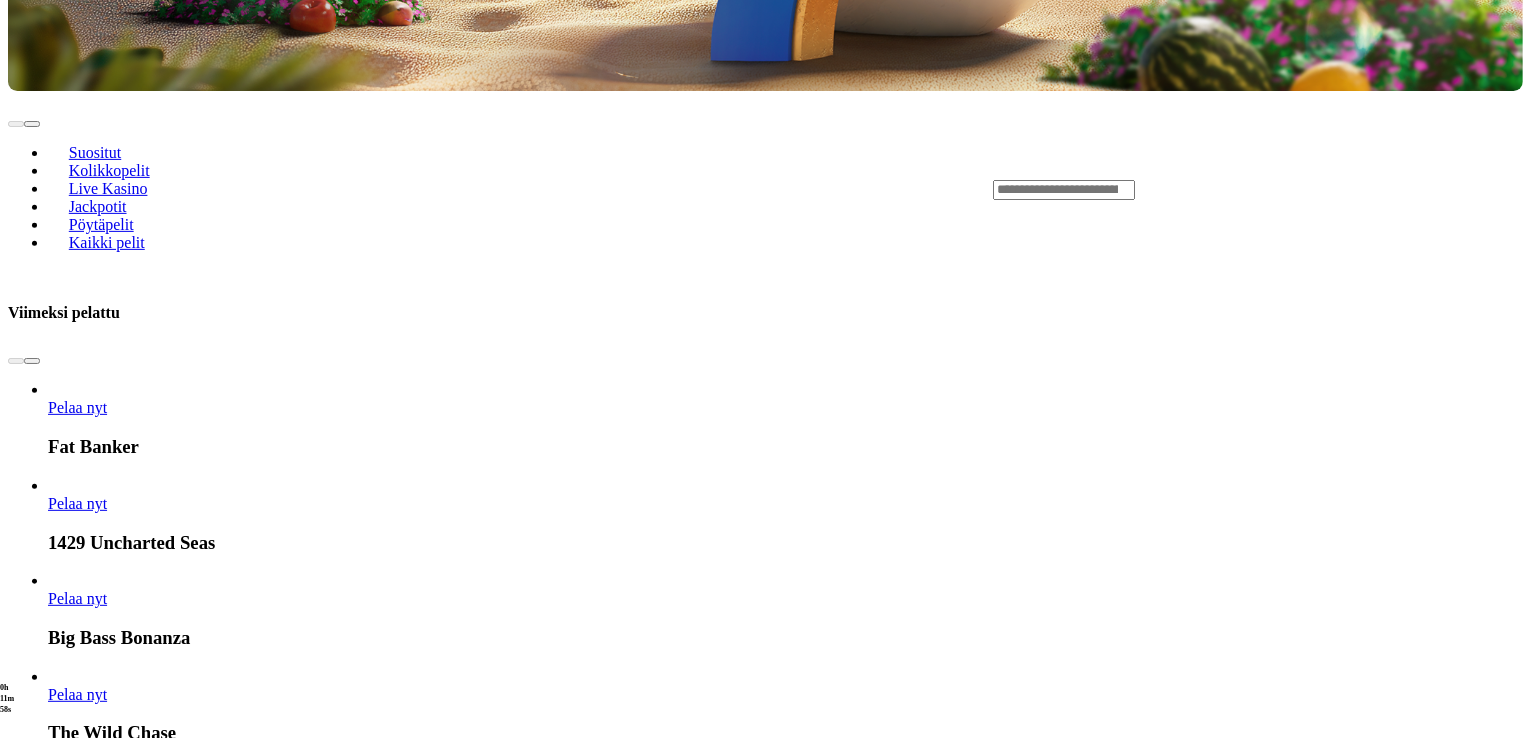 click at bounding box center (48, 3017) 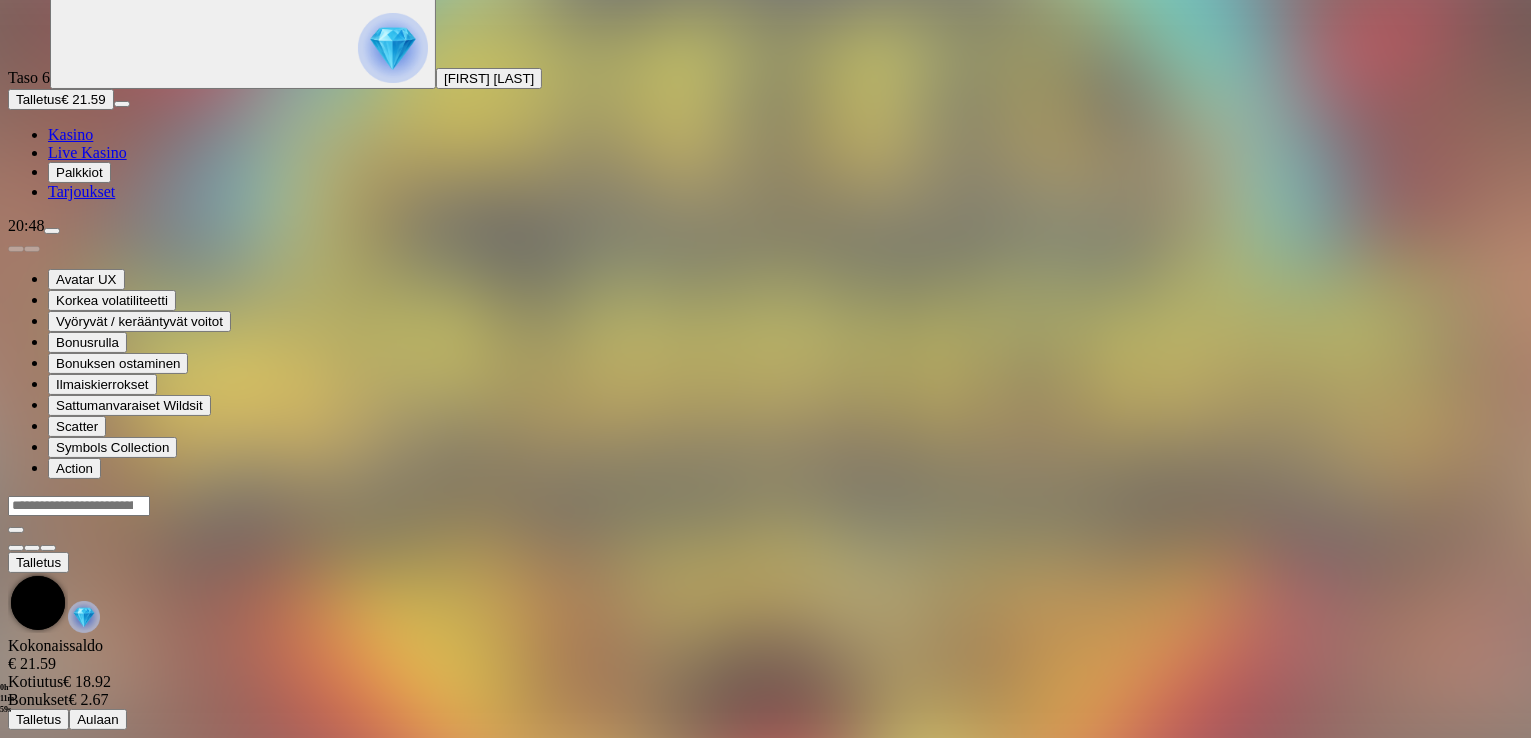 scroll, scrollTop: 0, scrollLeft: 0, axis: both 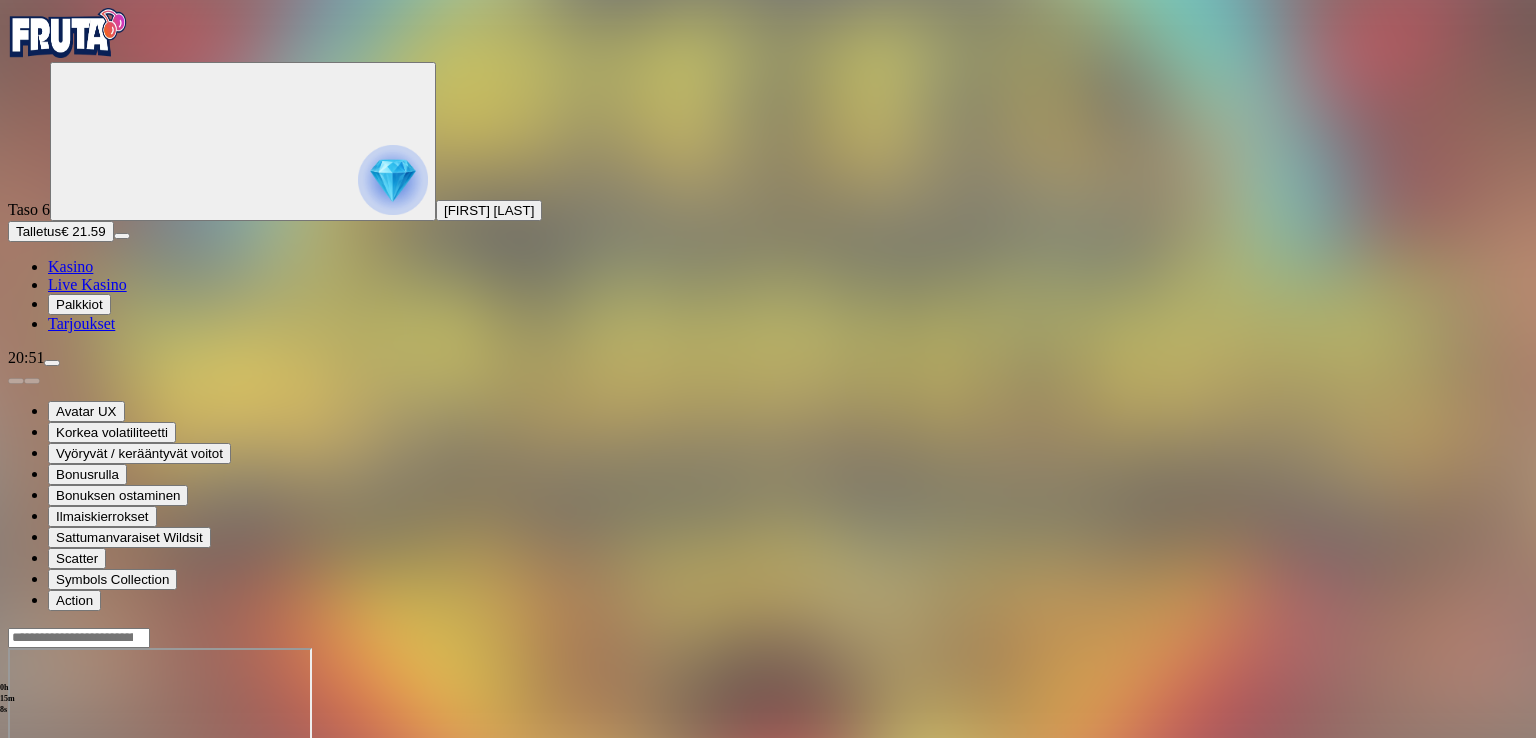 click at bounding box center [16, 820] 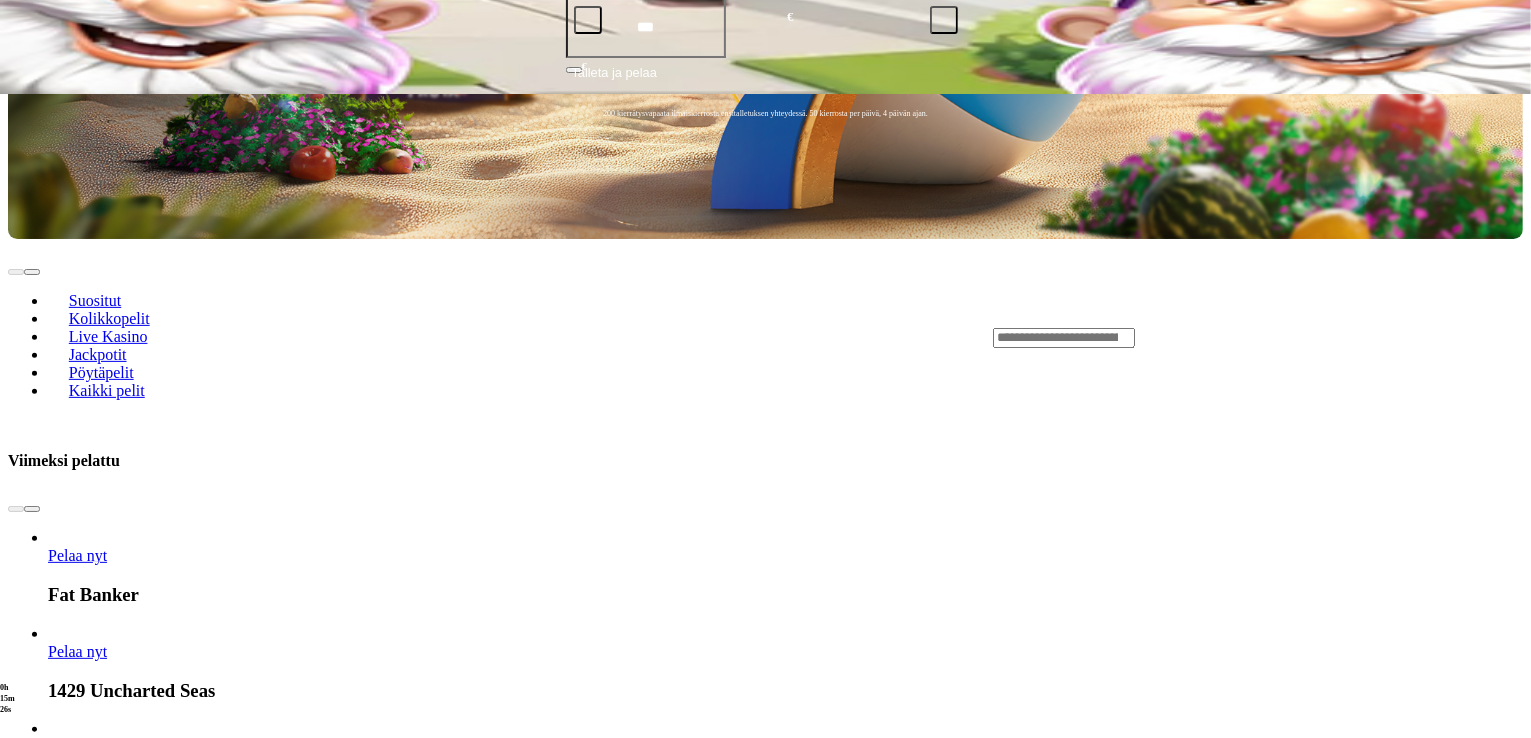 scroll, scrollTop: 808, scrollLeft: 0, axis: vertical 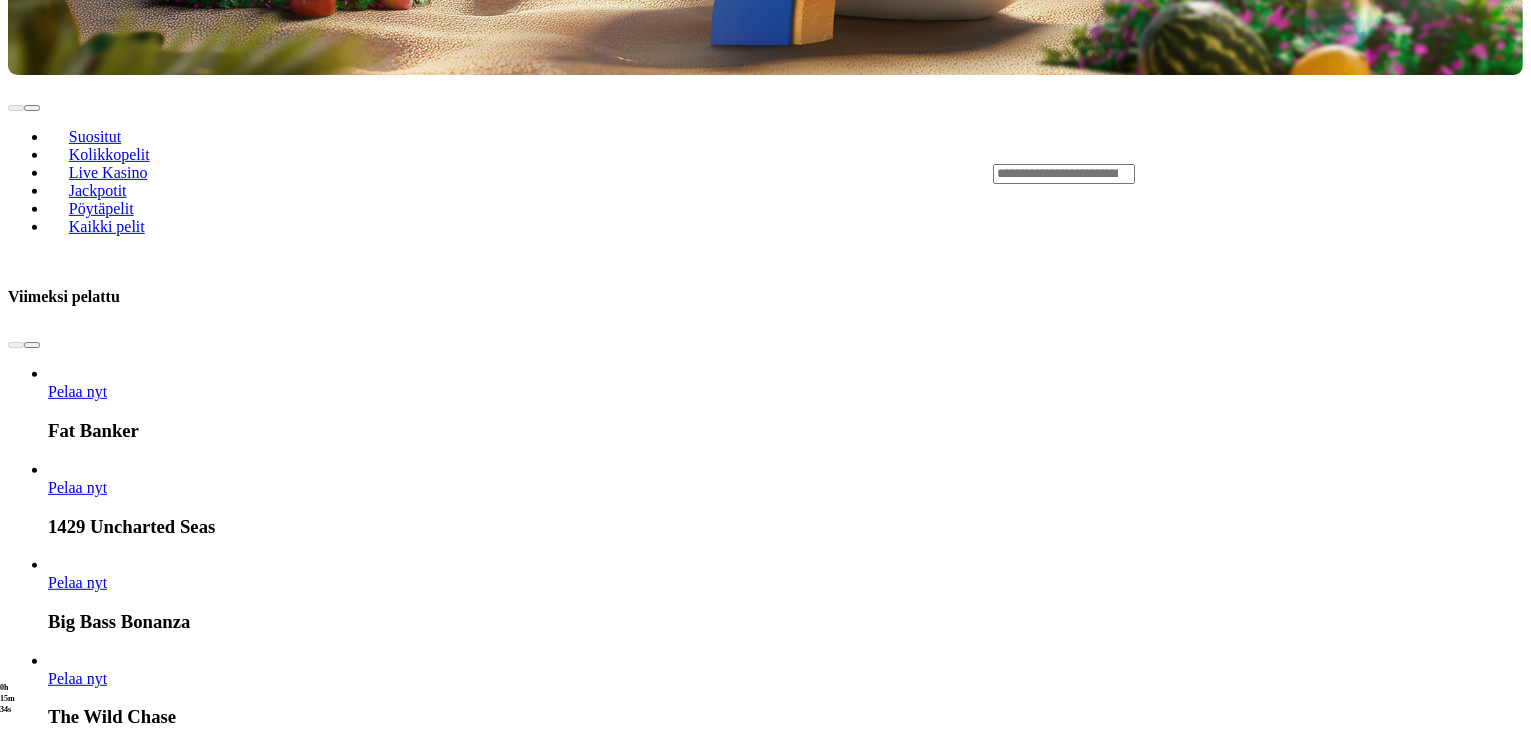 click on "Pelaa nyt" at bounding box center [-899, 3659] 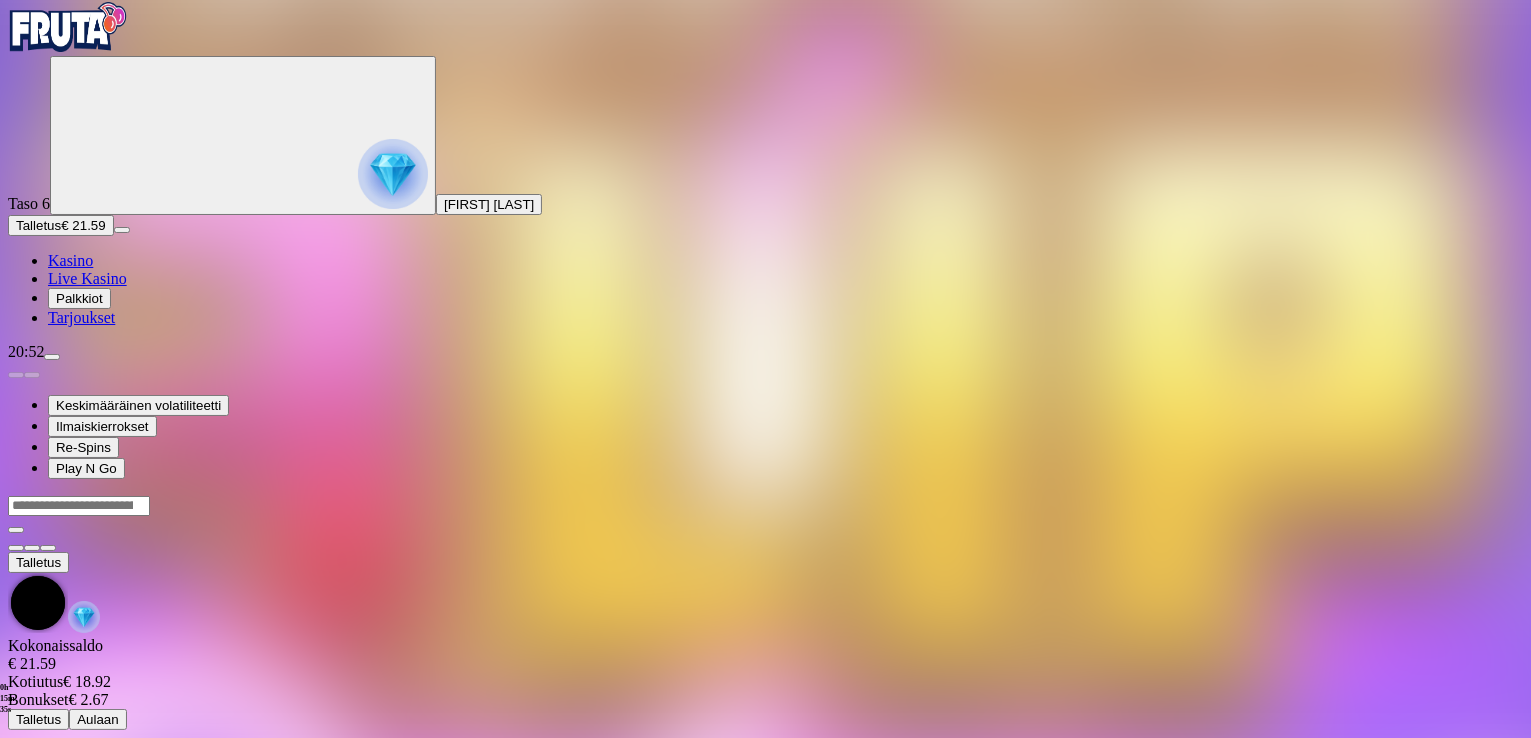 scroll, scrollTop: 0, scrollLeft: 0, axis: both 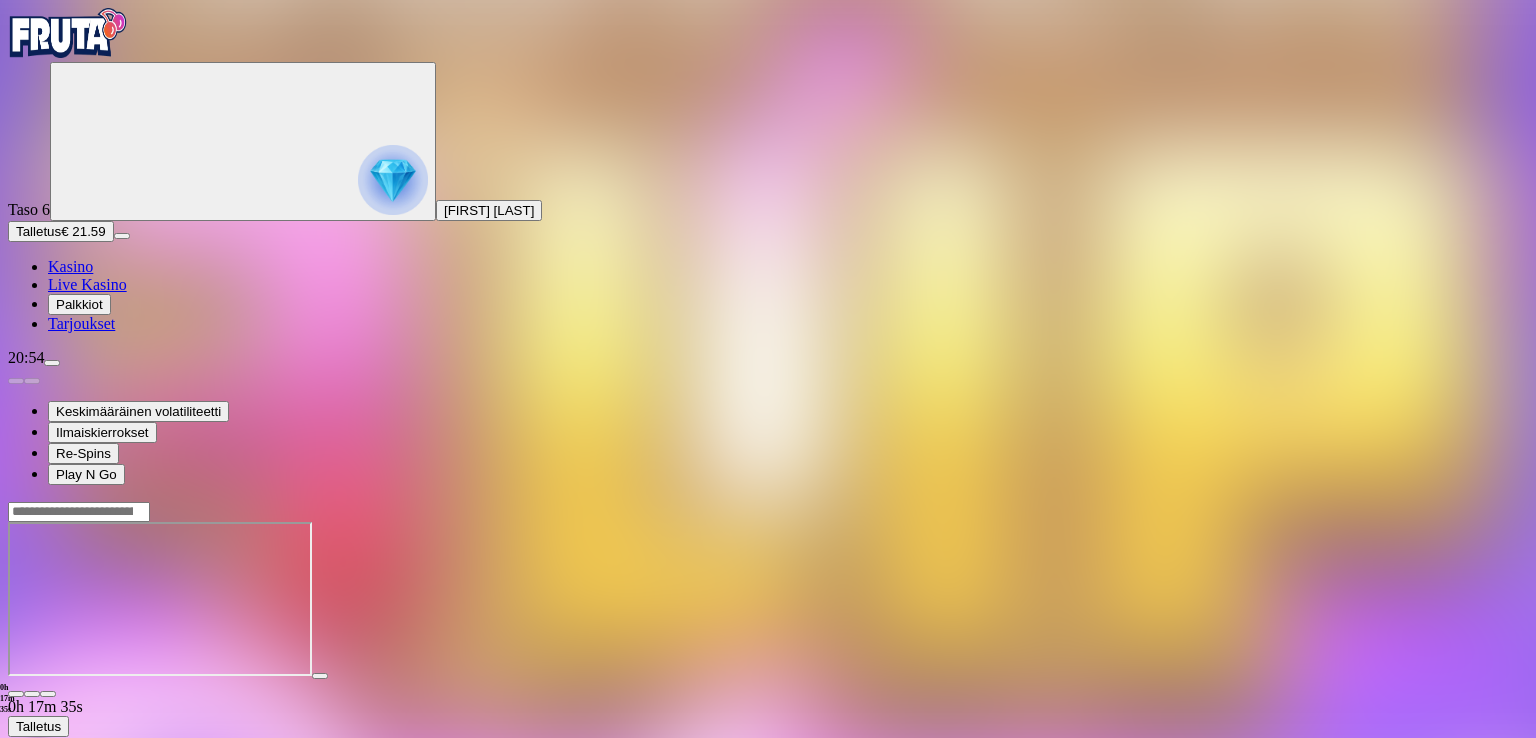 click at bounding box center (16, 694) 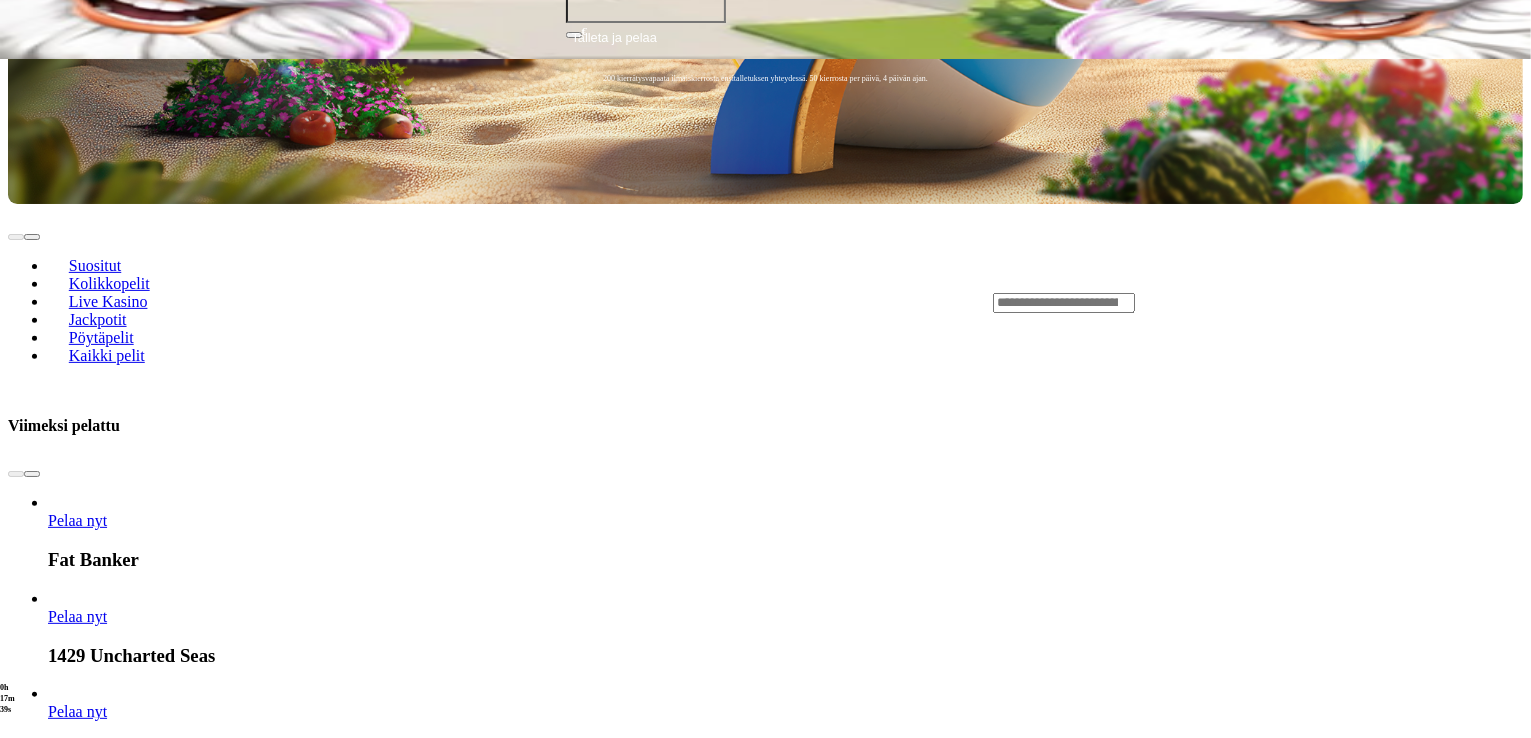 scroll, scrollTop: 897, scrollLeft: 0, axis: vertical 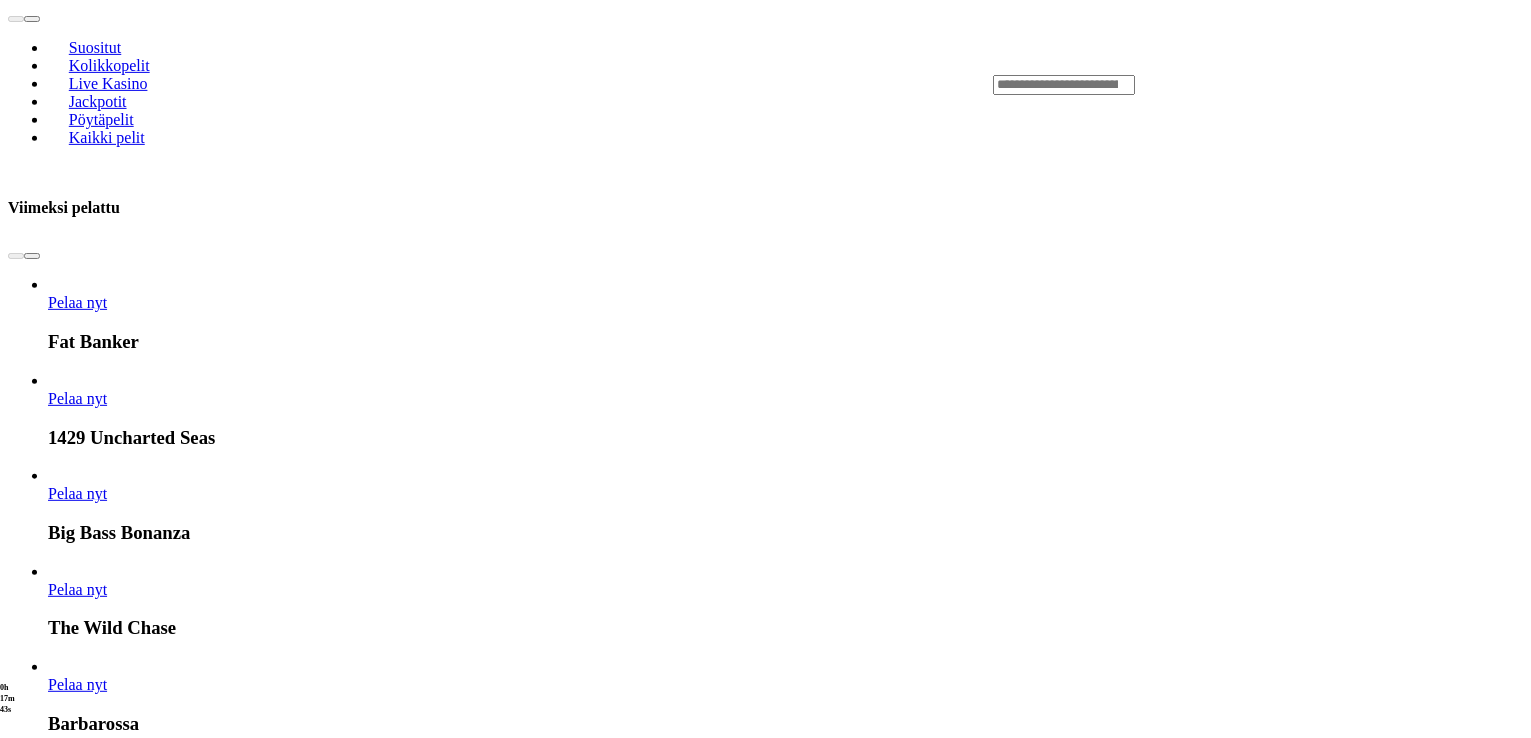 click on "Pelaa nyt" at bounding box center (-899, 3379) 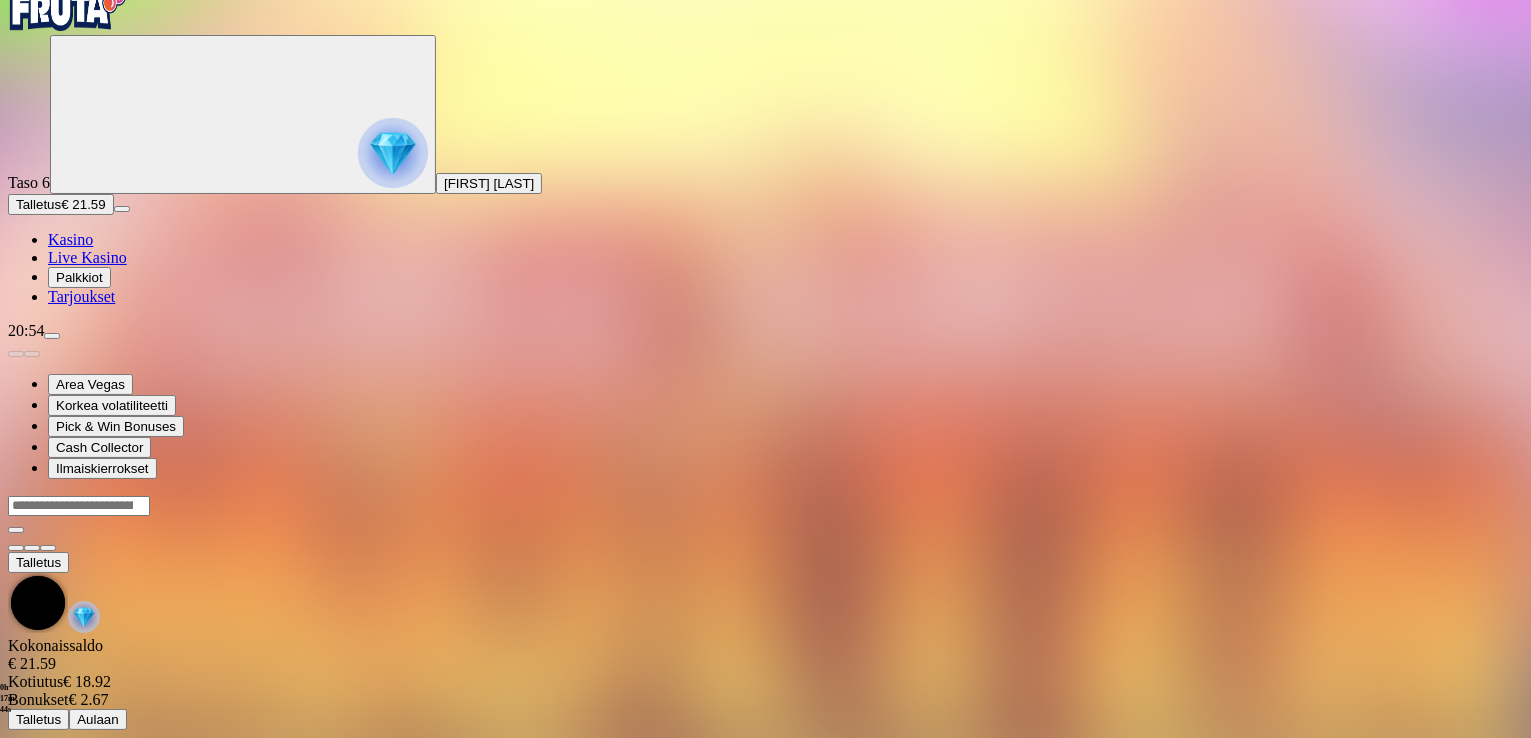 scroll, scrollTop: 0, scrollLeft: 0, axis: both 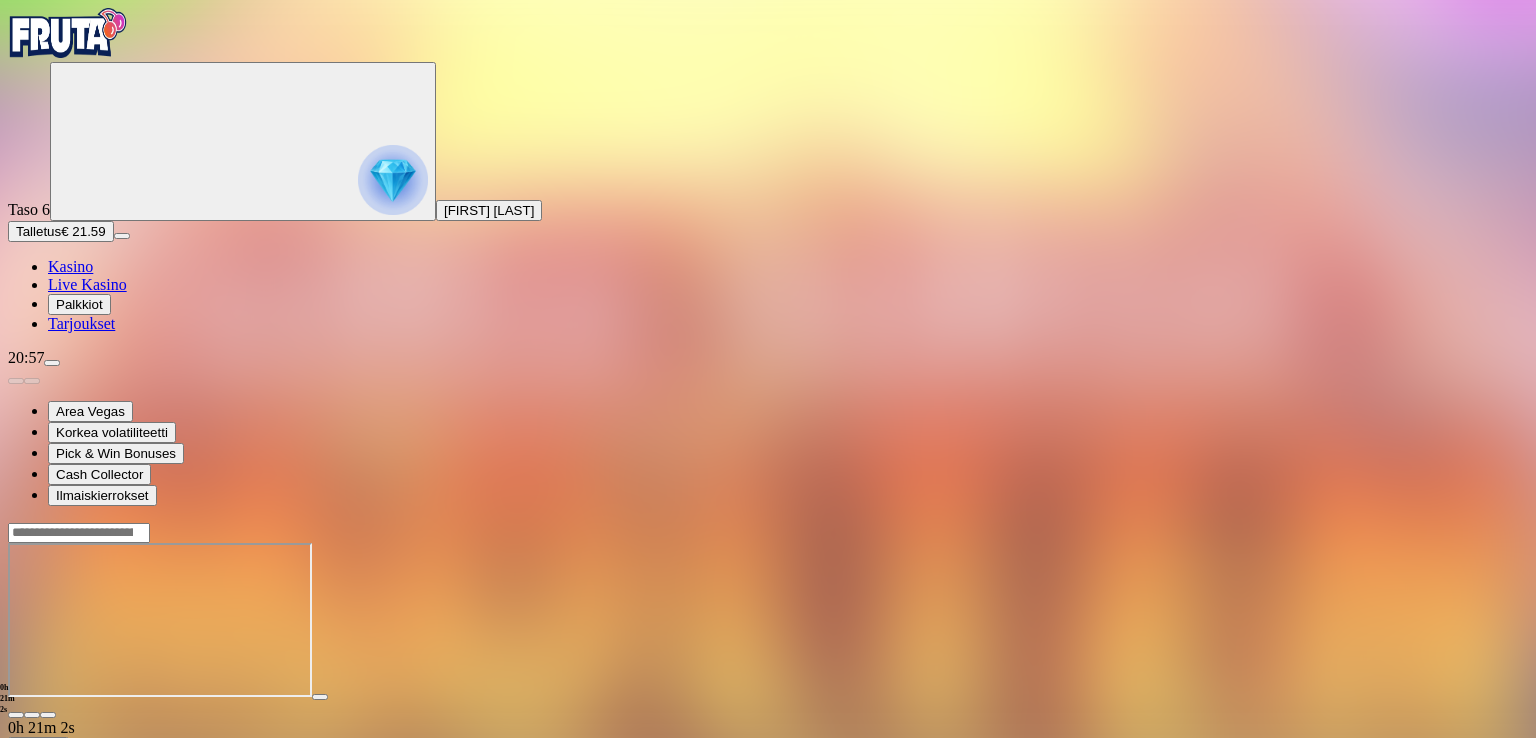click at bounding box center (16, 715) 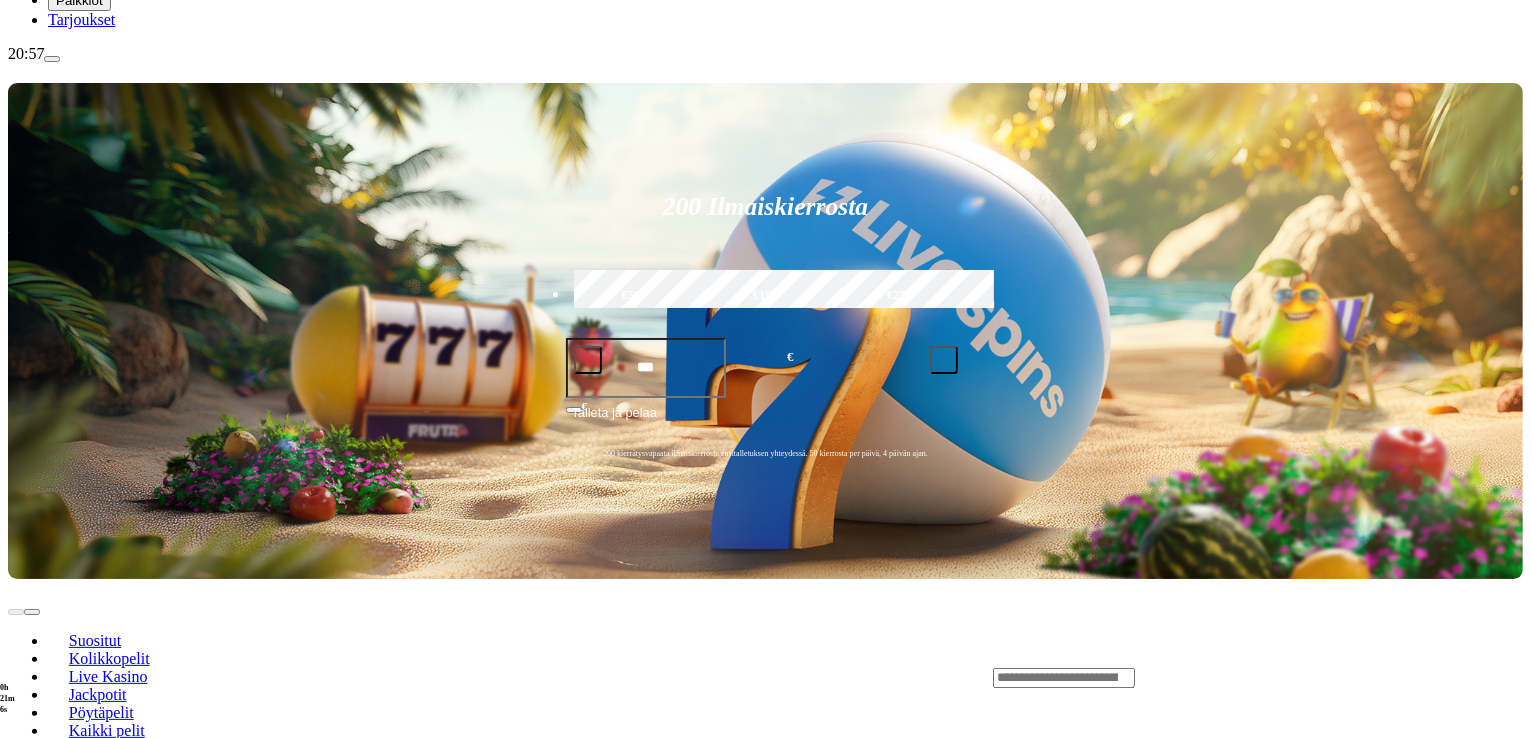 scroll, scrollTop: 326, scrollLeft: 0, axis: vertical 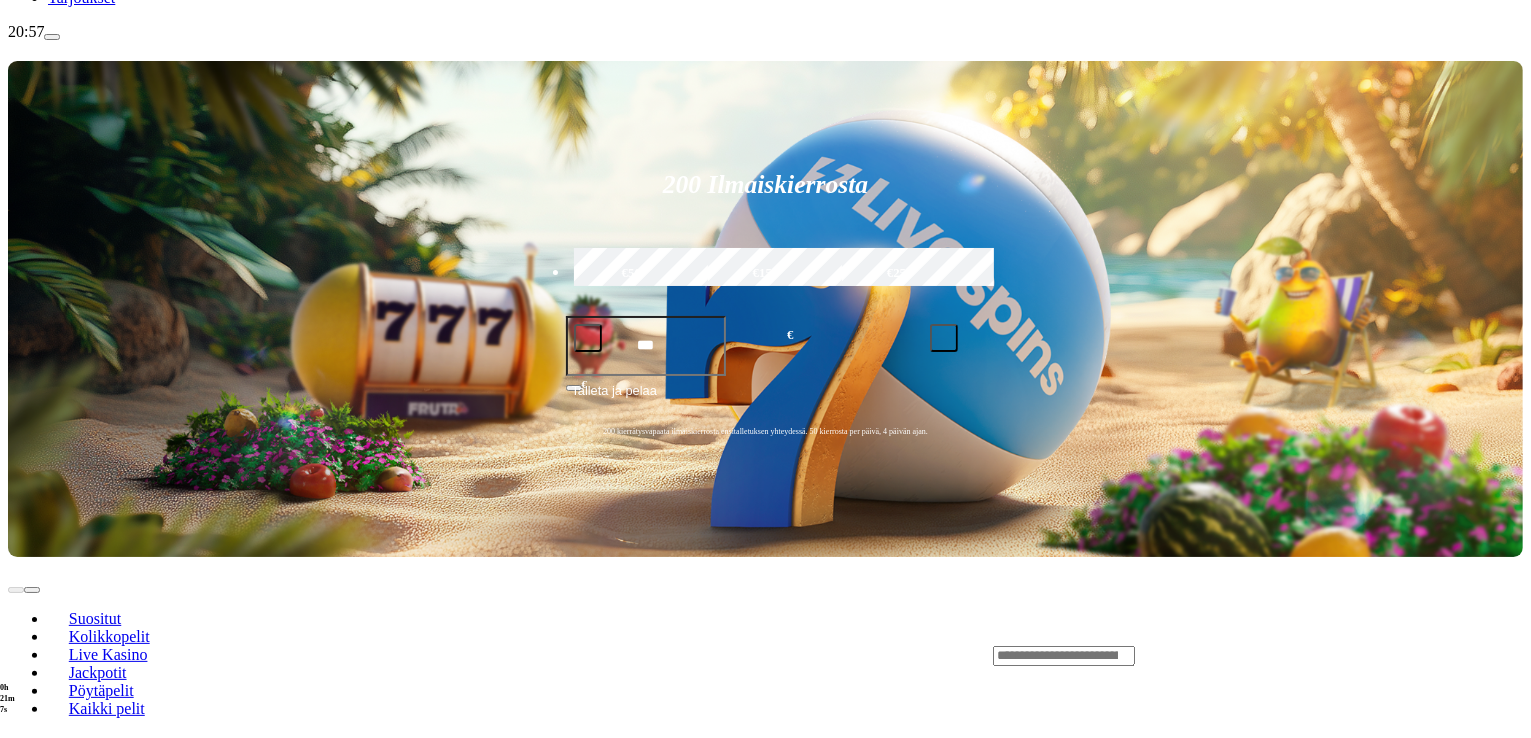 click on "Pelaa nyt" at bounding box center (77, 1160) 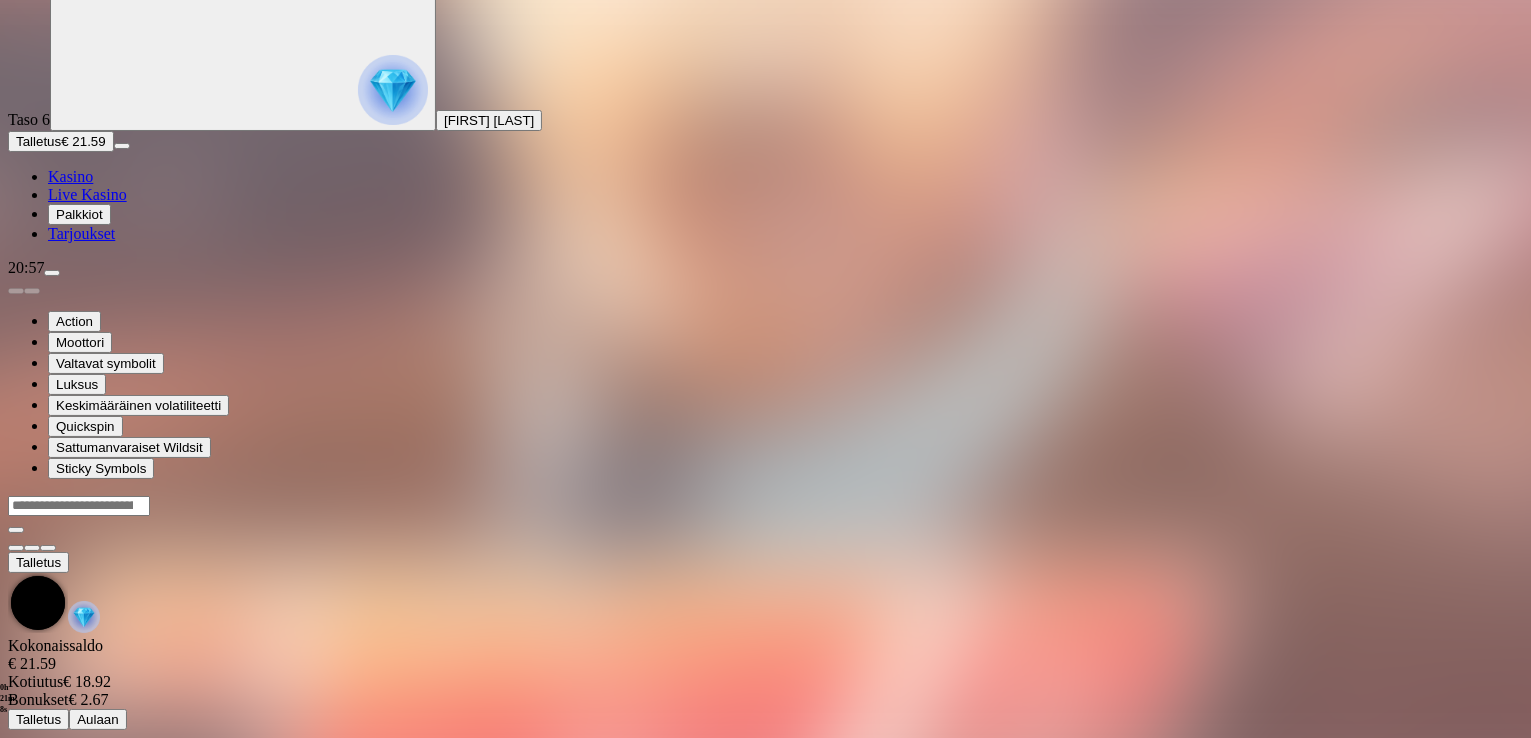 scroll, scrollTop: 0, scrollLeft: 0, axis: both 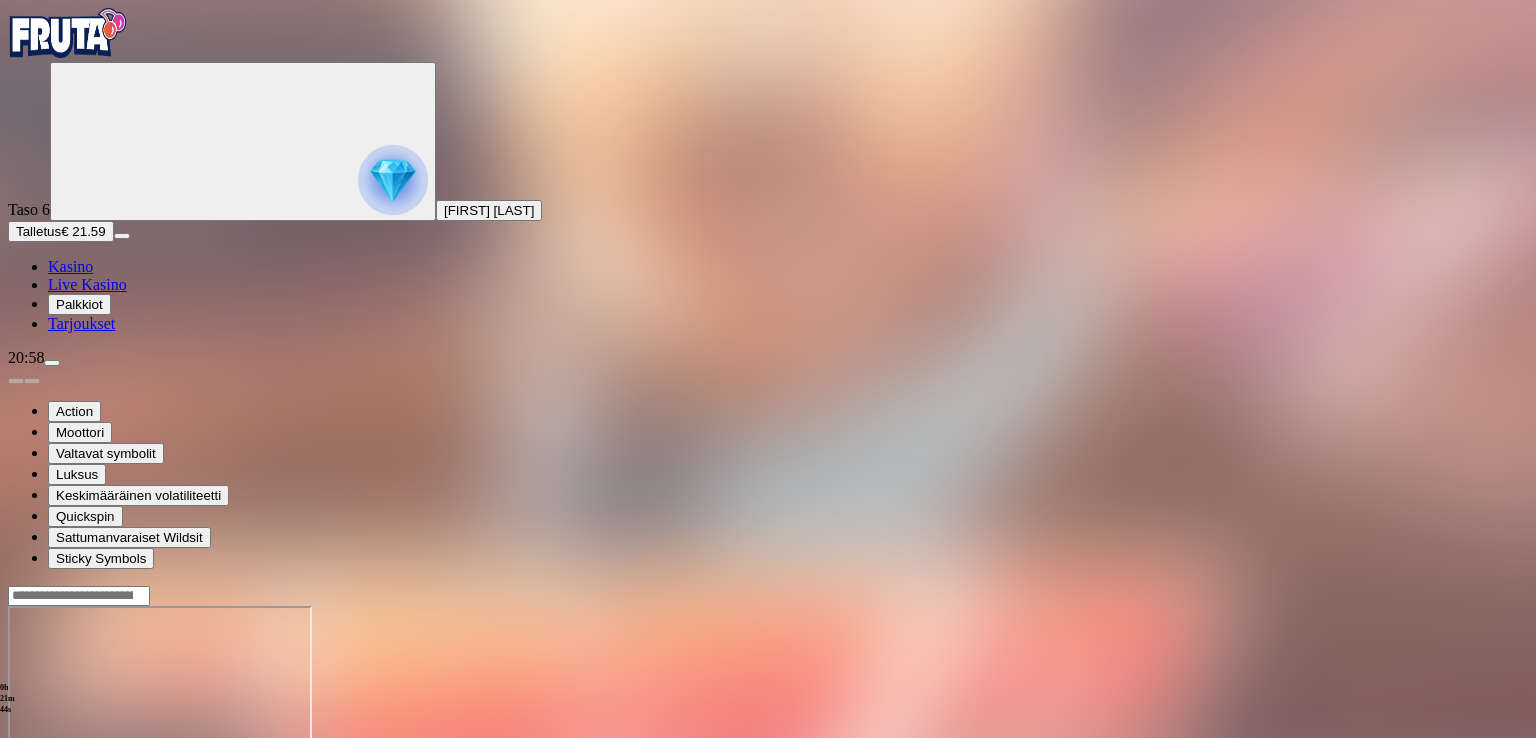 click at bounding box center [16, 778] 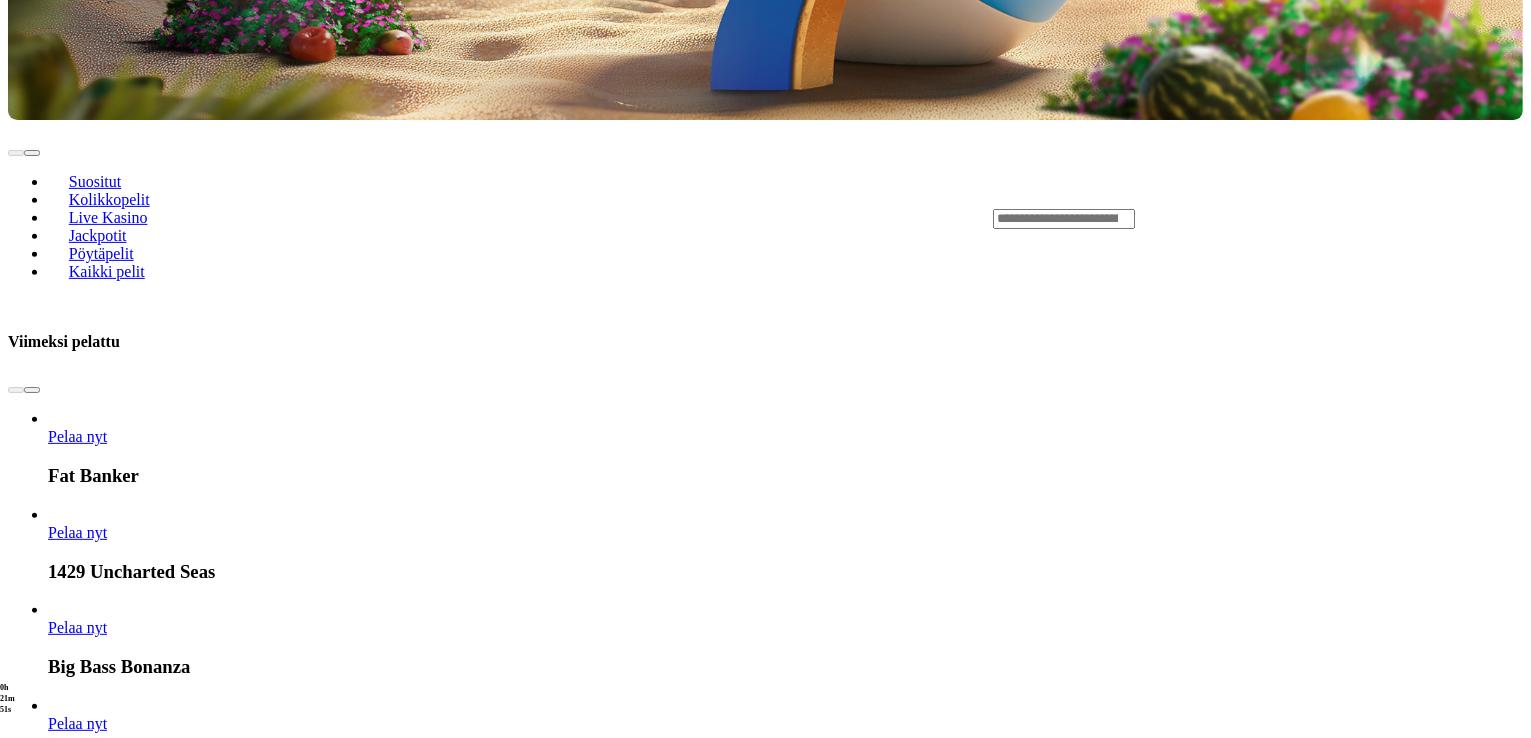 scroll, scrollTop: 768, scrollLeft: 0, axis: vertical 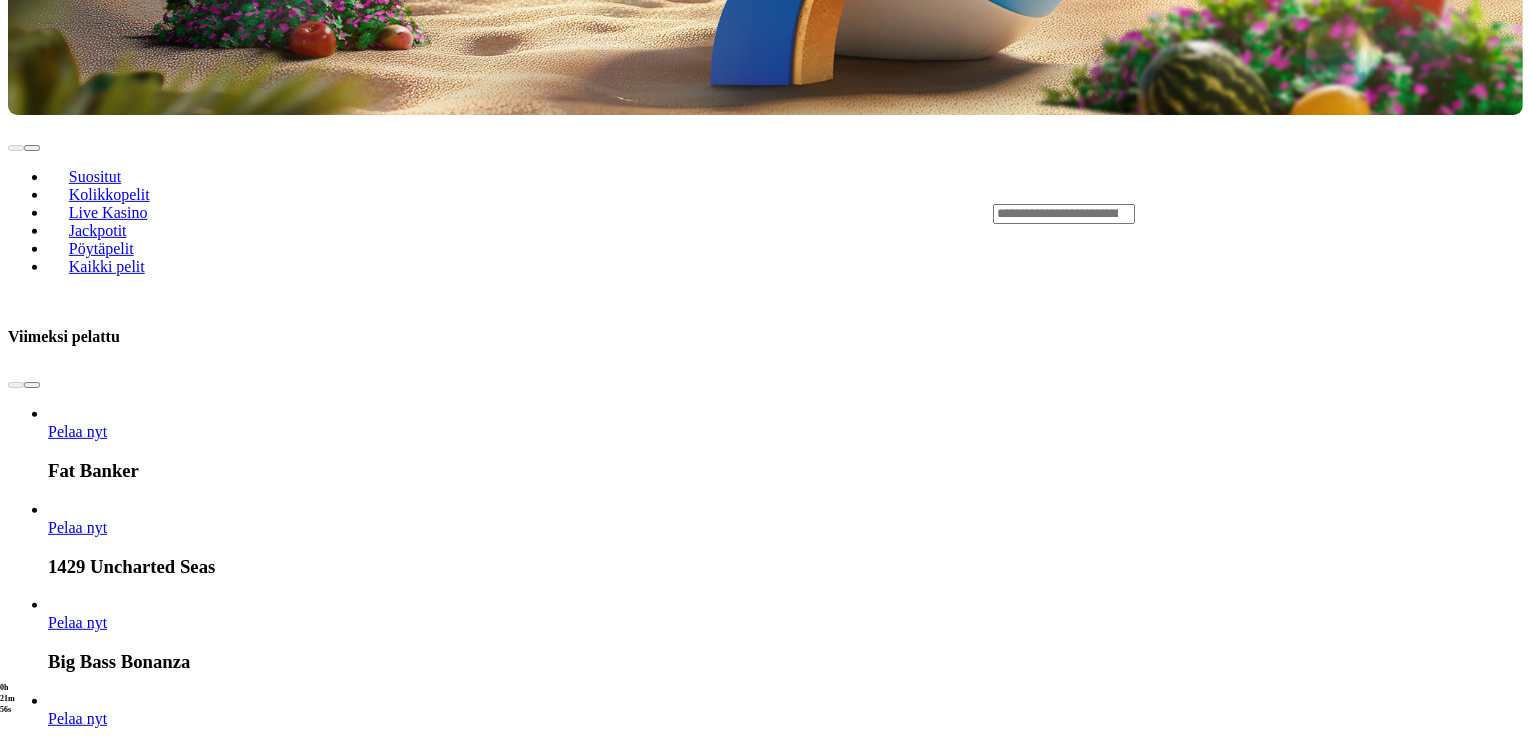click on "Pelaa nyt" at bounding box center (-899, 3604) 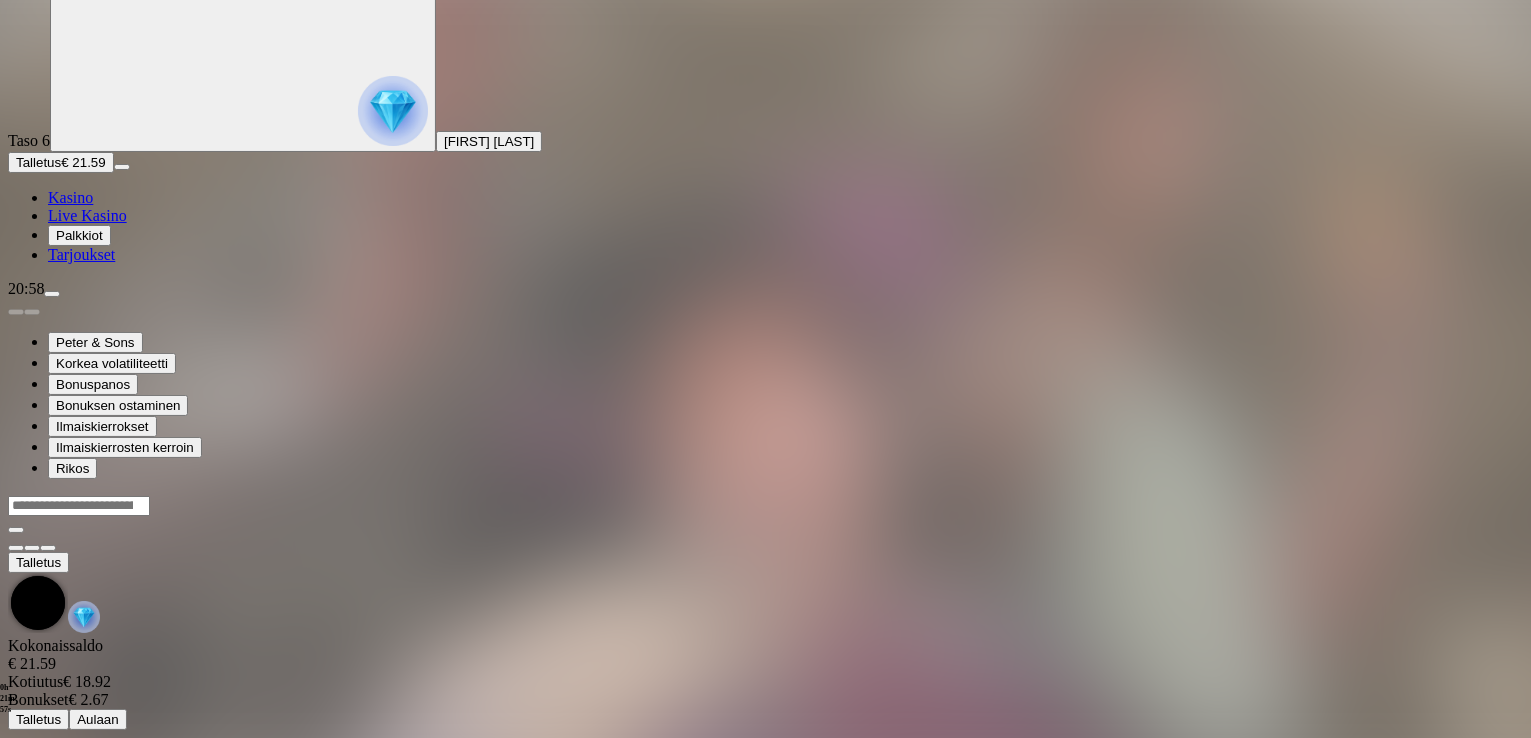 scroll, scrollTop: 0, scrollLeft: 0, axis: both 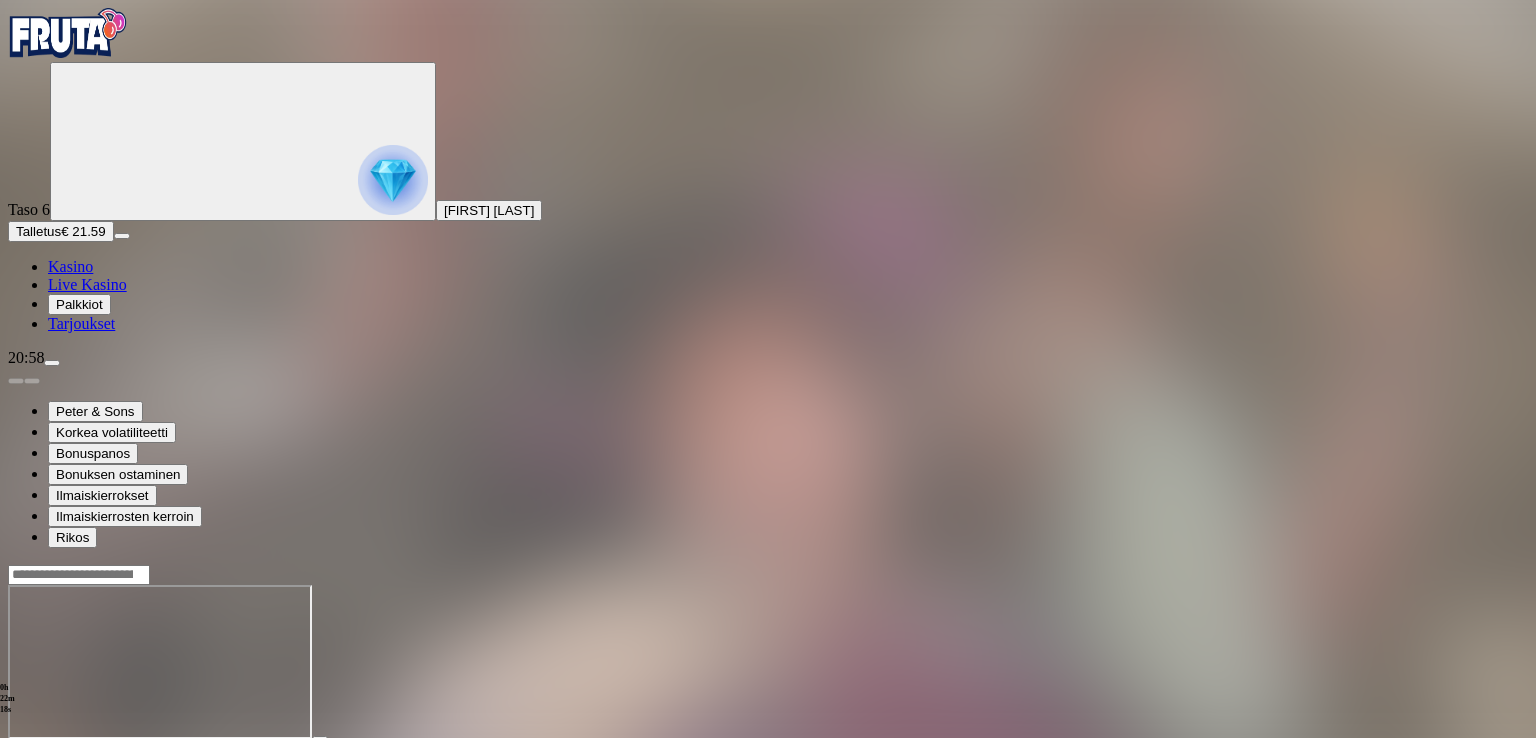 click at bounding box center [52, 363] 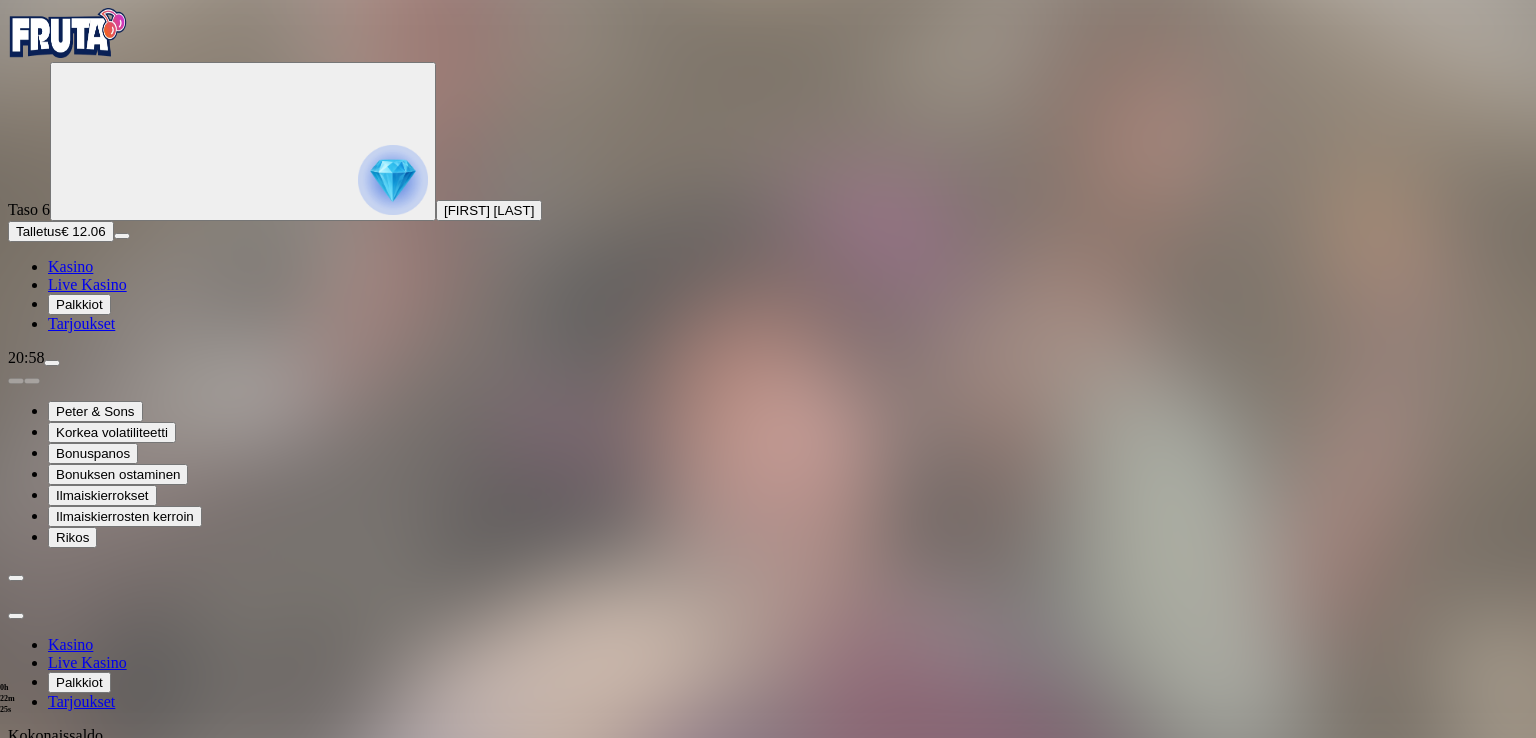 click at bounding box center (16, 616) 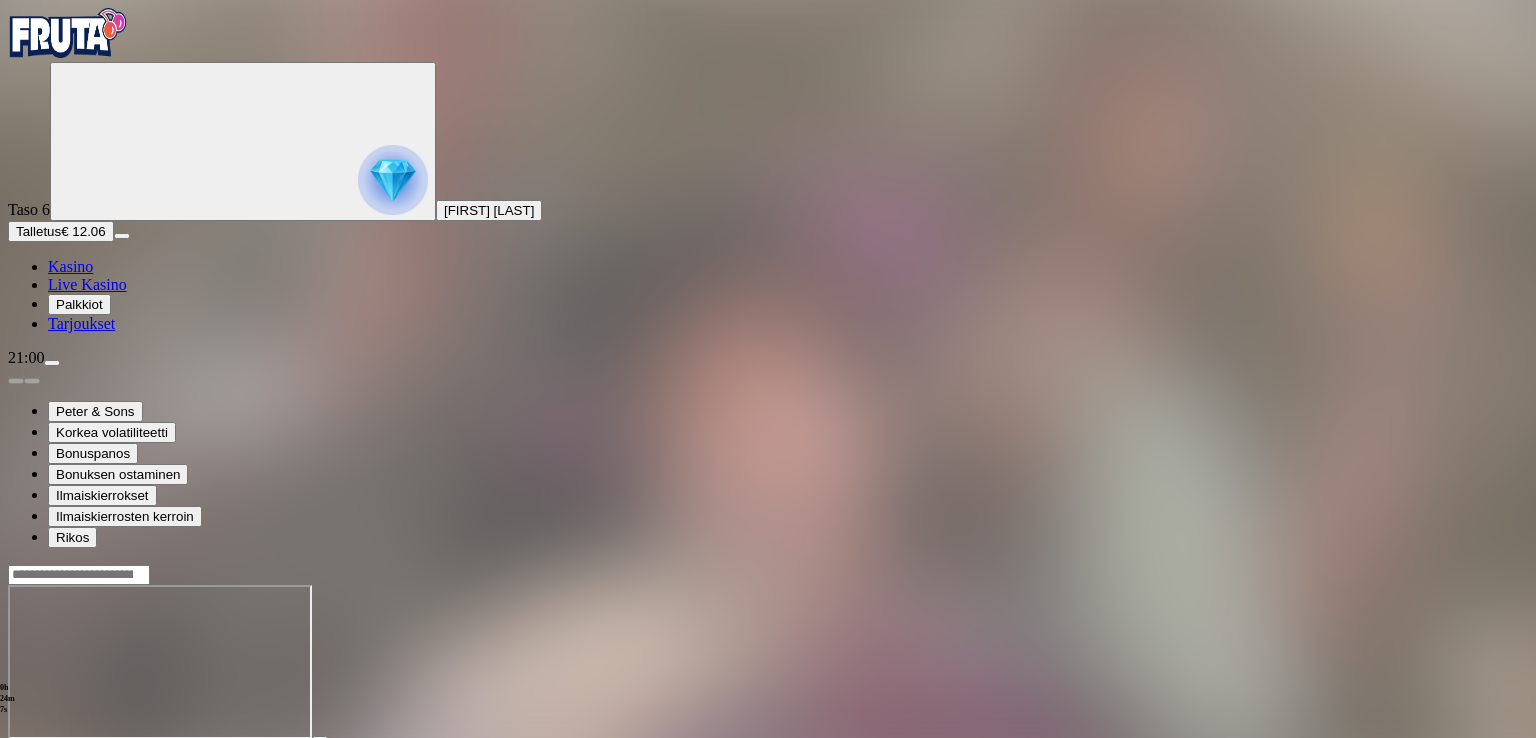 click at bounding box center (16, 757) 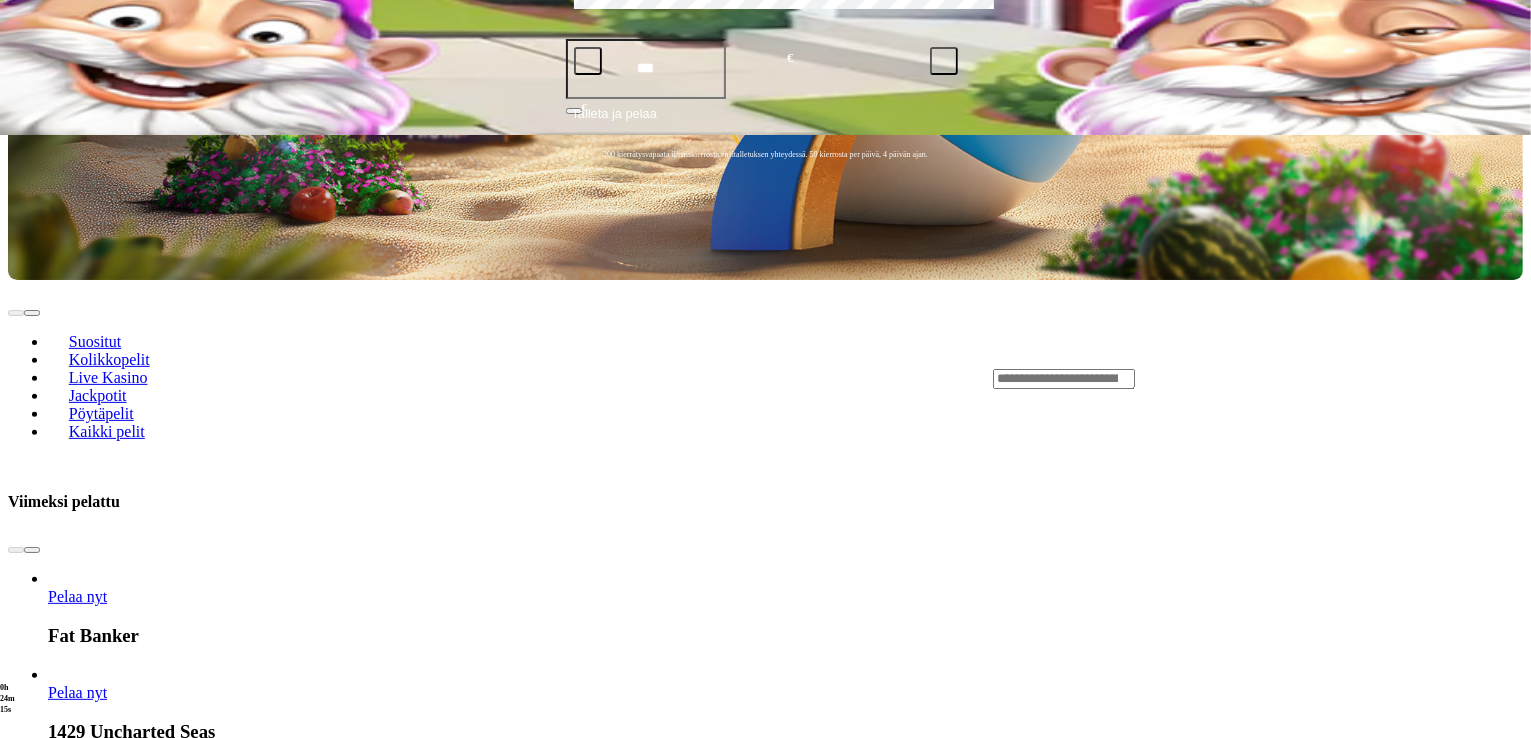 scroll, scrollTop: 792, scrollLeft: 0, axis: vertical 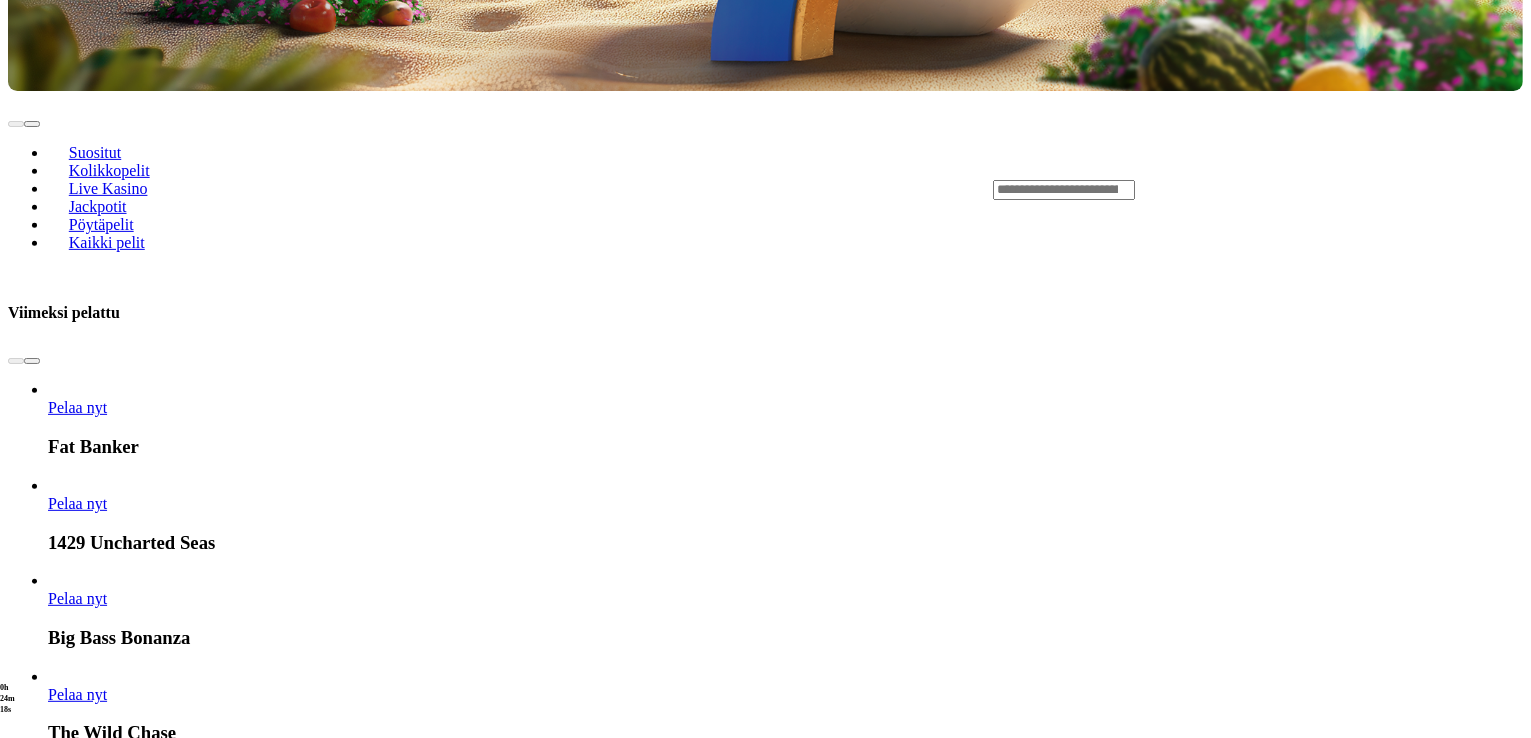 click on "Pelaa nyt Sweet Bonanza Super Scatter Pelaa nyt Fu Wu Shi Gold Blitz Ultimate Pelaa nyt Turbo Duck Pelaa nyt Reel Warriors Pelaa nyt Mad Hit Gorillatron Pelaa nyt Play'n GO Buffalo of Wealth Pelaa nyt Wild Swarm Triple Hive Pelaa nyt Joker Pin the Win Pelaa nyt Area Surge Molten Money Pelaa nyt Alibi Pelaa nyt Super Flip Deluxe" at bounding box center (829, 3202) 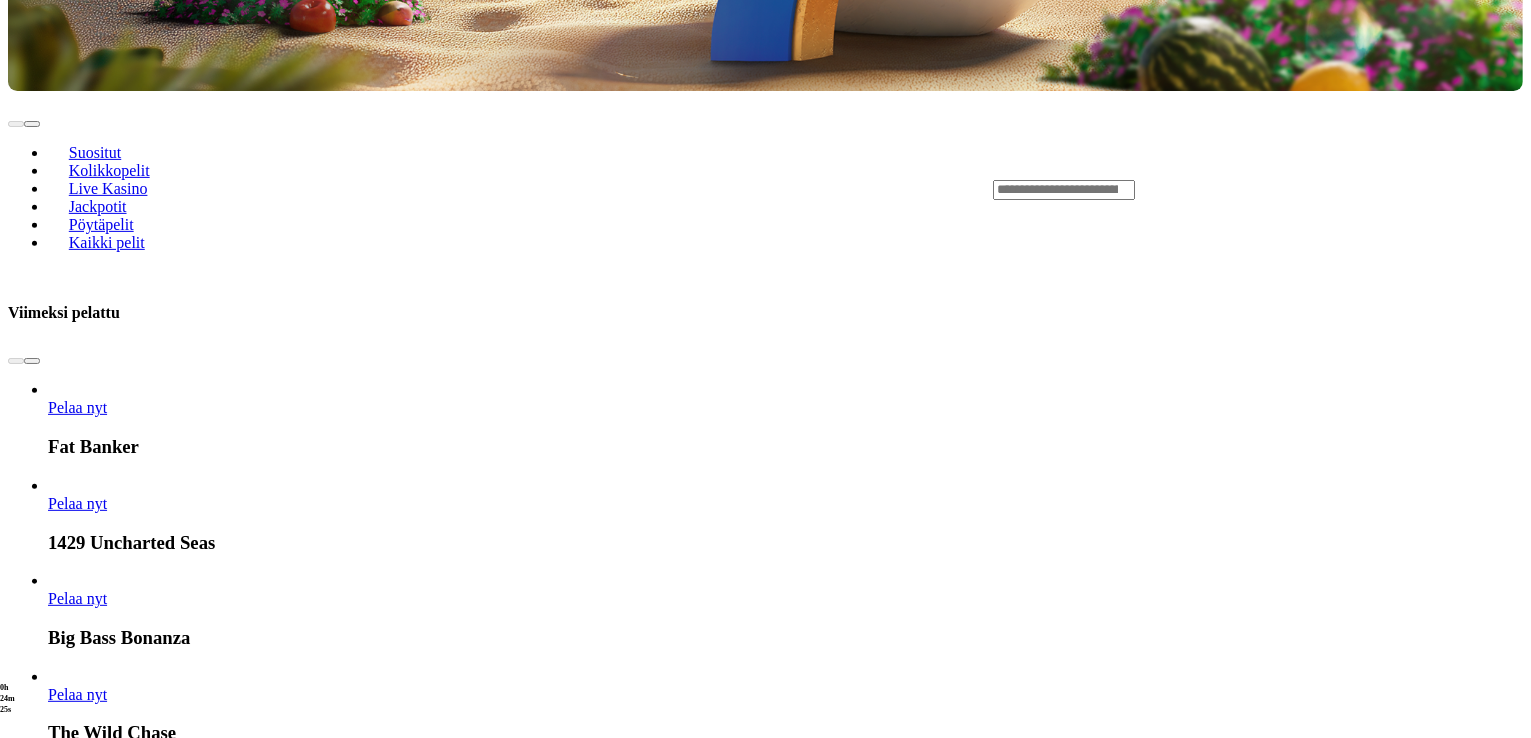 click on "Näytä kaikki" at bounding box center [1498, 2606] 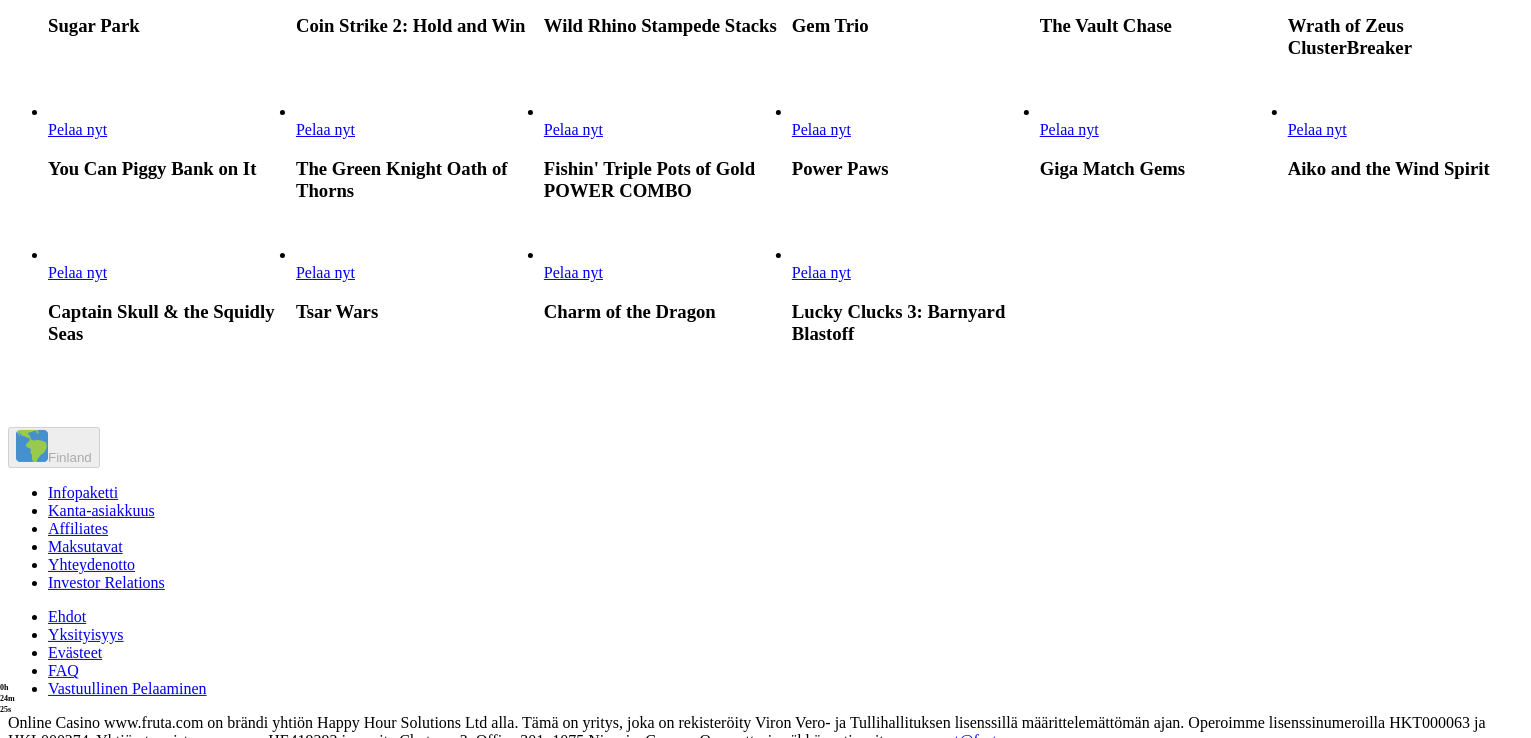 scroll, scrollTop: 0, scrollLeft: 0, axis: both 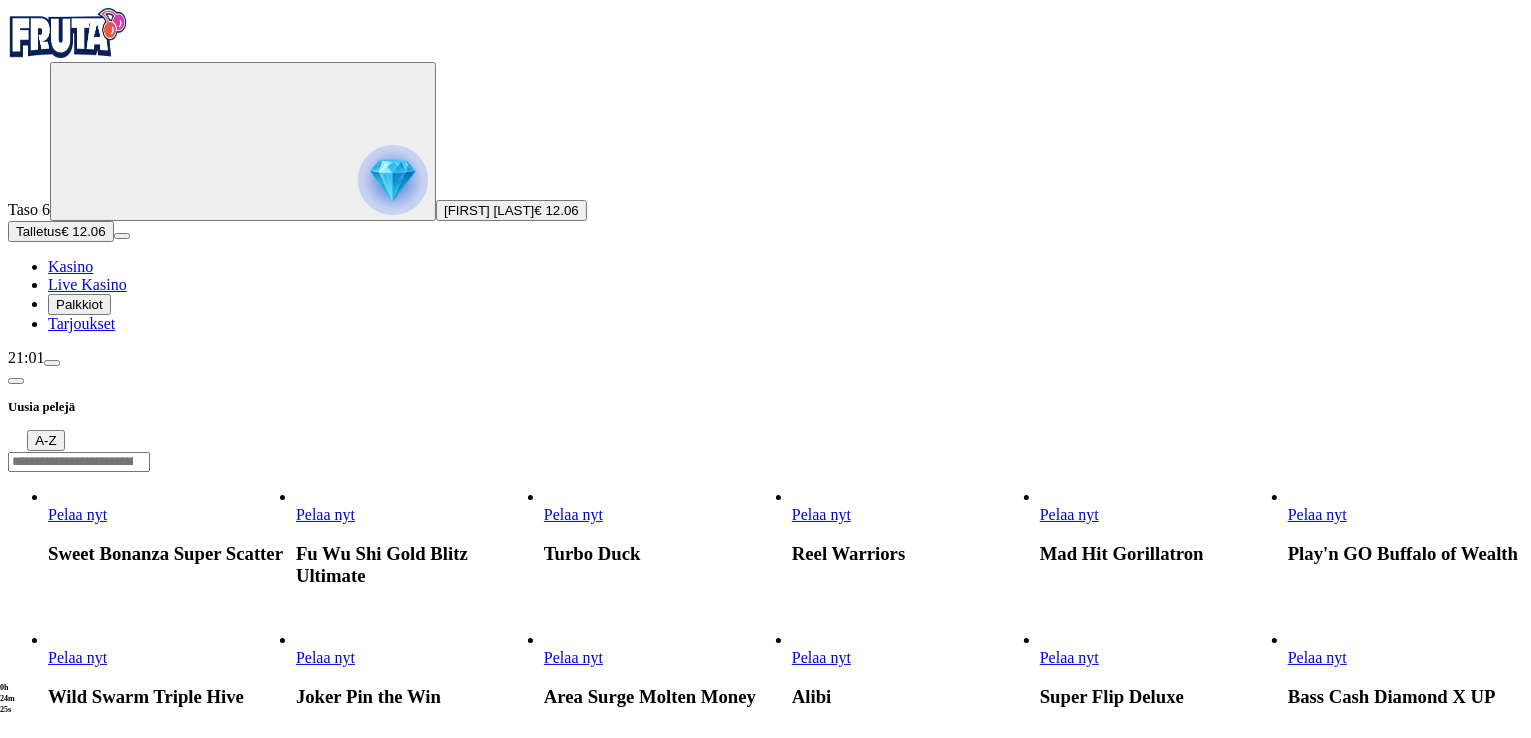 click at bounding box center [544, 667] 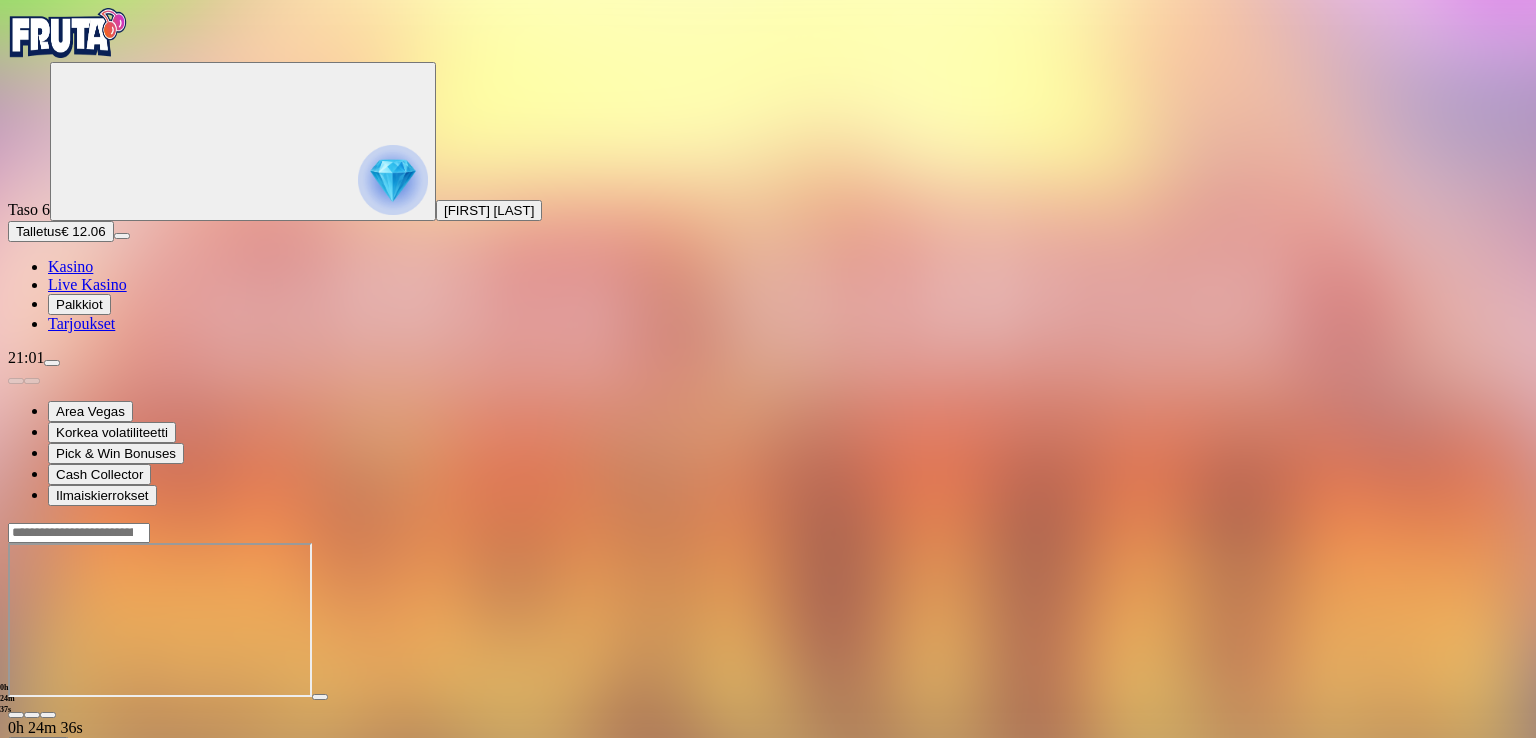 click at bounding box center [16, 715] 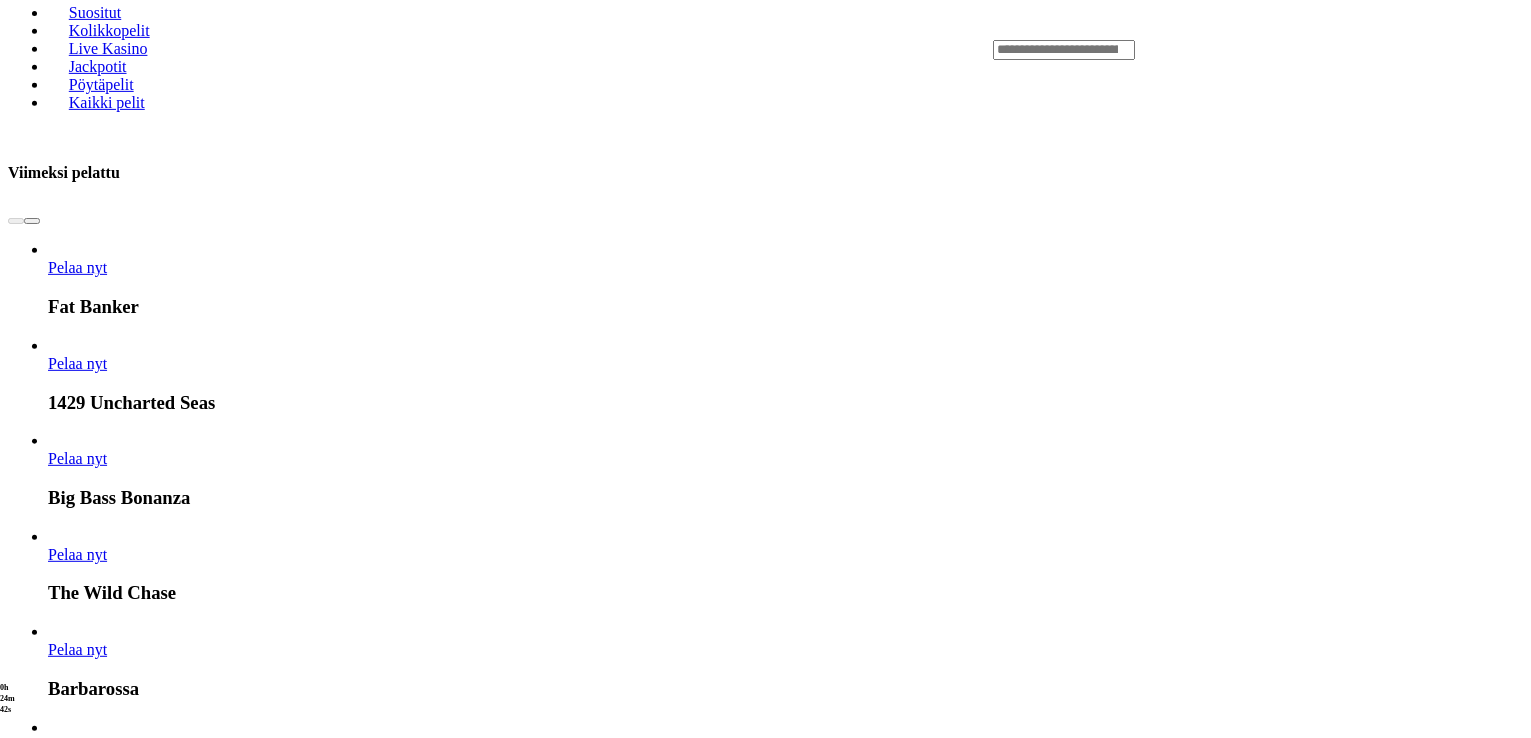 scroll, scrollTop: 934, scrollLeft: 0, axis: vertical 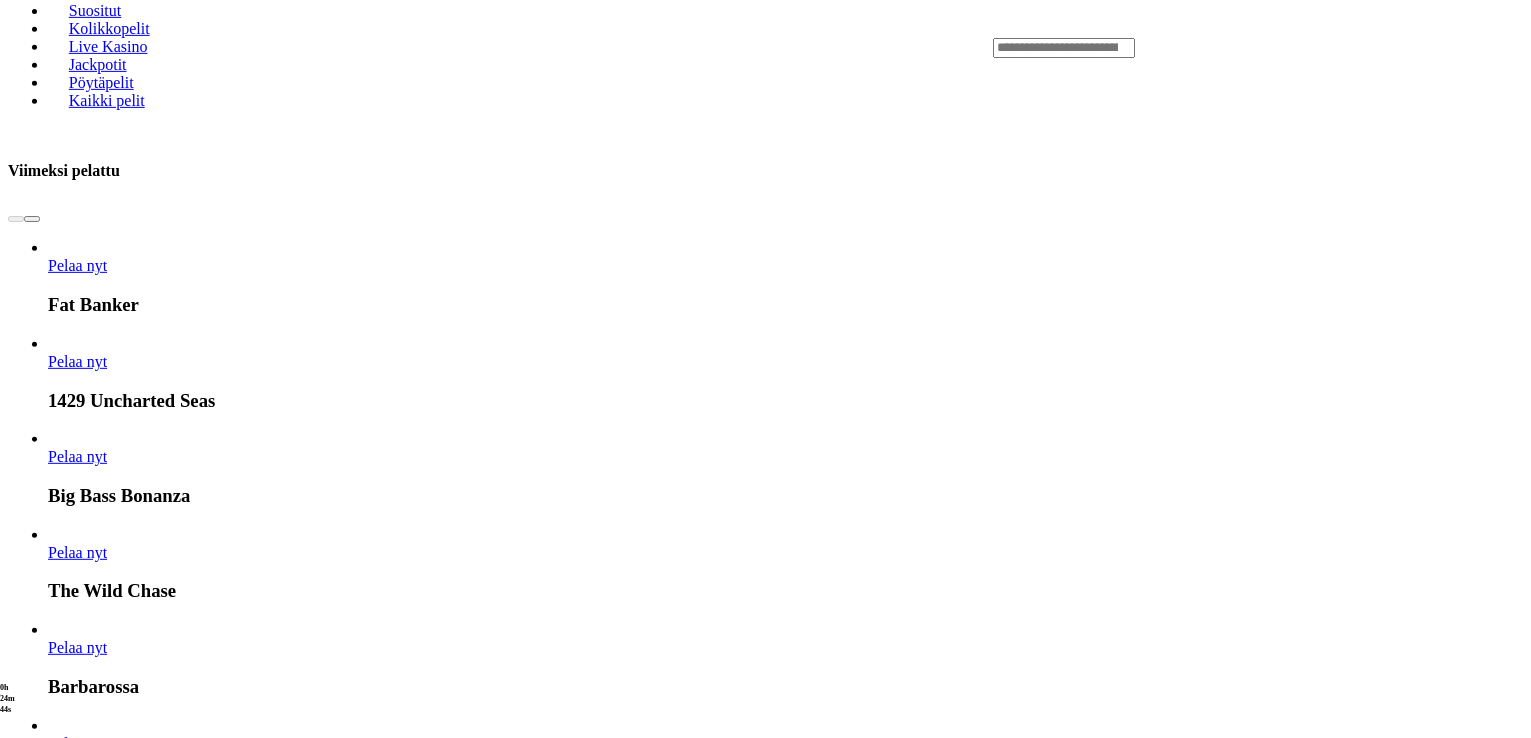 click on "Pelaa nyt" at bounding box center [77, 3056] 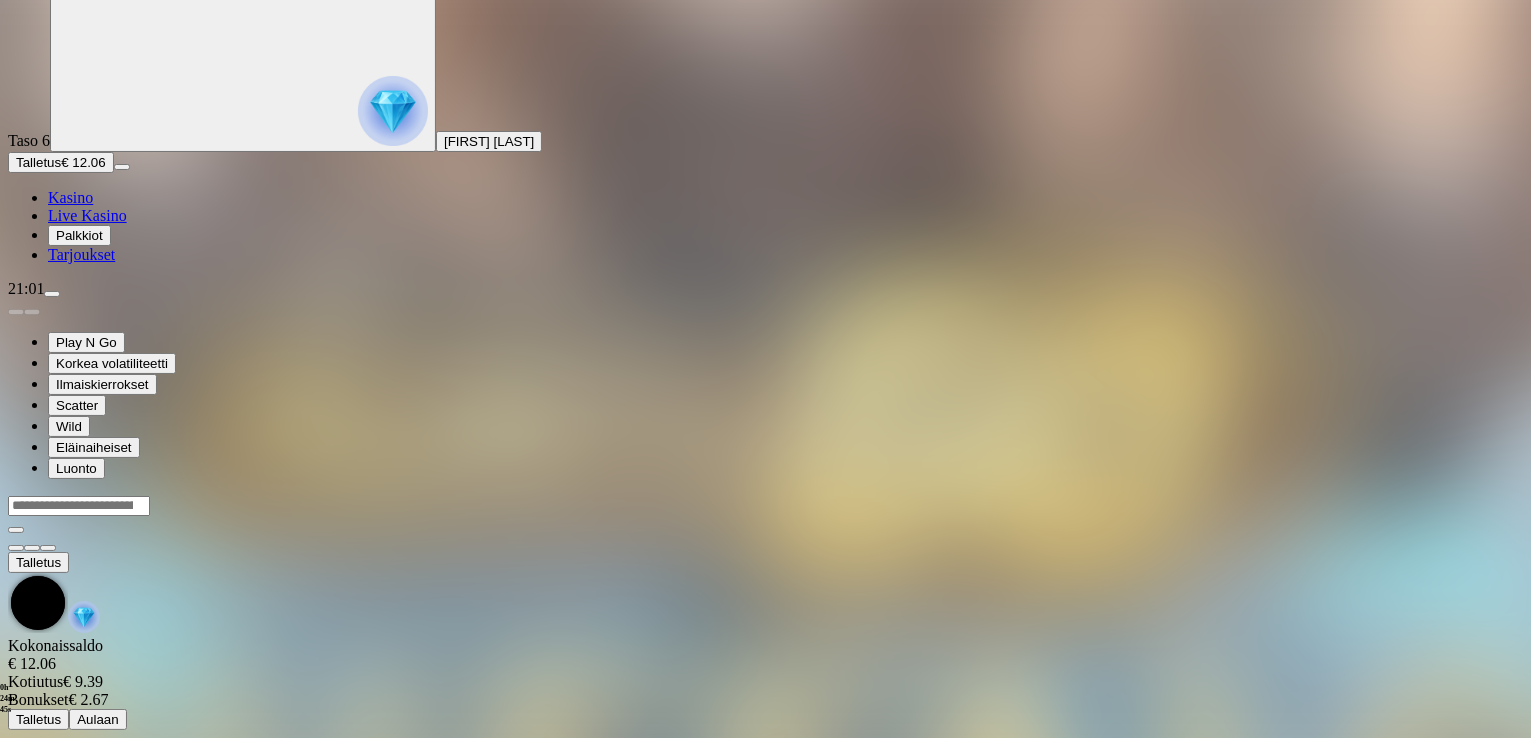 scroll, scrollTop: 0, scrollLeft: 0, axis: both 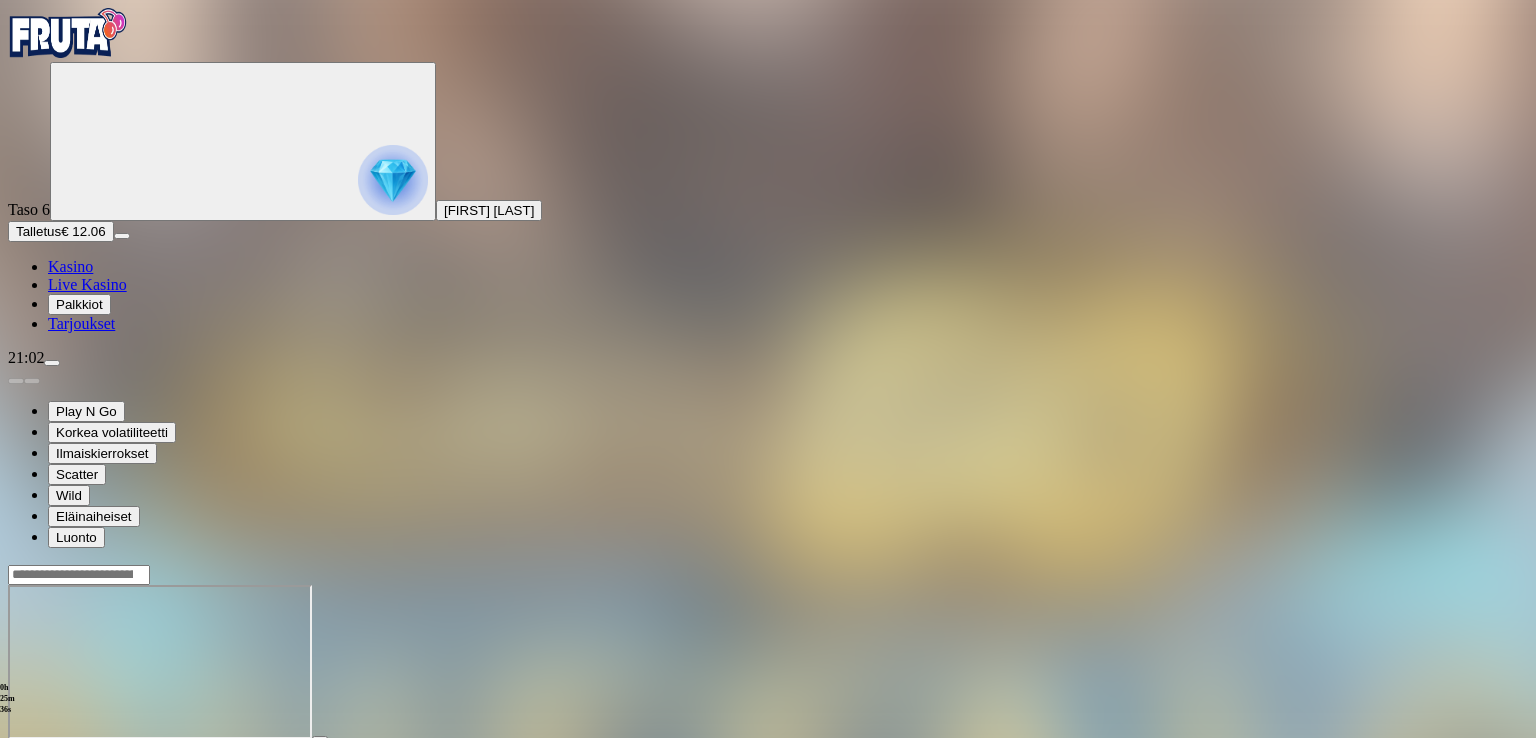 click at bounding box center (48, 757) 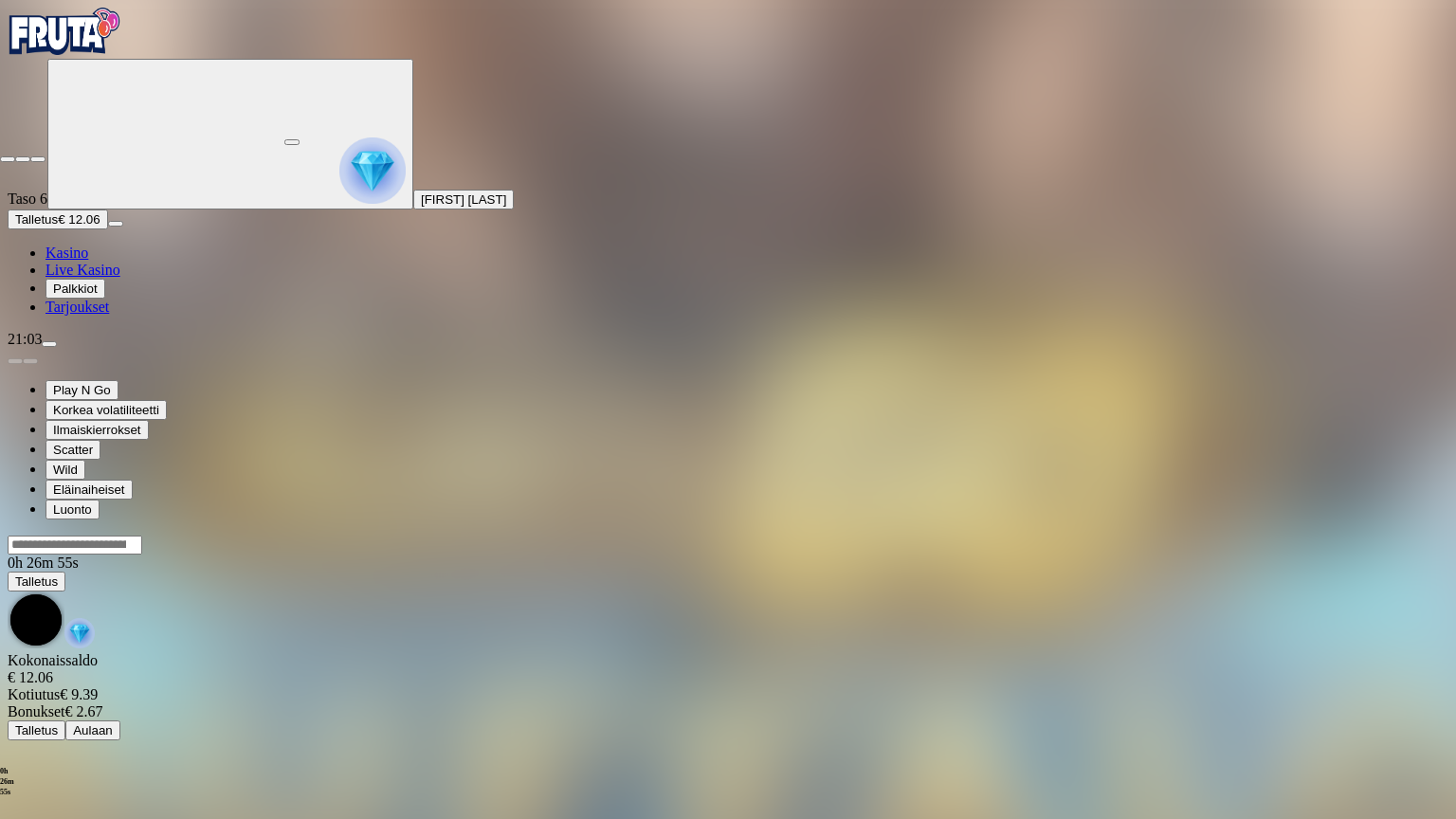 click at bounding box center [8, 159] 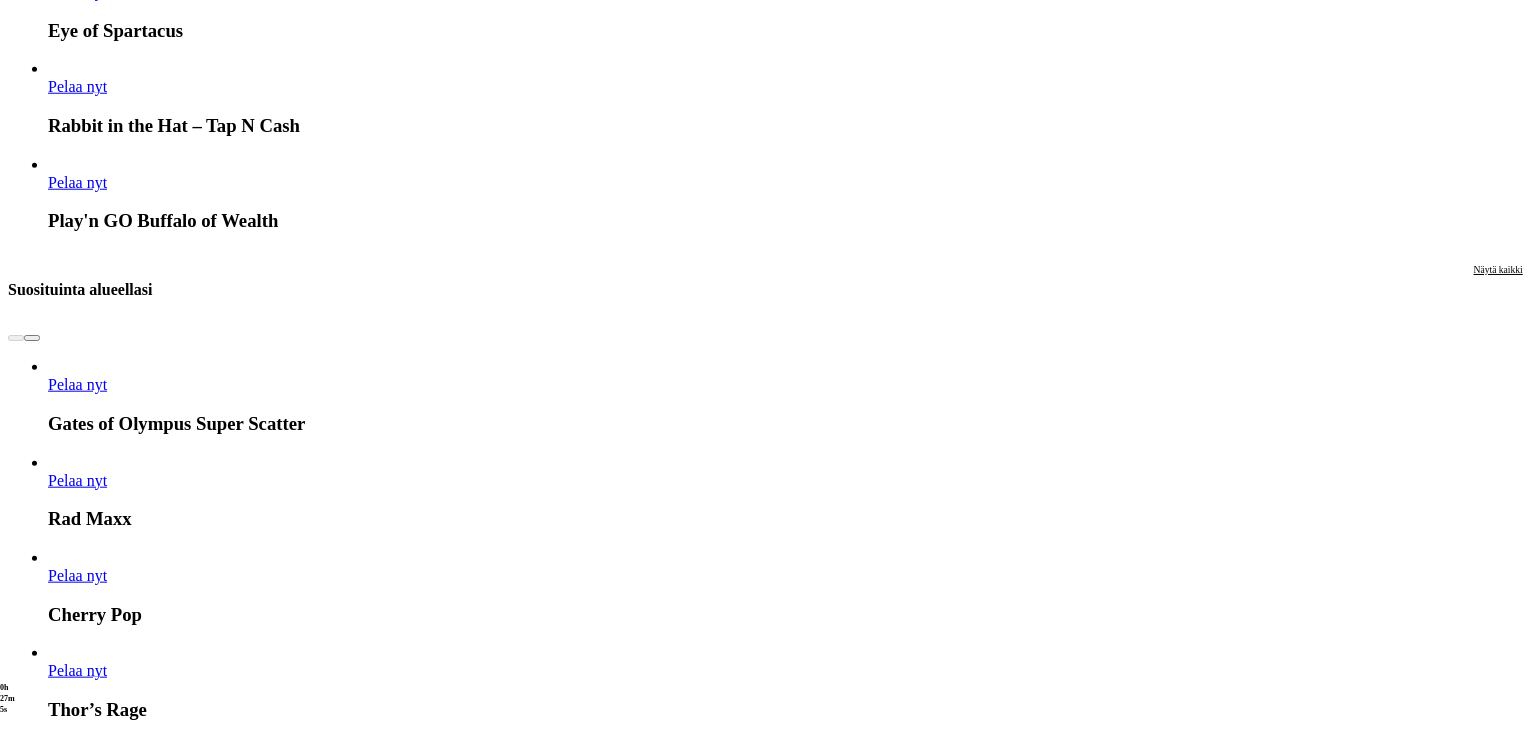 scroll, scrollTop: 2028, scrollLeft: 0, axis: vertical 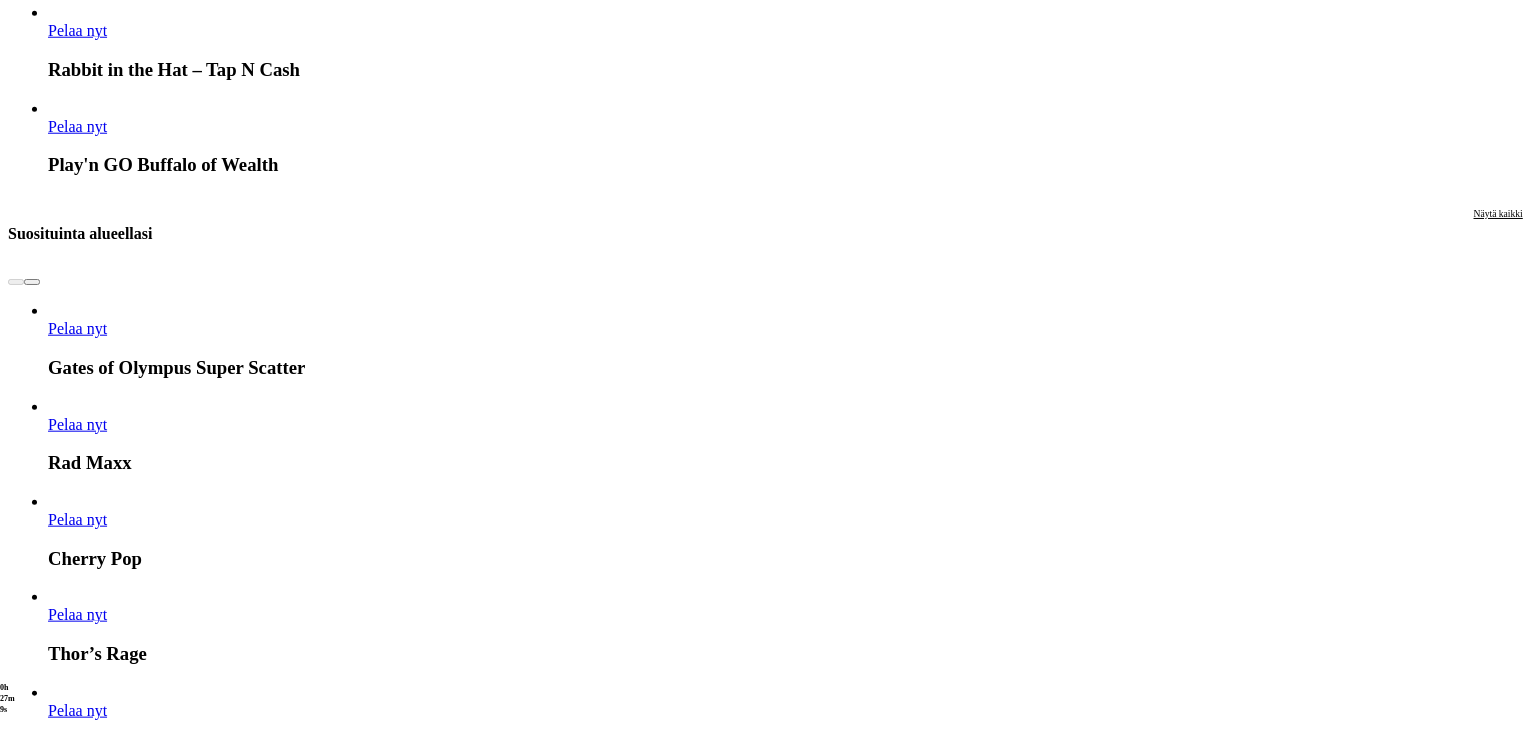 click on "Pelaa nyt" at bounding box center [77, 17328] 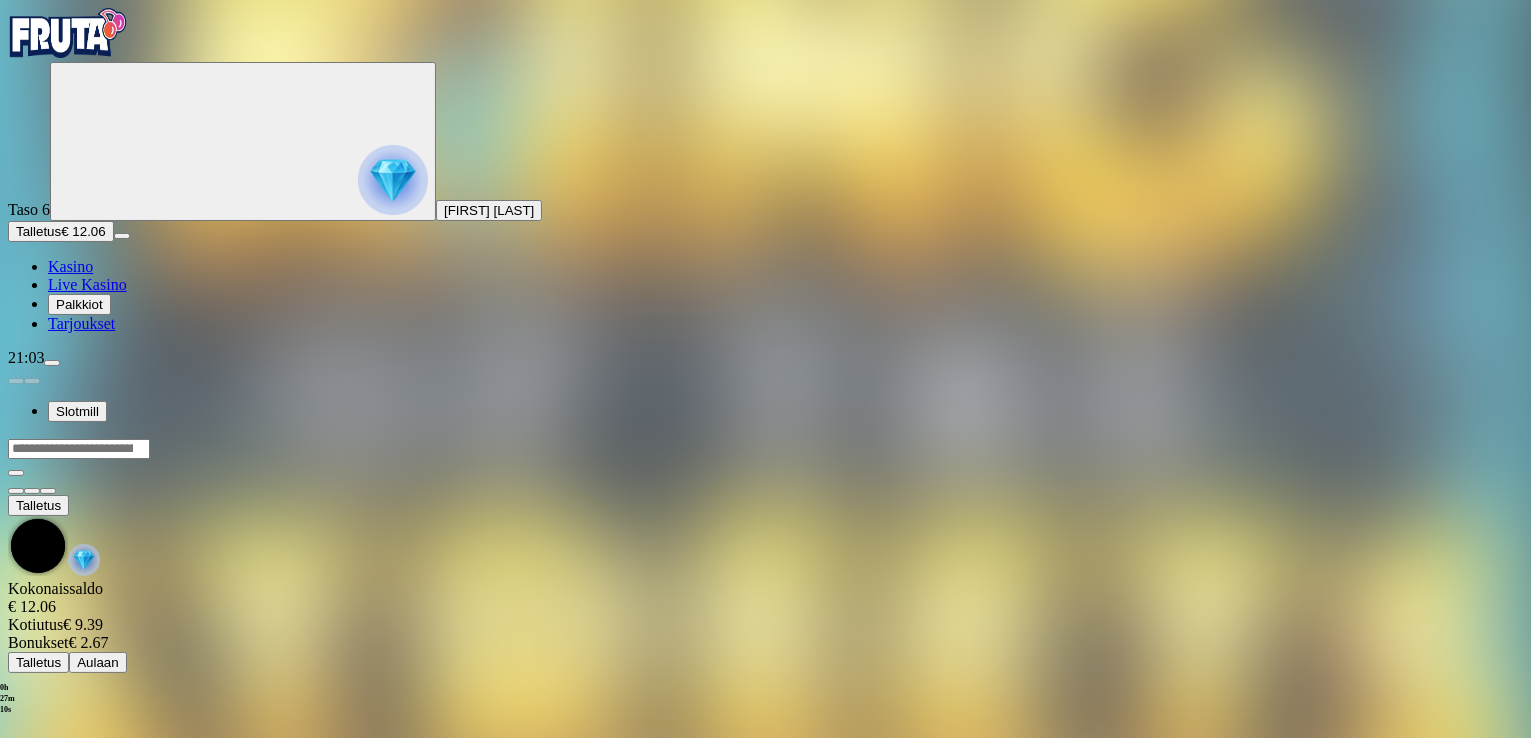 scroll, scrollTop: 0, scrollLeft: 0, axis: both 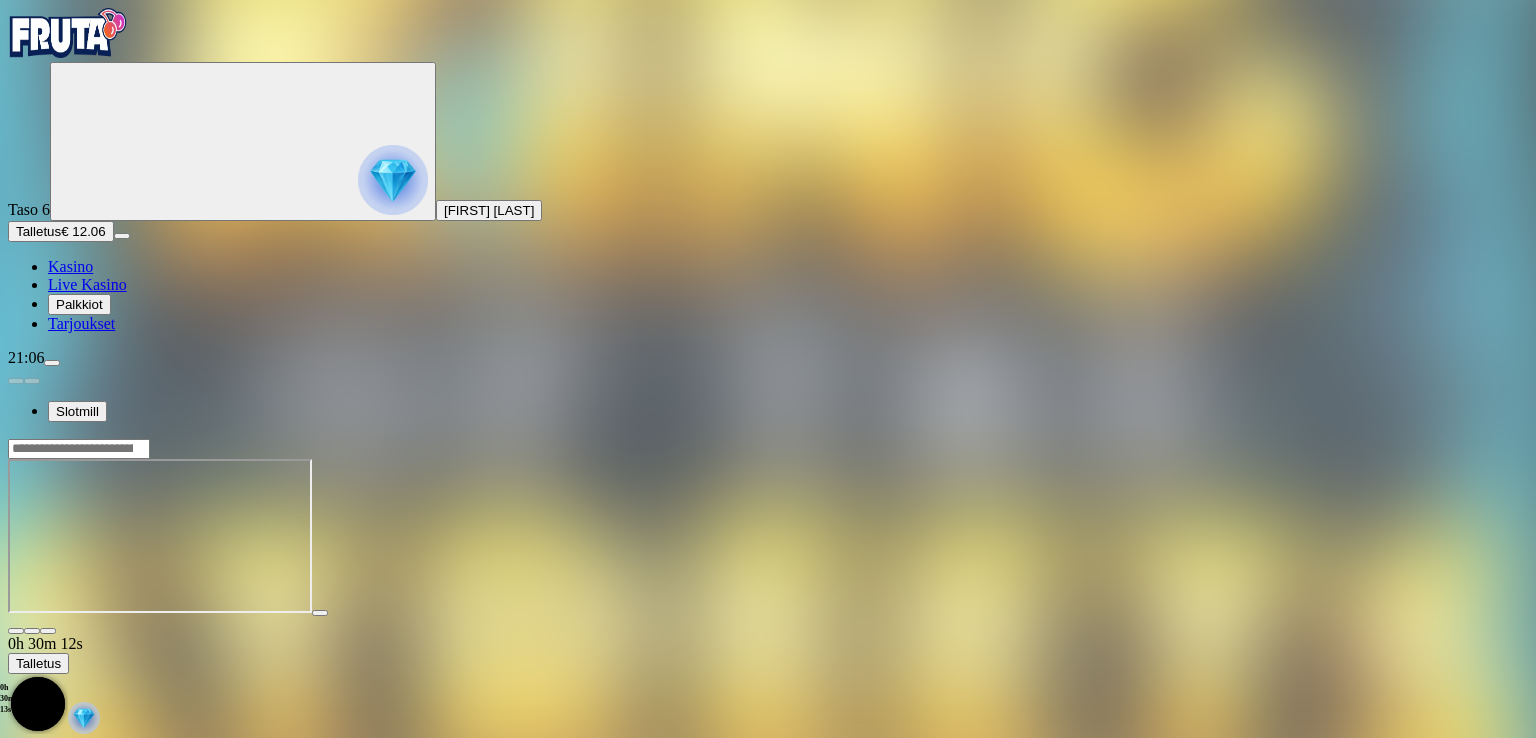 click at bounding box center [16, 631] 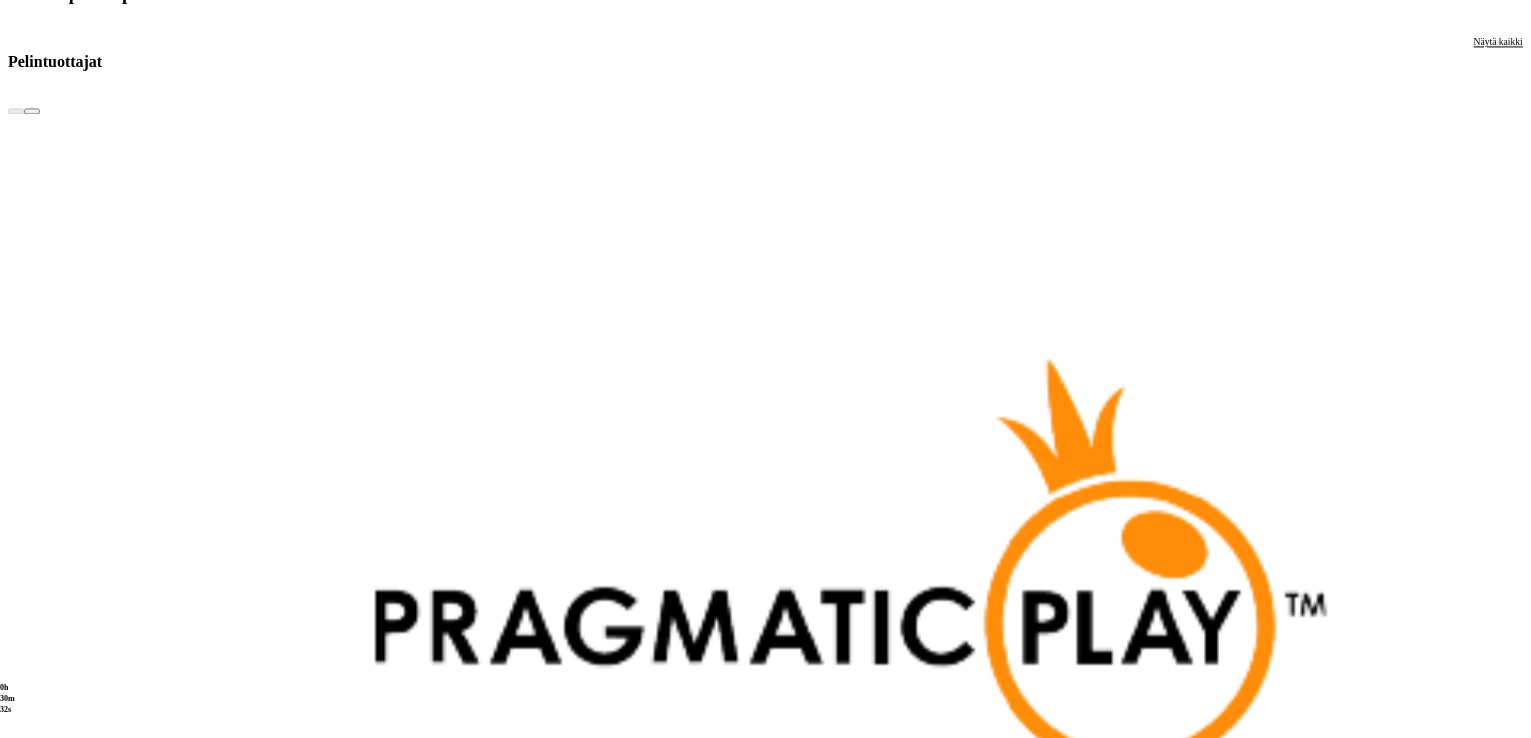 scroll, scrollTop: 4520, scrollLeft: 0, axis: vertical 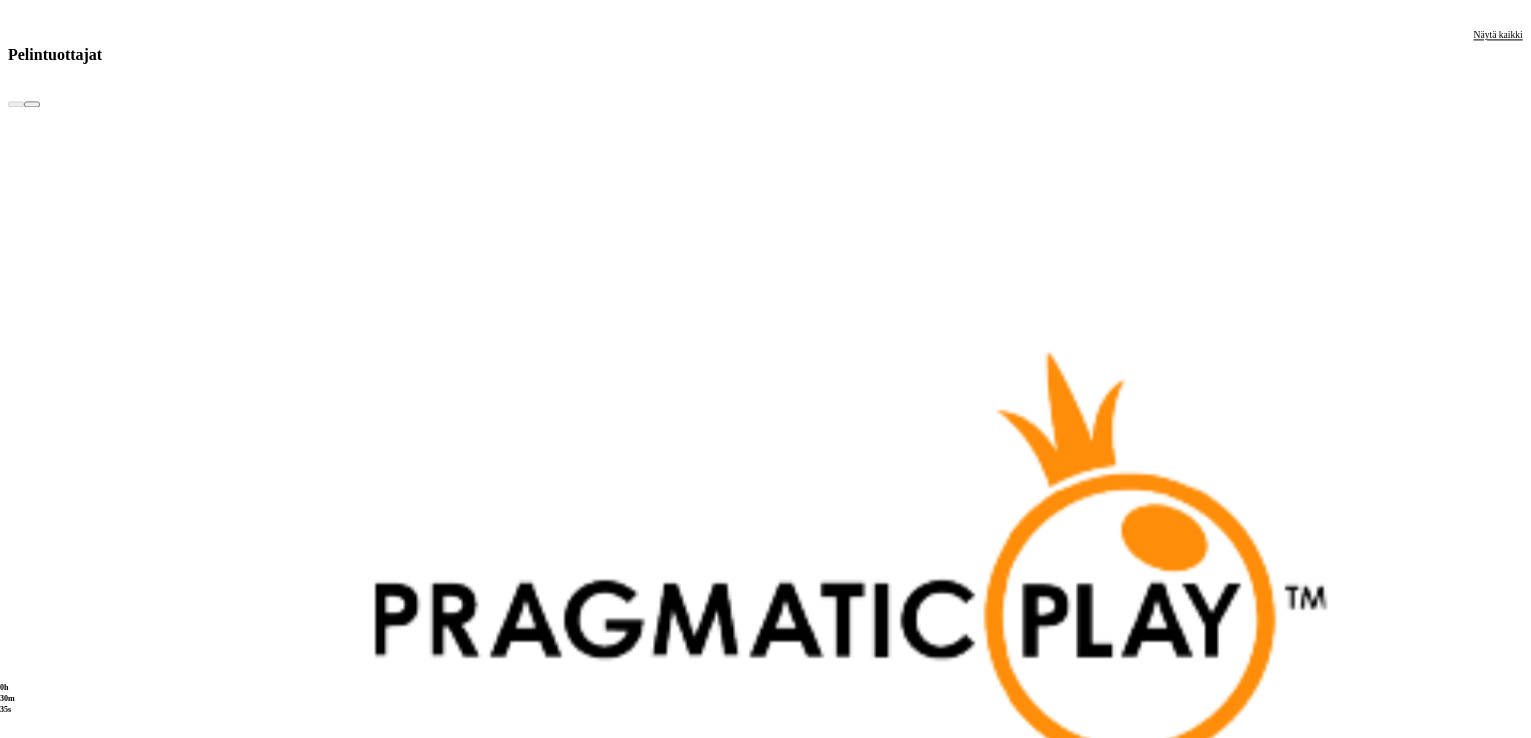 click on "Pelaa nyt" at bounding box center (77, 27386) 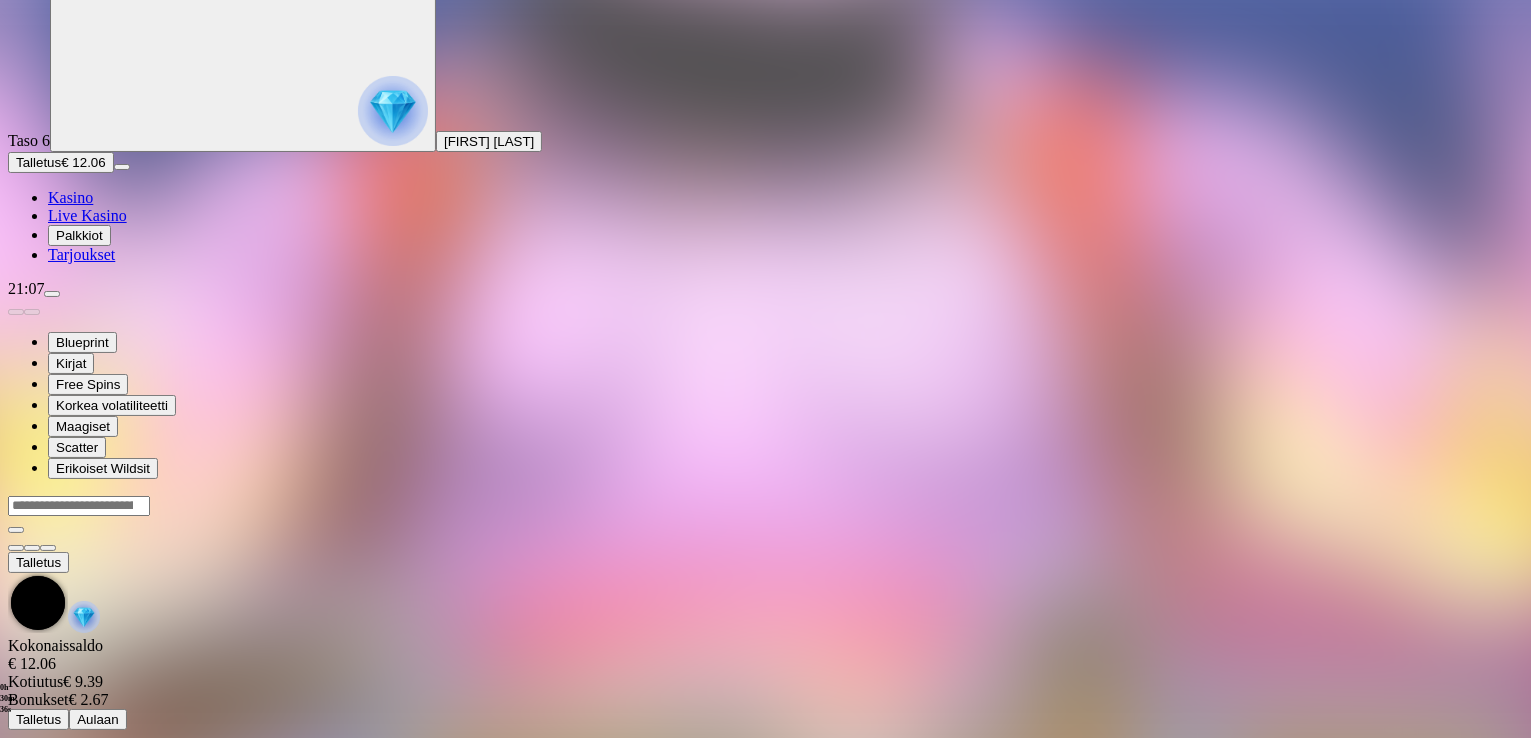 scroll, scrollTop: 0, scrollLeft: 0, axis: both 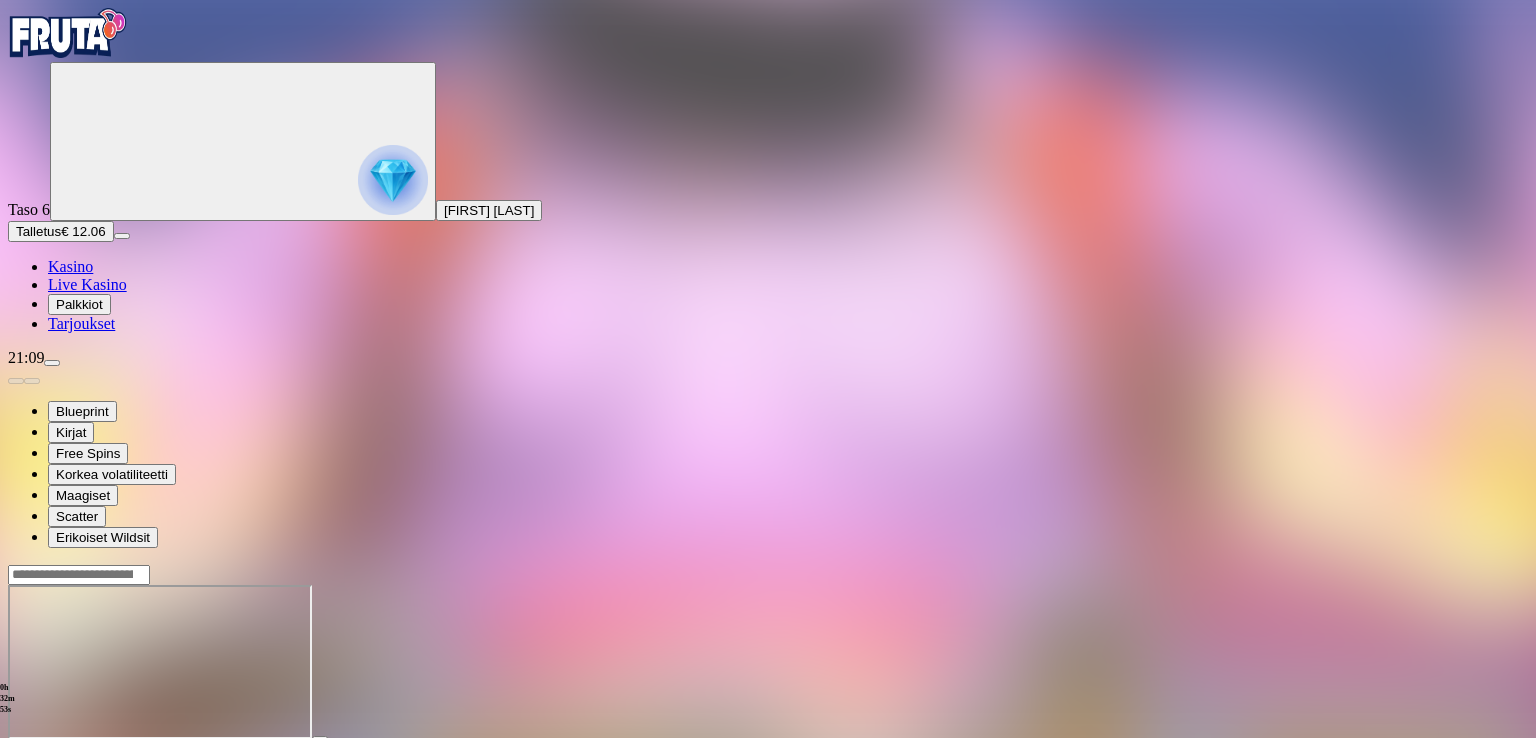 click at bounding box center [16, 757] 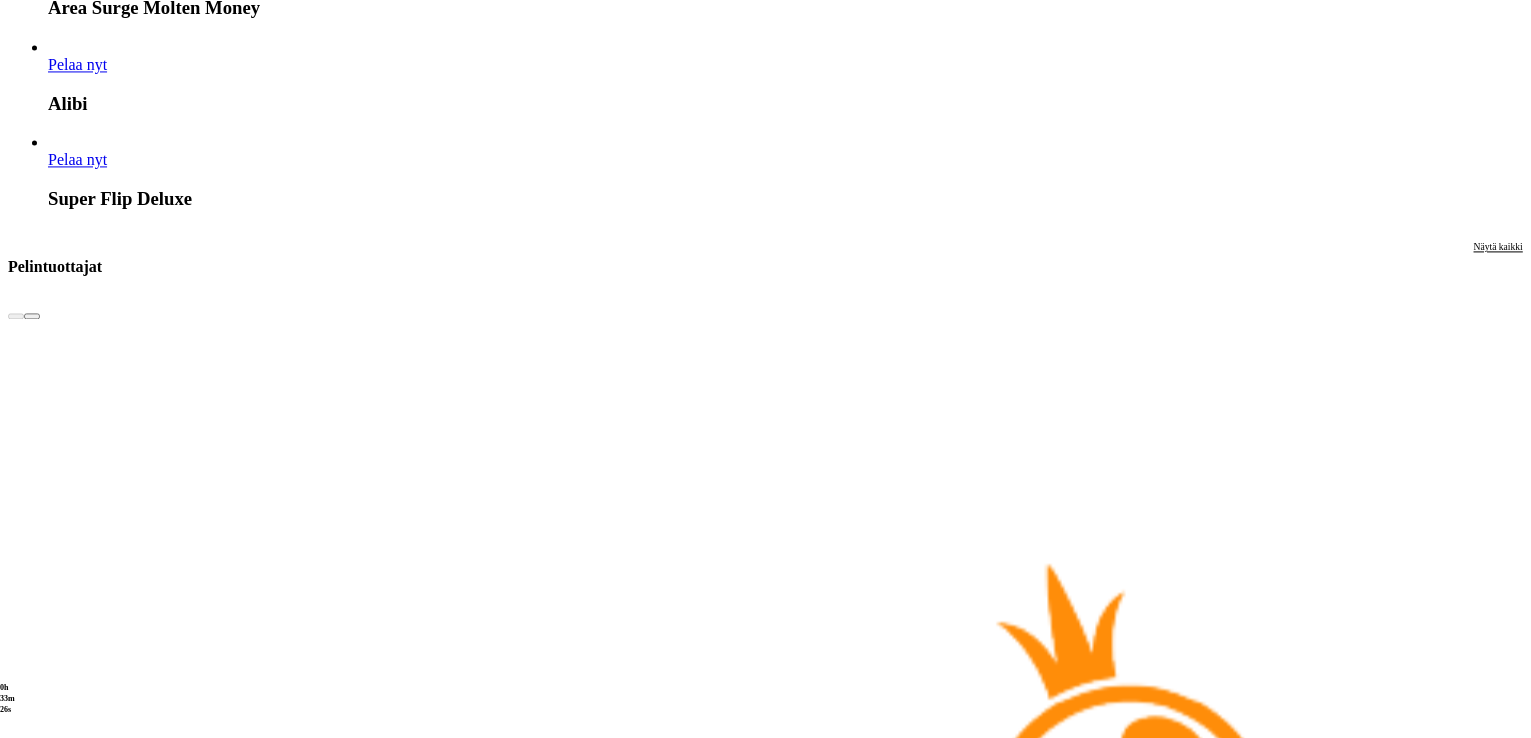 scroll, scrollTop: 4311, scrollLeft: 0, axis: vertical 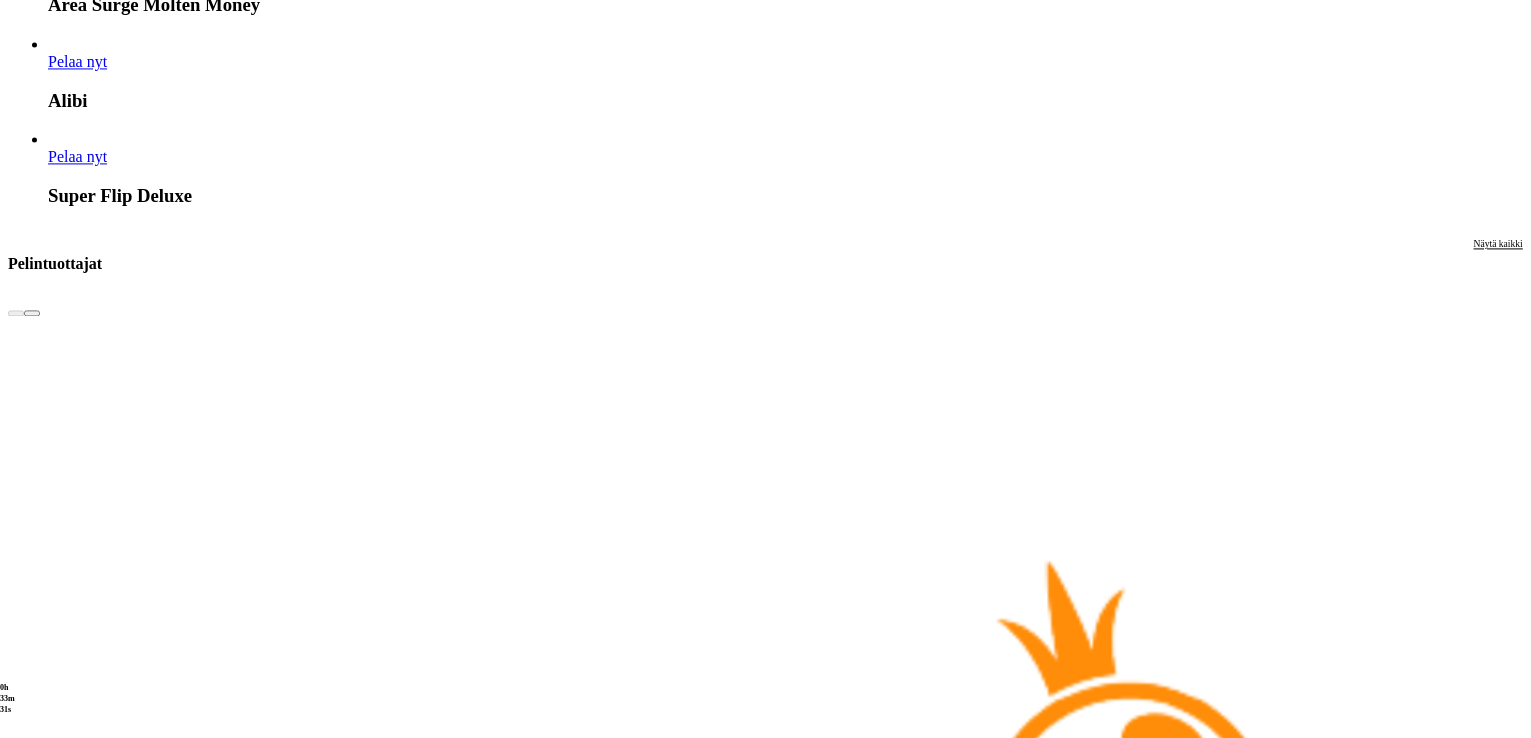 click on "Pelaa nyt" at bounding box center [77, 27500] 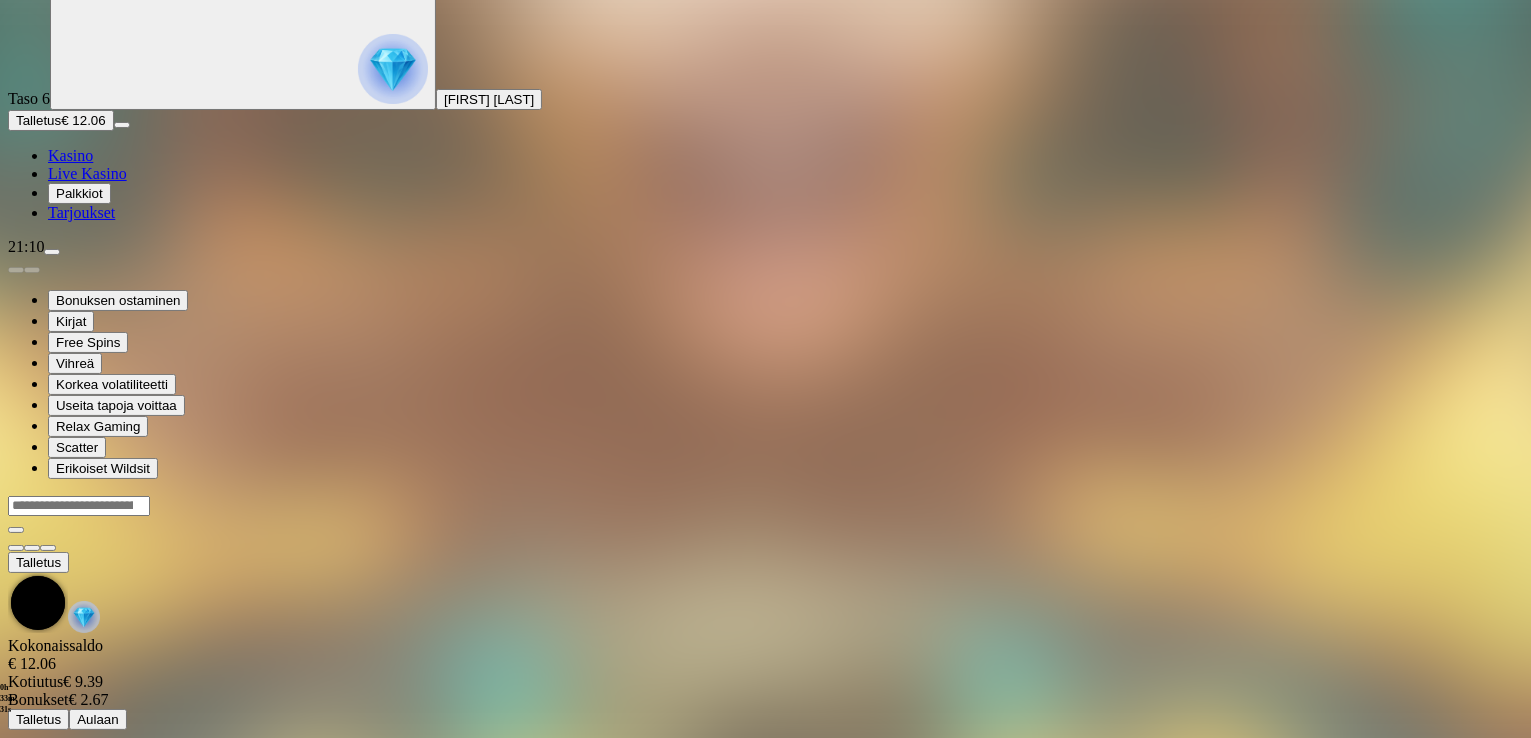 scroll, scrollTop: 0, scrollLeft: 0, axis: both 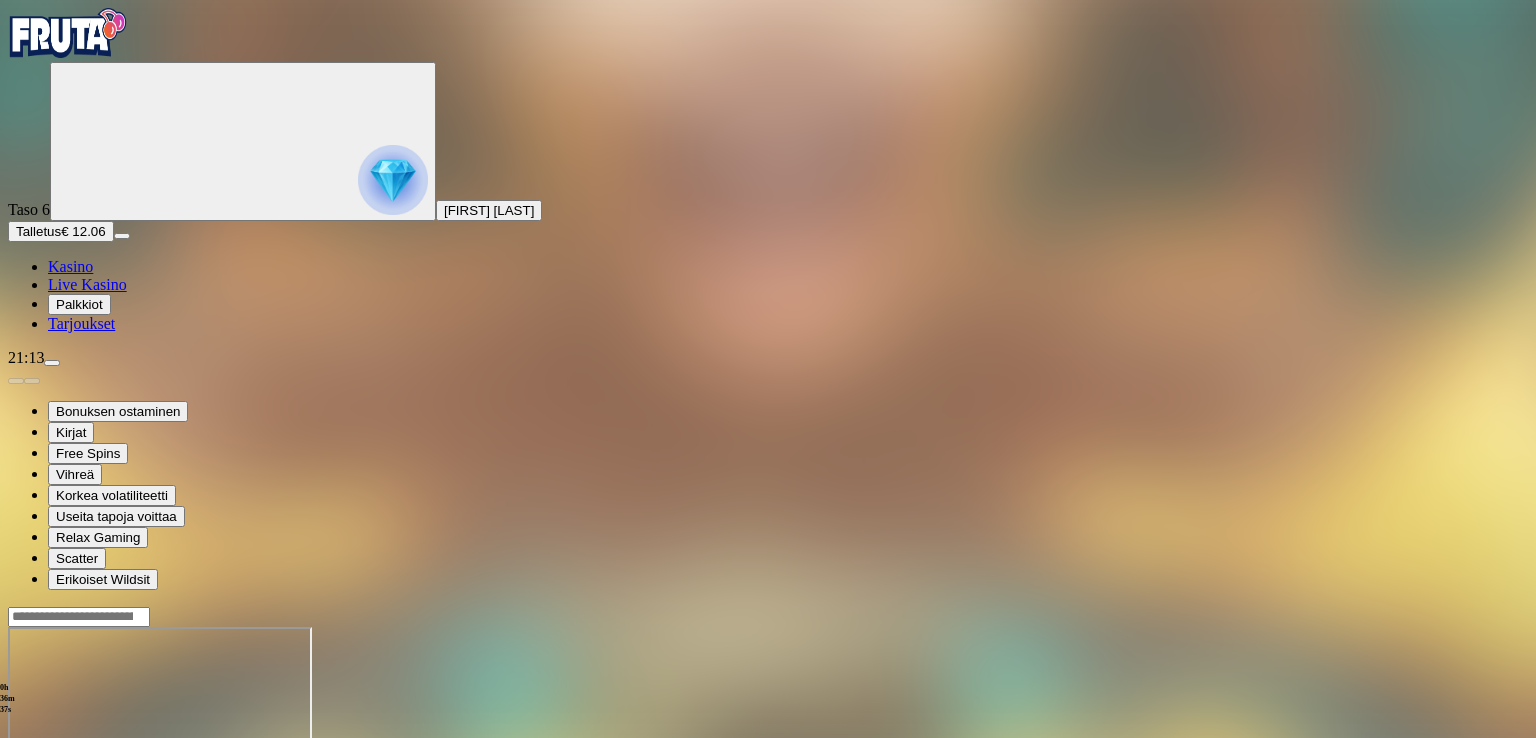 click at bounding box center (16, 799) 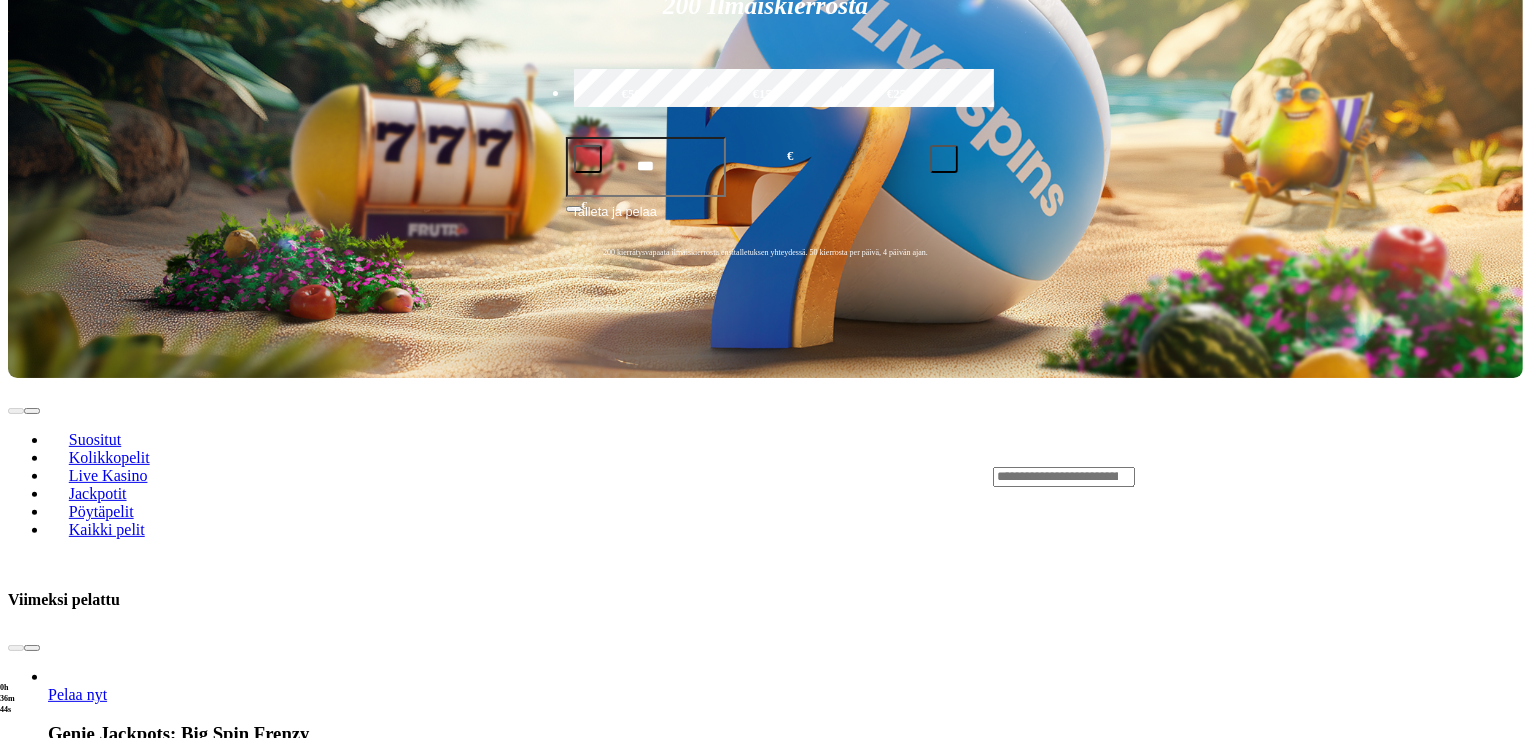 scroll, scrollTop: 527, scrollLeft: 0, axis: vertical 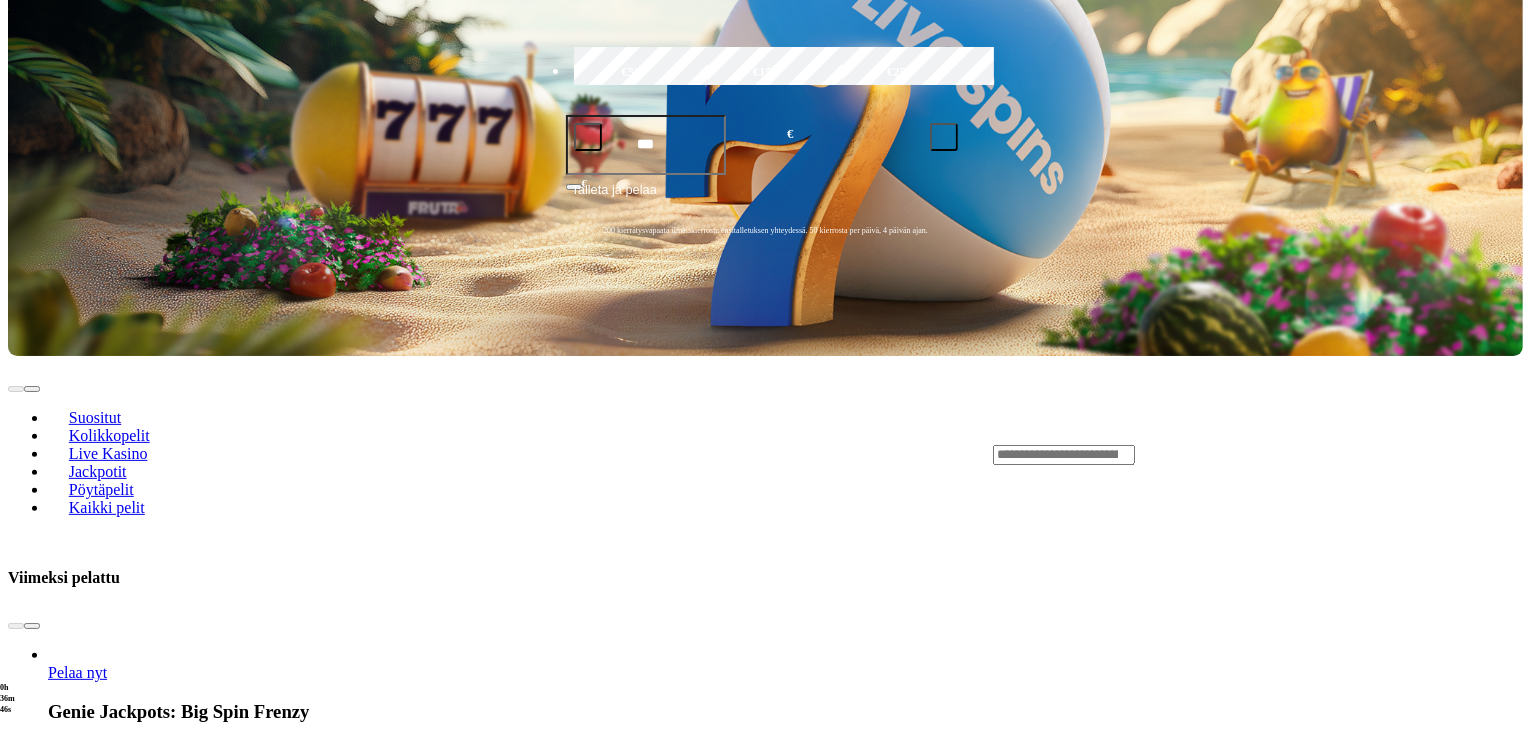 click on "Pelaa nyt" at bounding box center (77, 768) 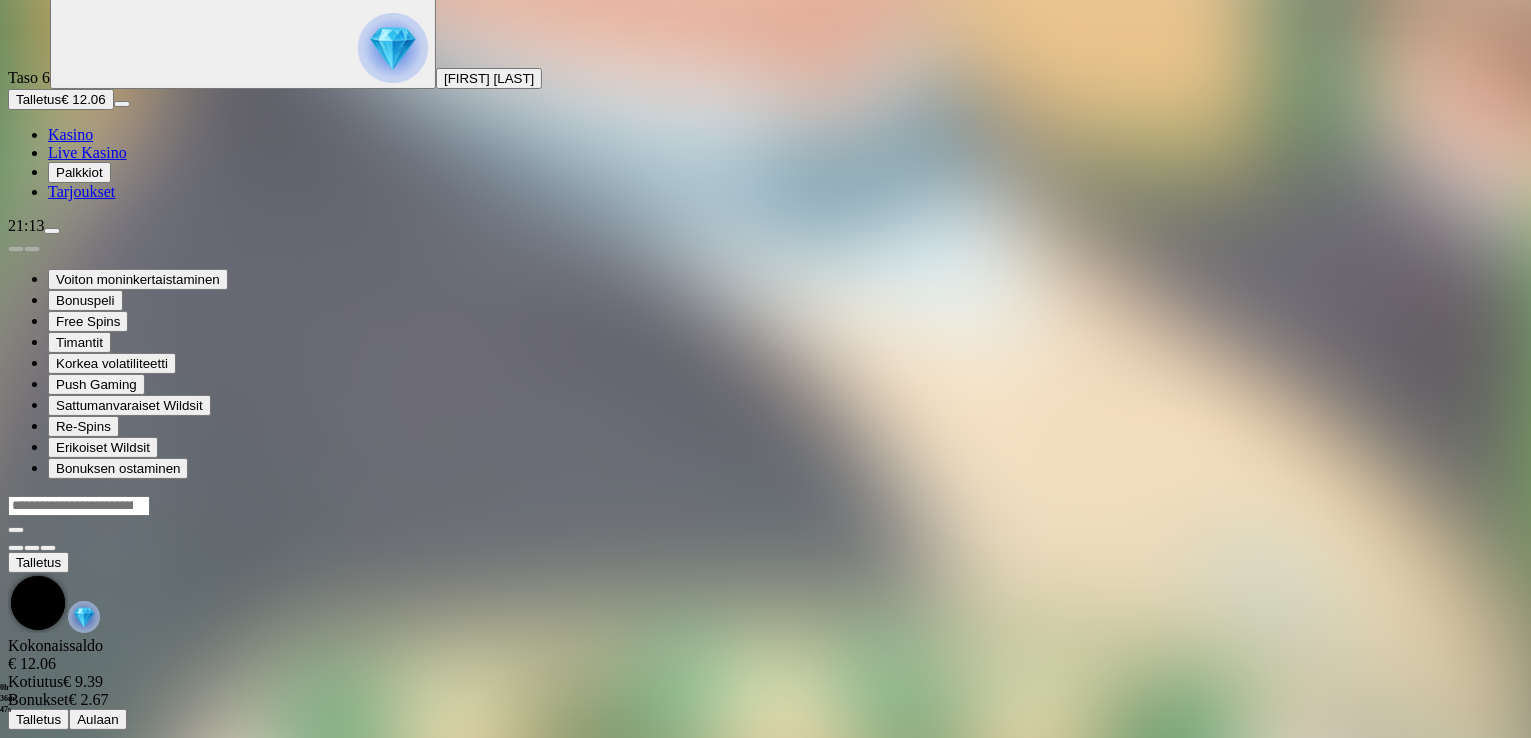 scroll, scrollTop: 0, scrollLeft: 0, axis: both 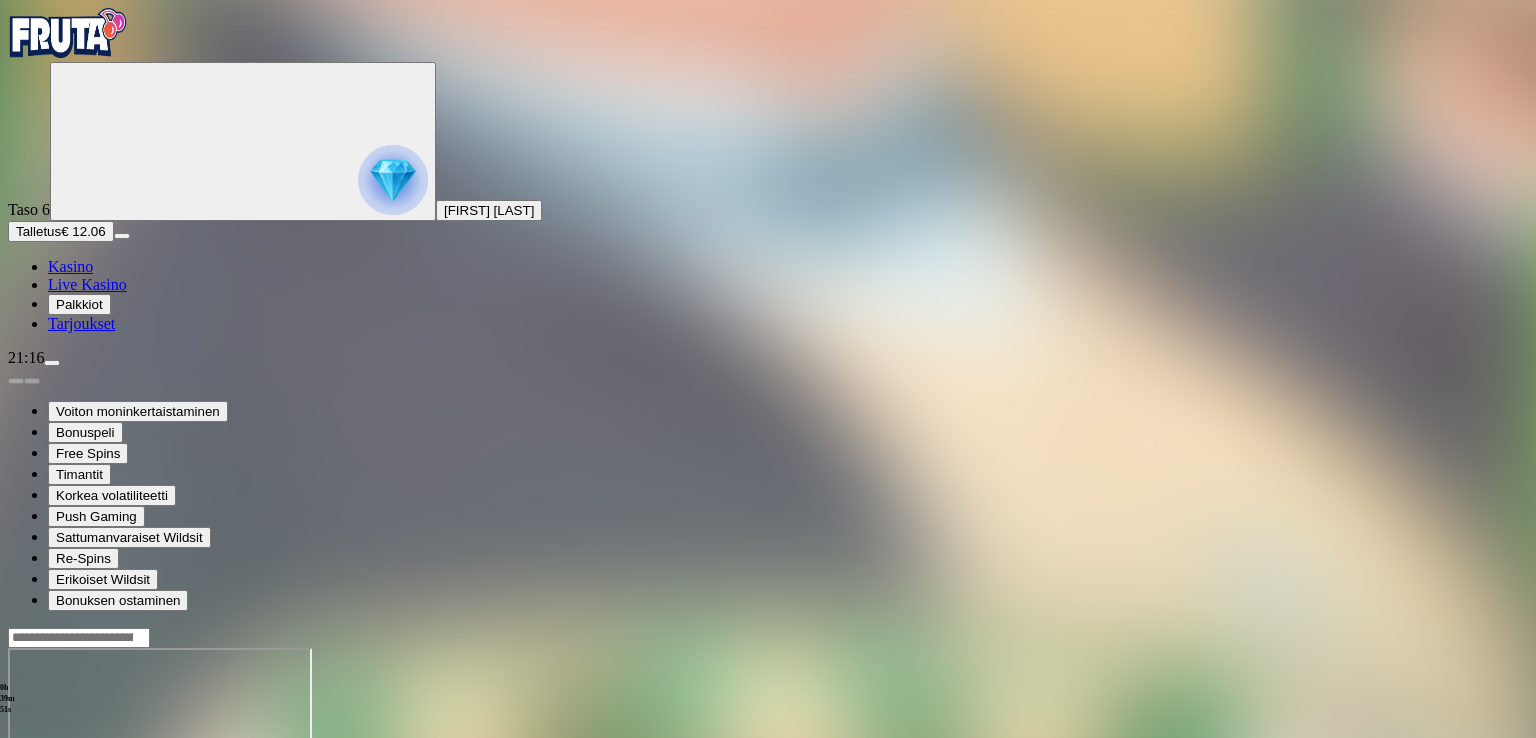 click at bounding box center [16, 820] 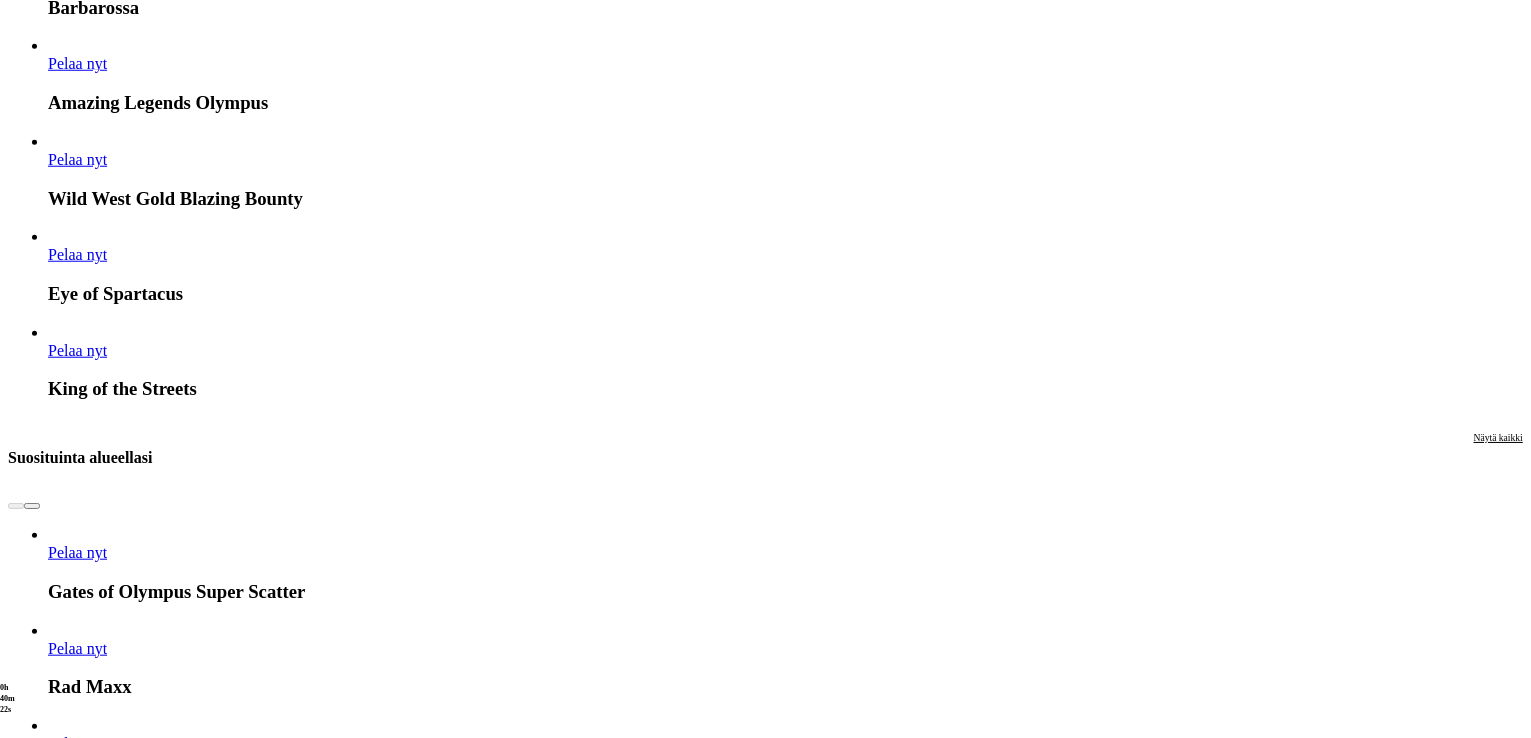scroll, scrollTop: 1799, scrollLeft: 0, axis: vertical 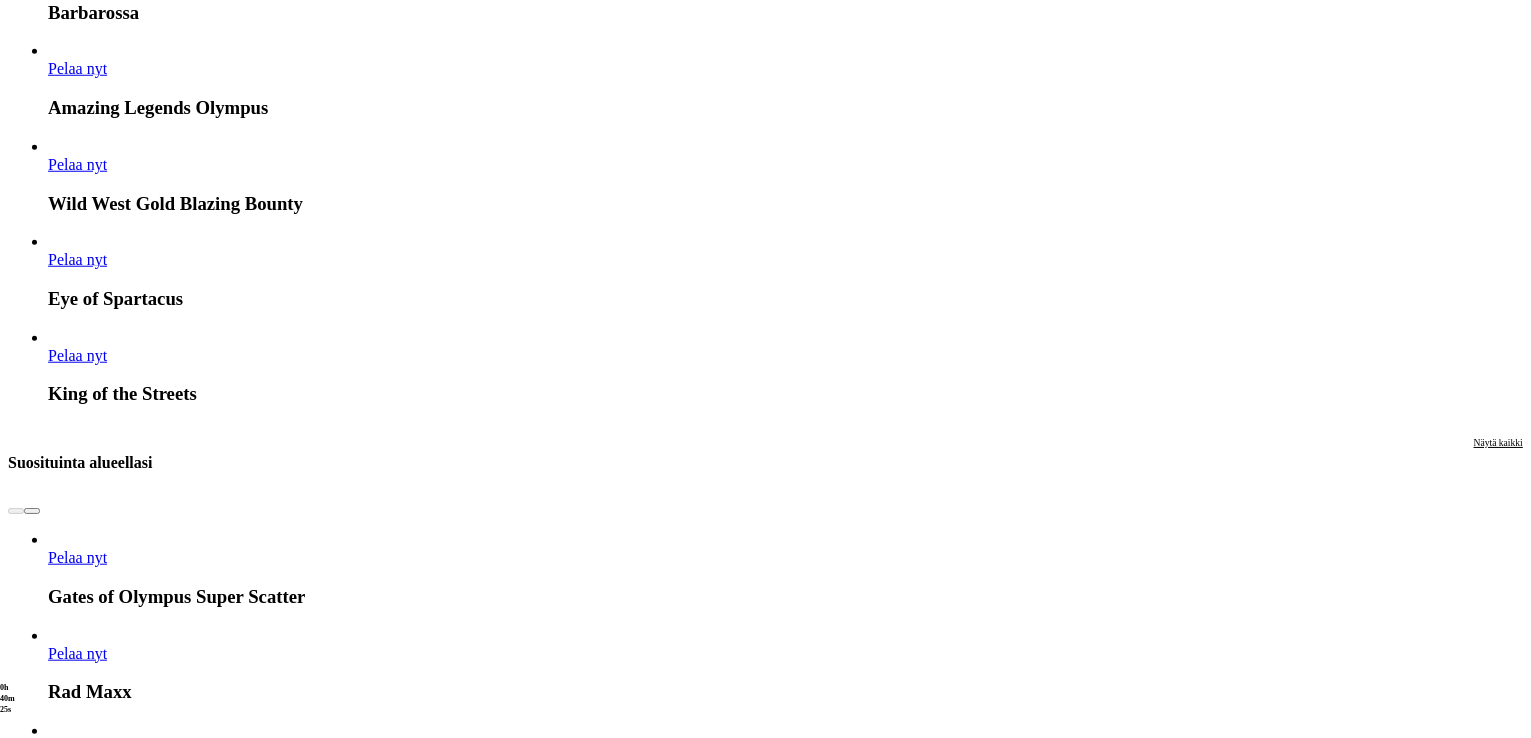 click on "Pelaa oikealla rahalla" at bounding box center [1100, 17427] 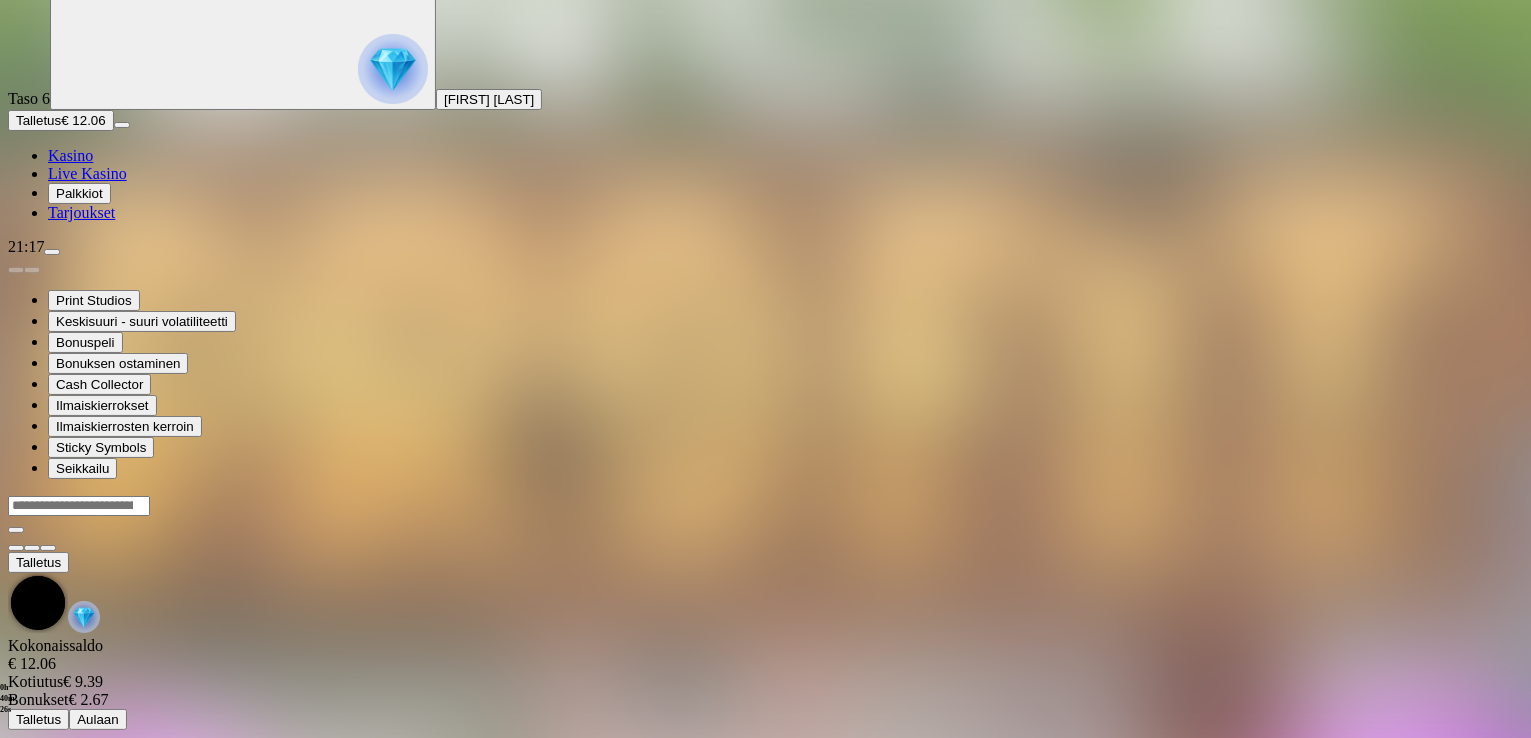 scroll, scrollTop: 0, scrollLeft: 0, axis: both 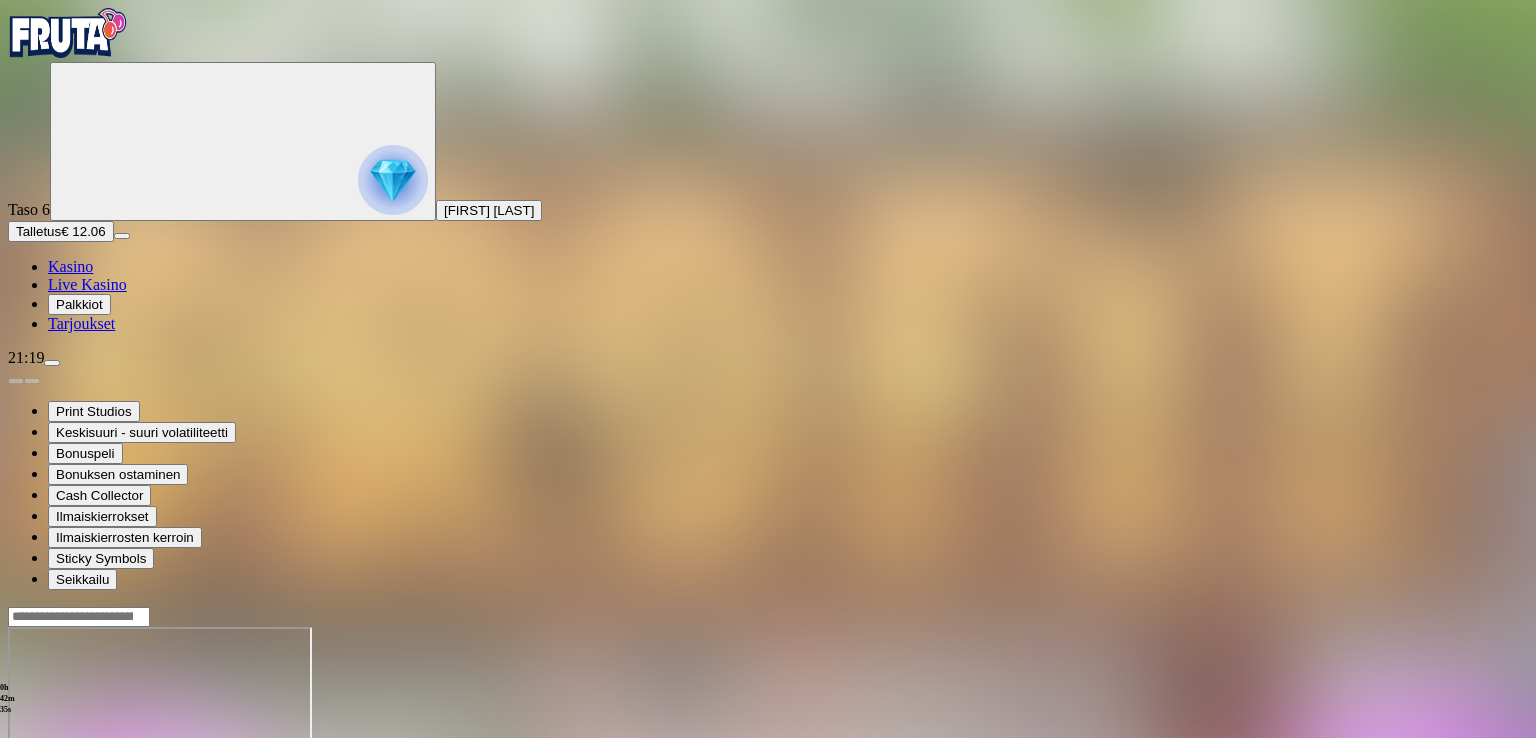 click at bounding box center [16, 799] 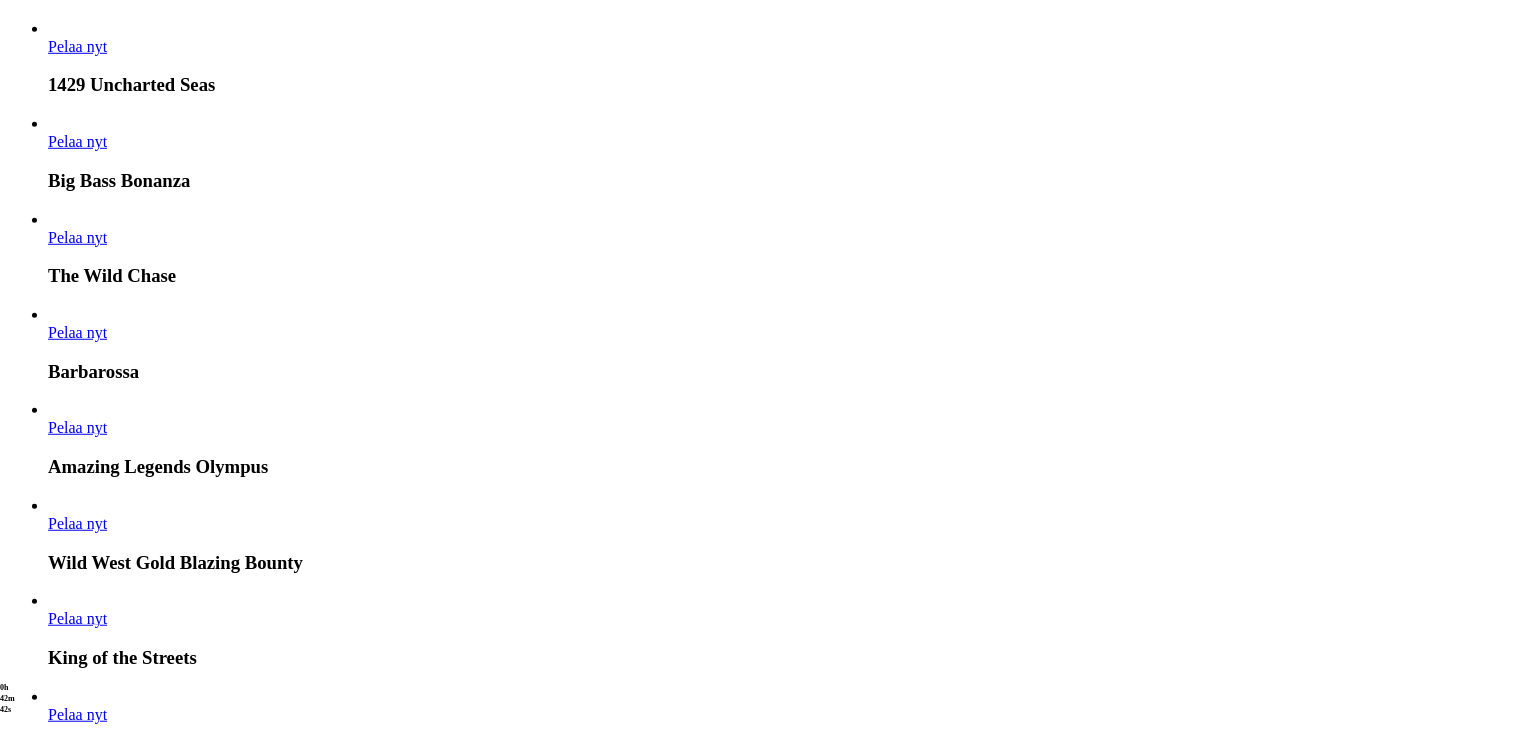 scroll, scrollTop: 1453, scrollLeft: 0, axis: vertical 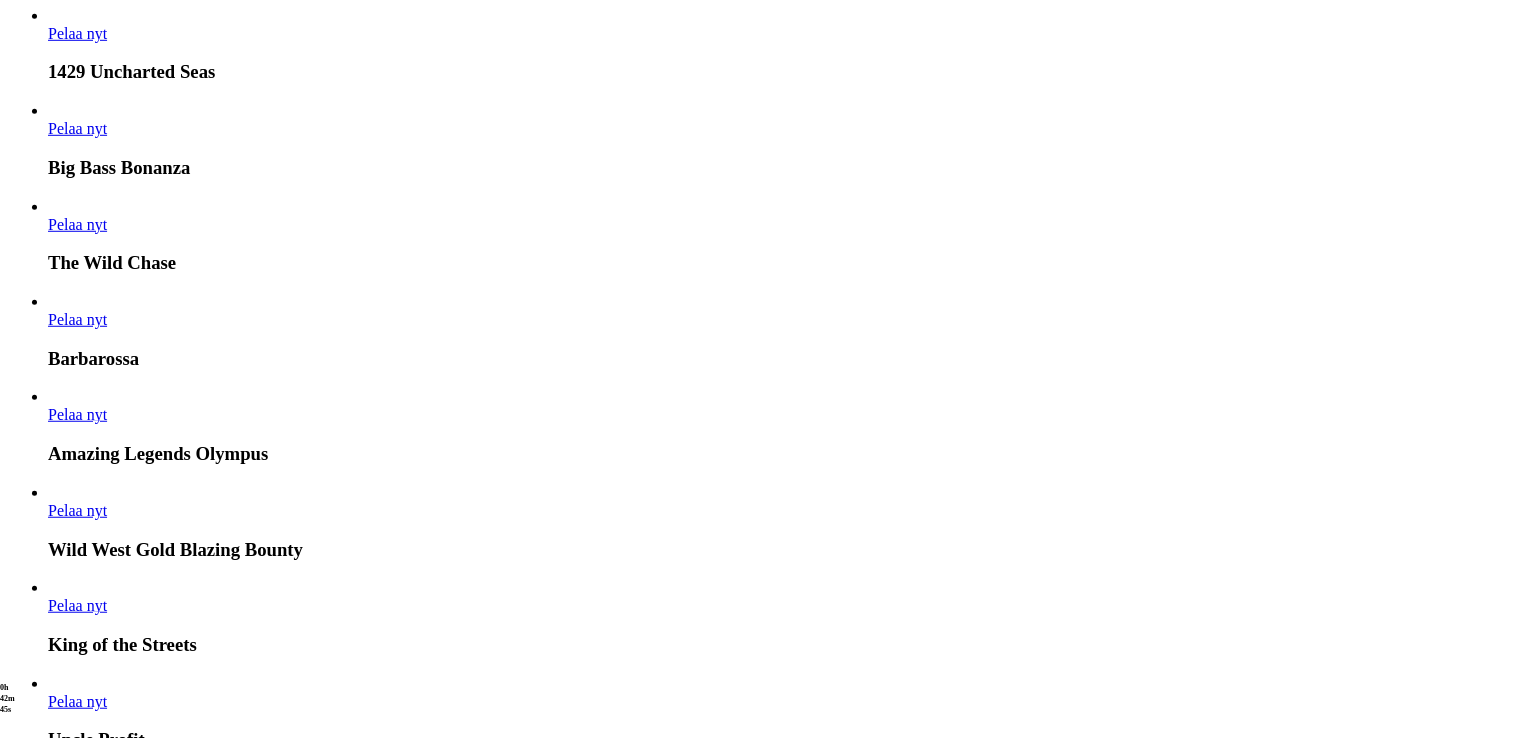 click on "Pelaa nyt" at bounding box center (77, 16746) 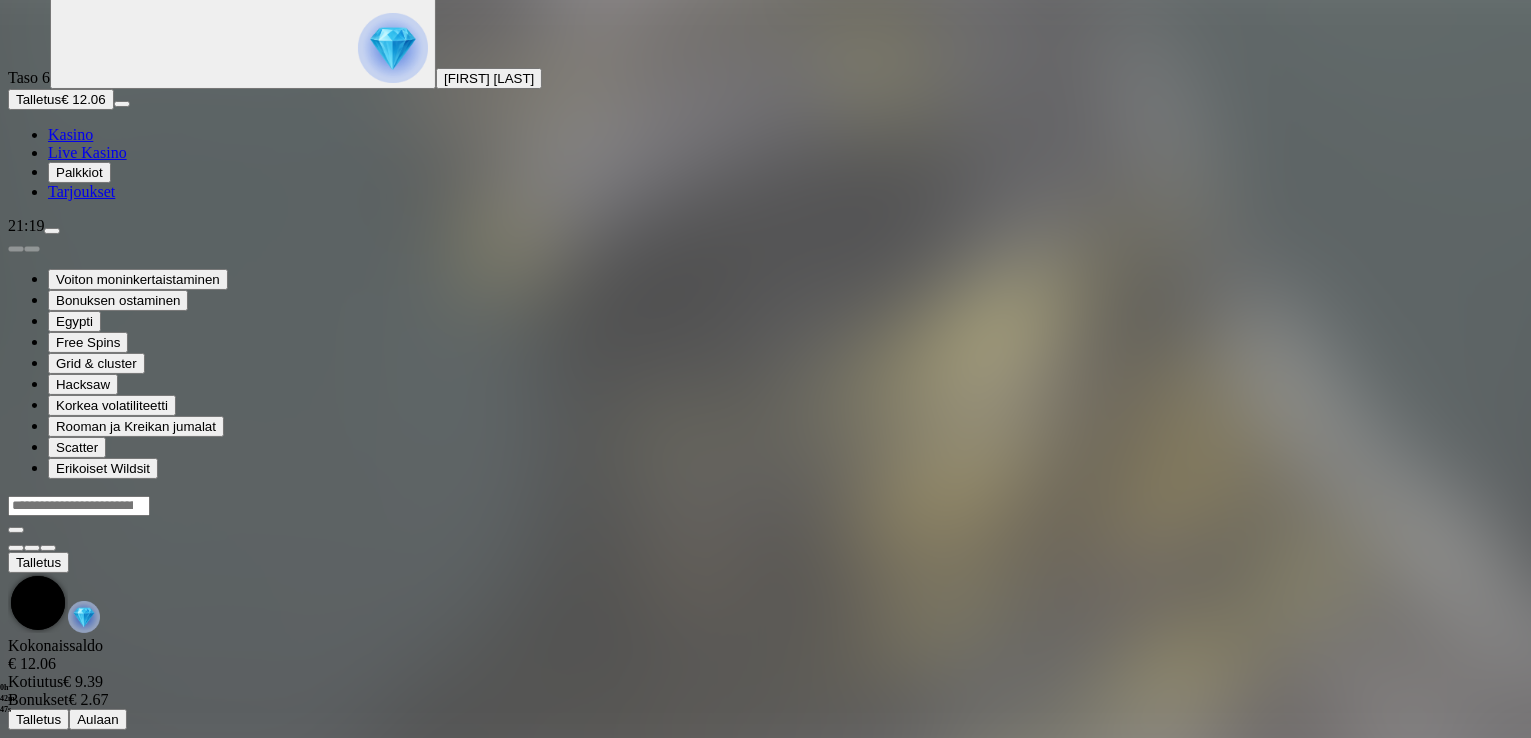 scroll, scrollTop: 0, scrollLeft: 0, axis: both 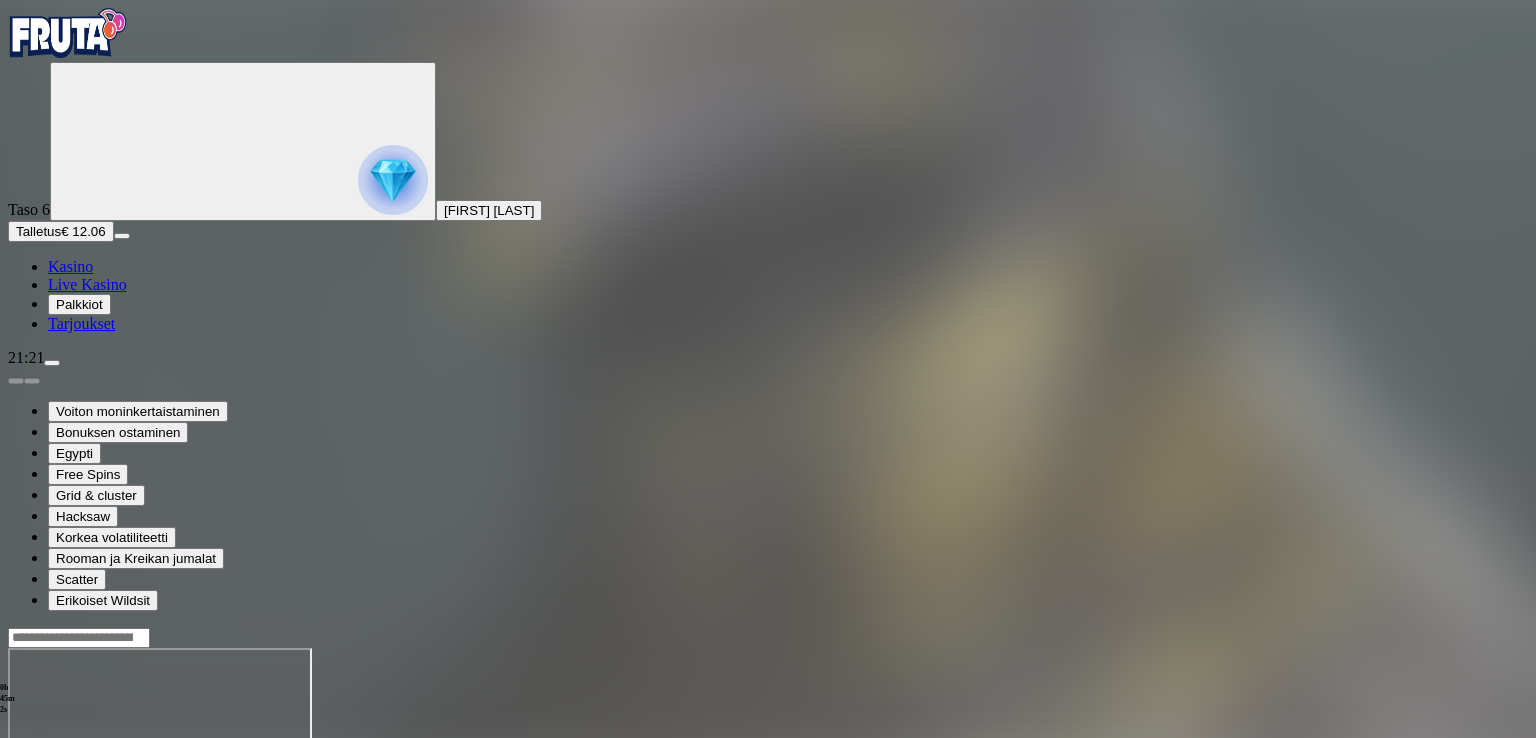 click at bounding box center (16, 820) 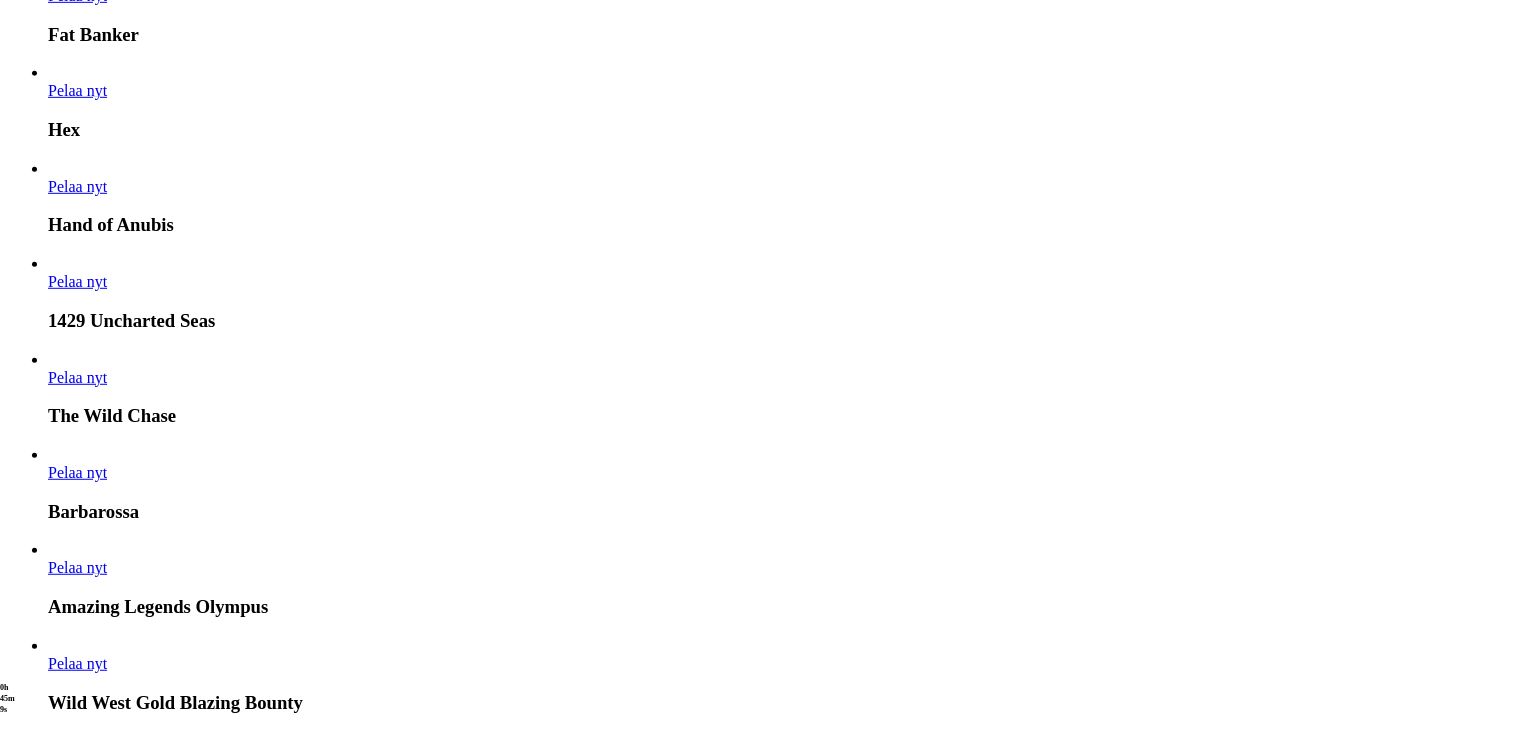 scroll, scrollTop: 1301, scrollLeft: 0, axis: vertical 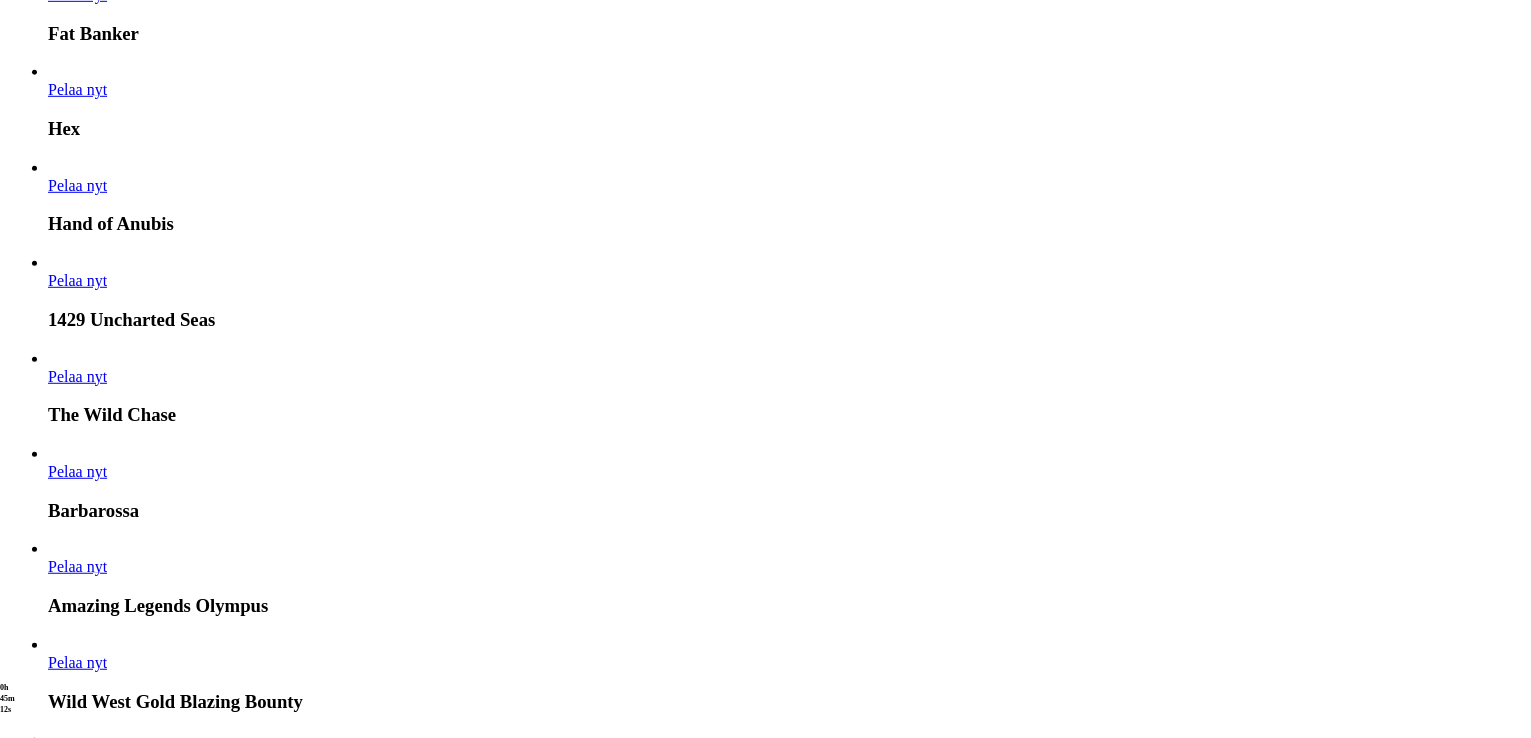 click on "Pelaa nyt" at bounding box center [77, 16707] 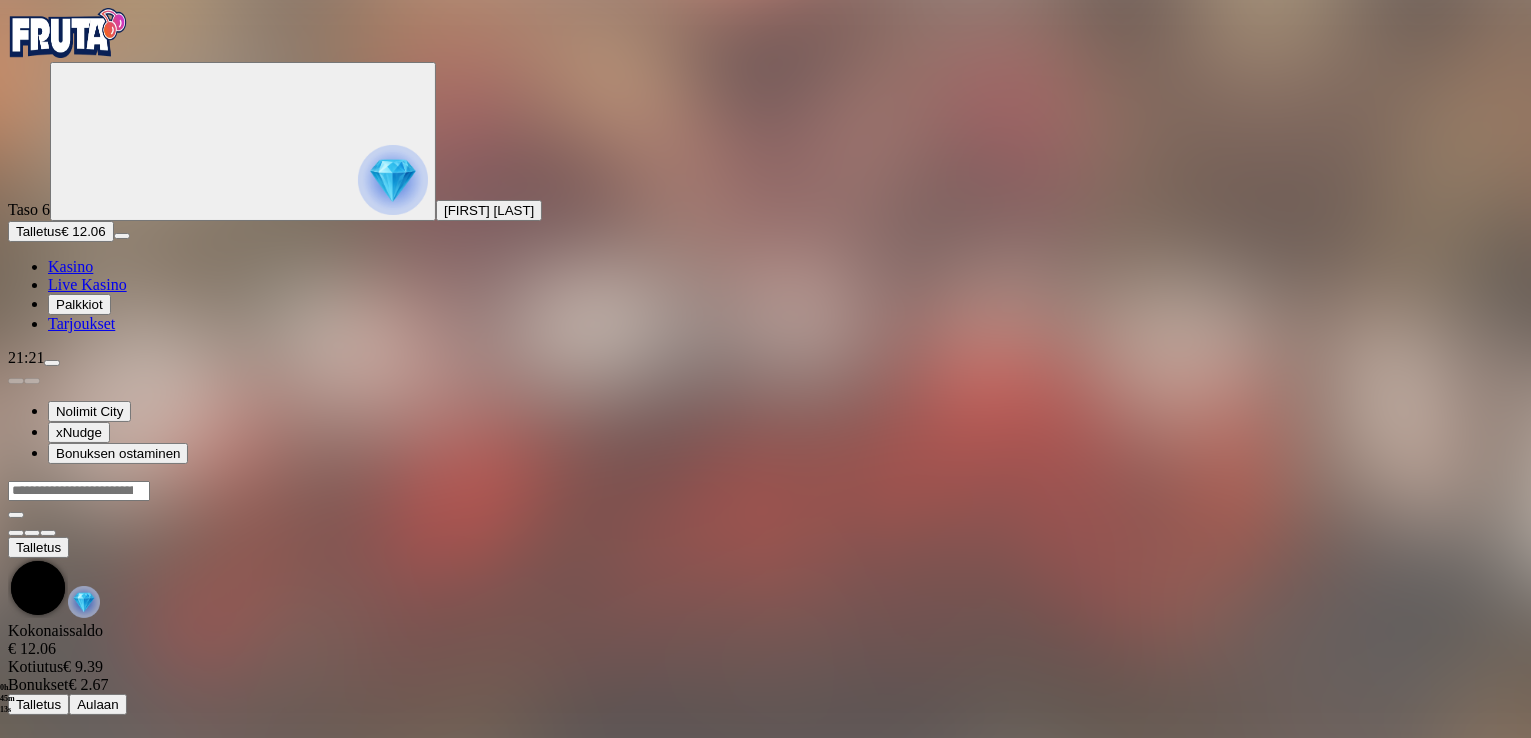 scroll, scrollTop: 0, scrollLeft: 0, axis: both 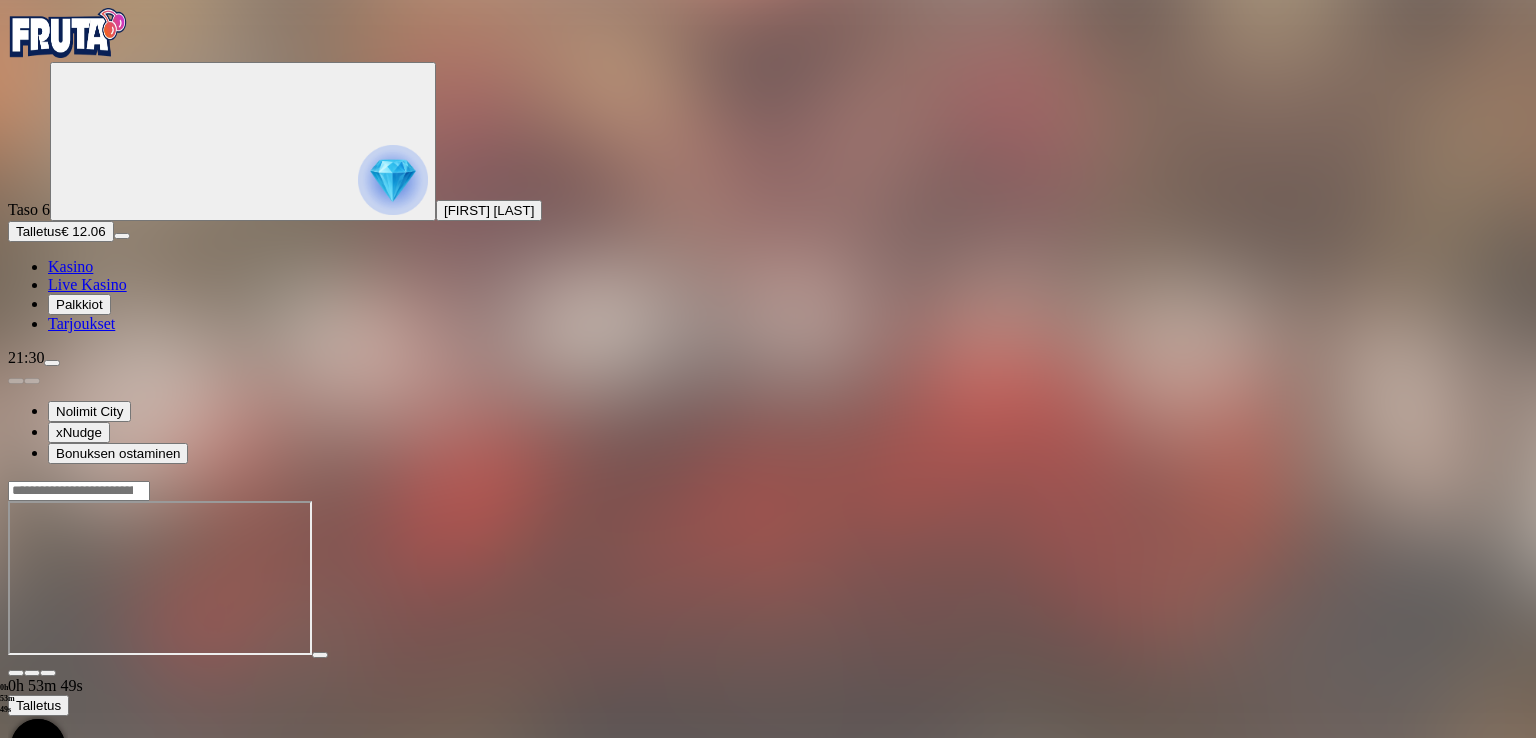 click at bounding box center (52, 363) 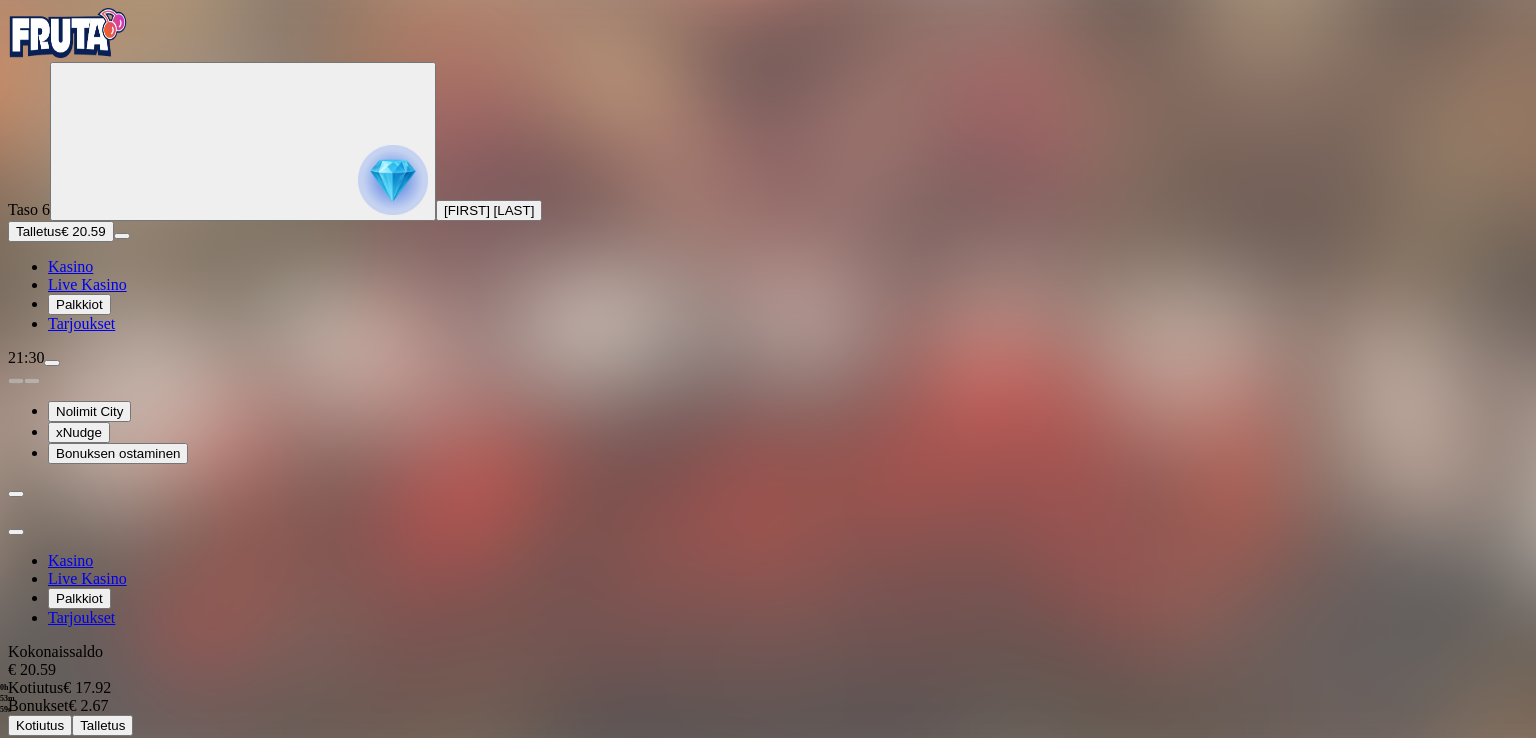 click at bounding box center [768, 978] 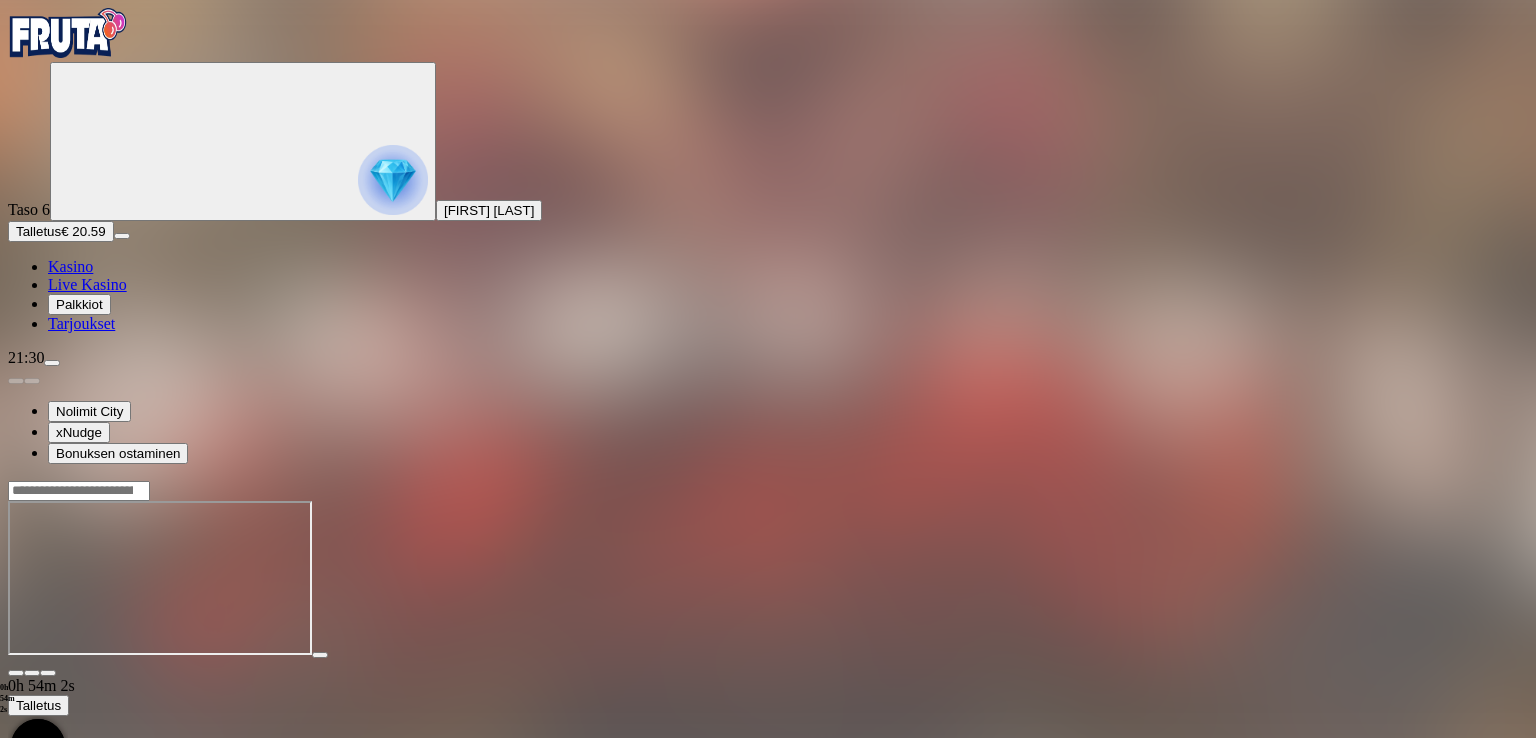 click at bounding box center [16, 673] 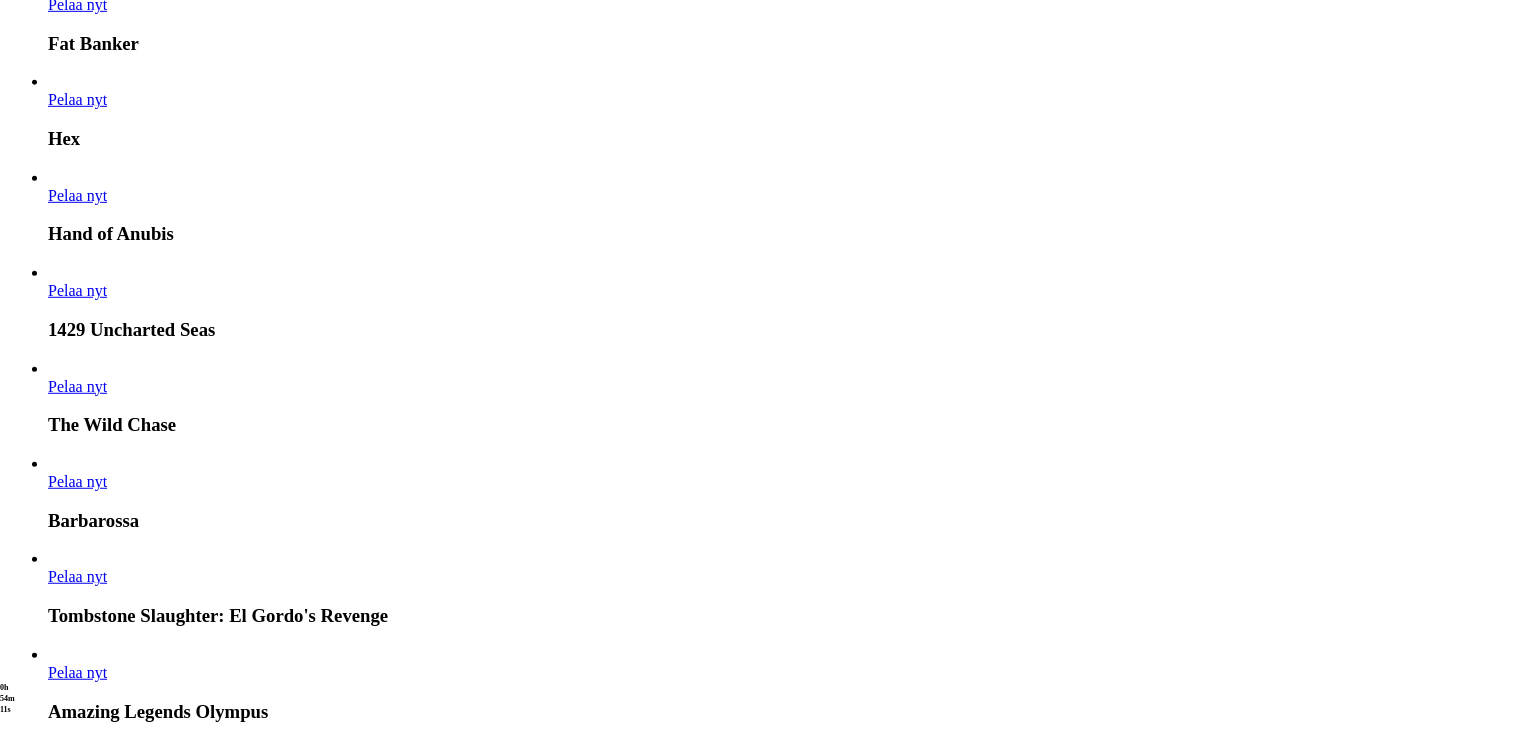scroll, scrollTop: 1296, scrollLeft: 0, axis: vertical 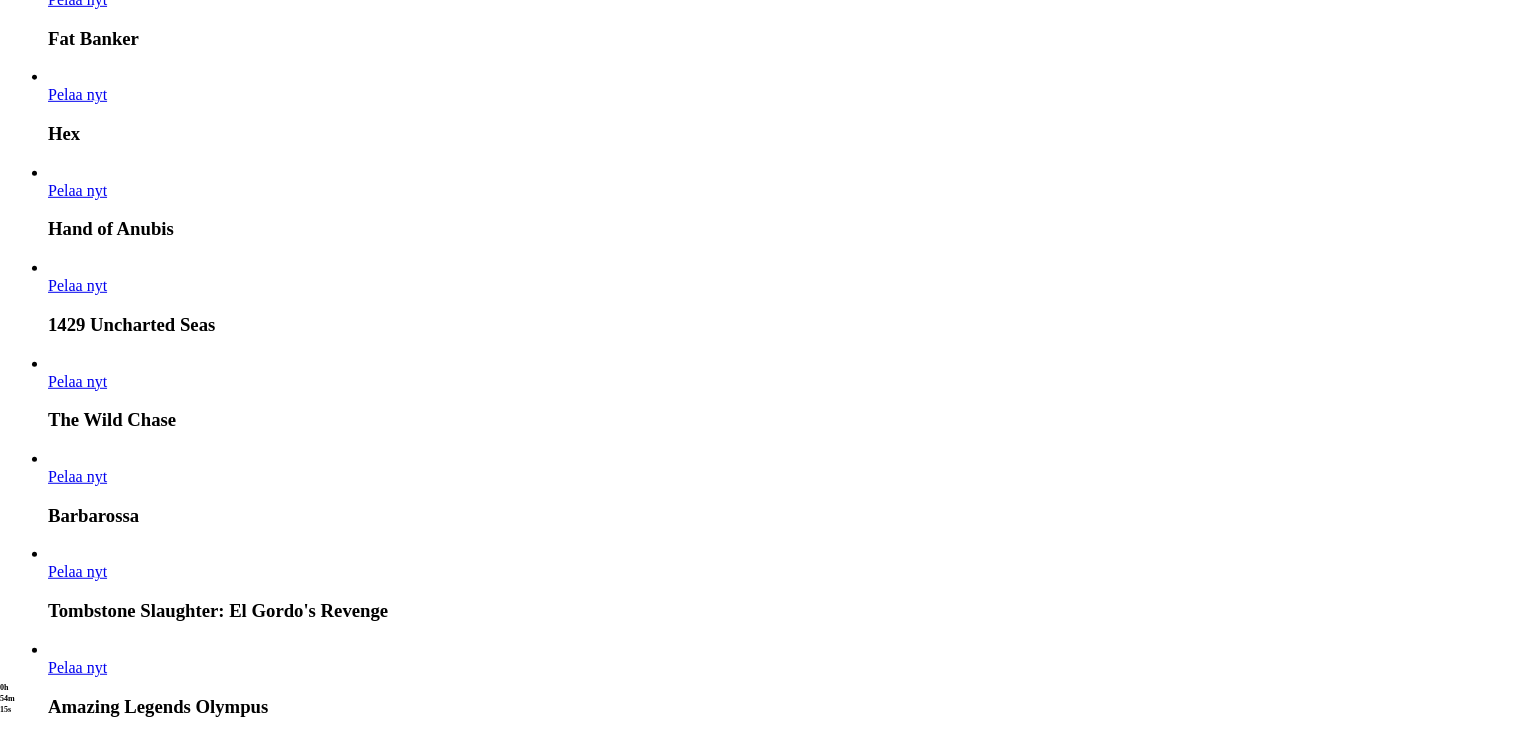 click at bounding box center [-625, 17294] 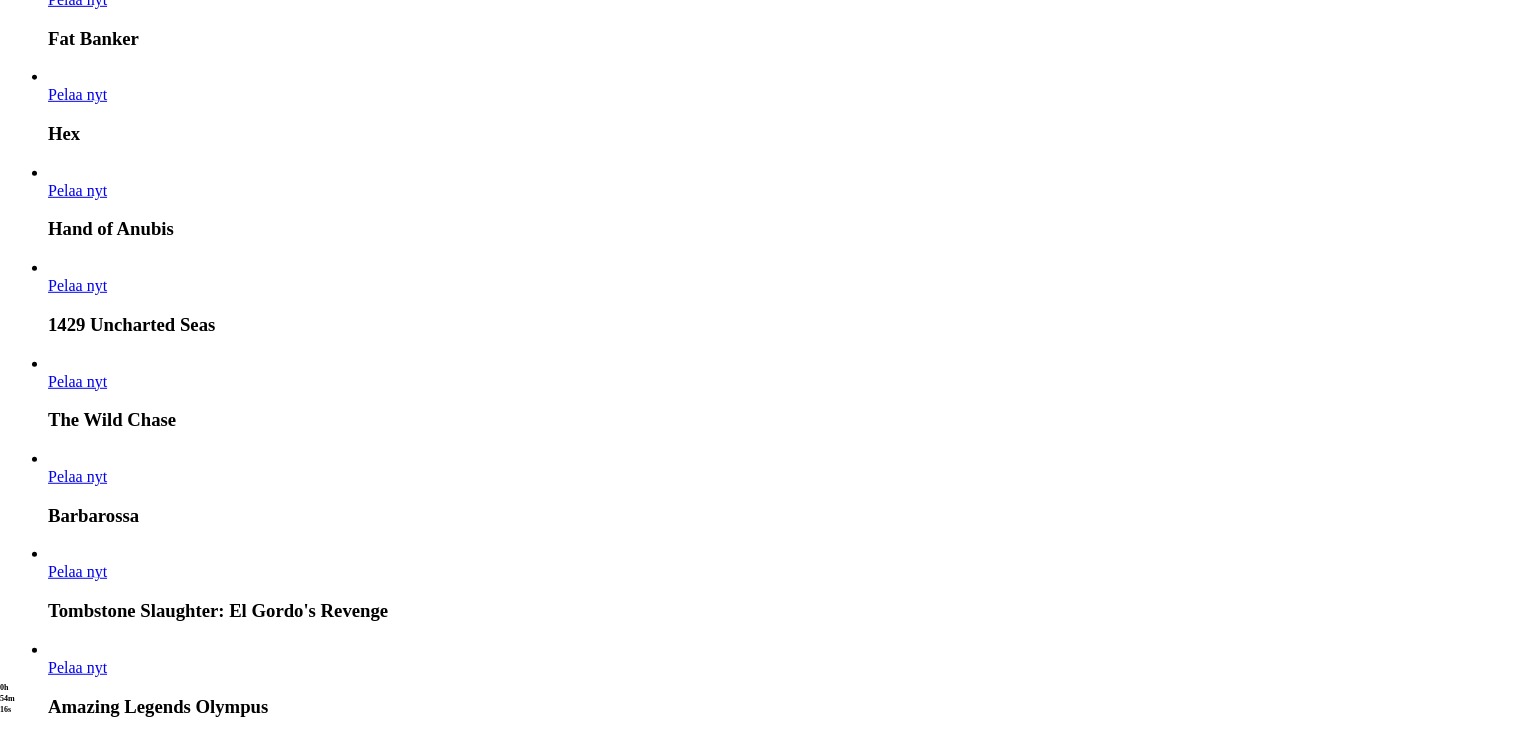 scroll, scrollTop: 0, scrollLeft: 0, axis: both 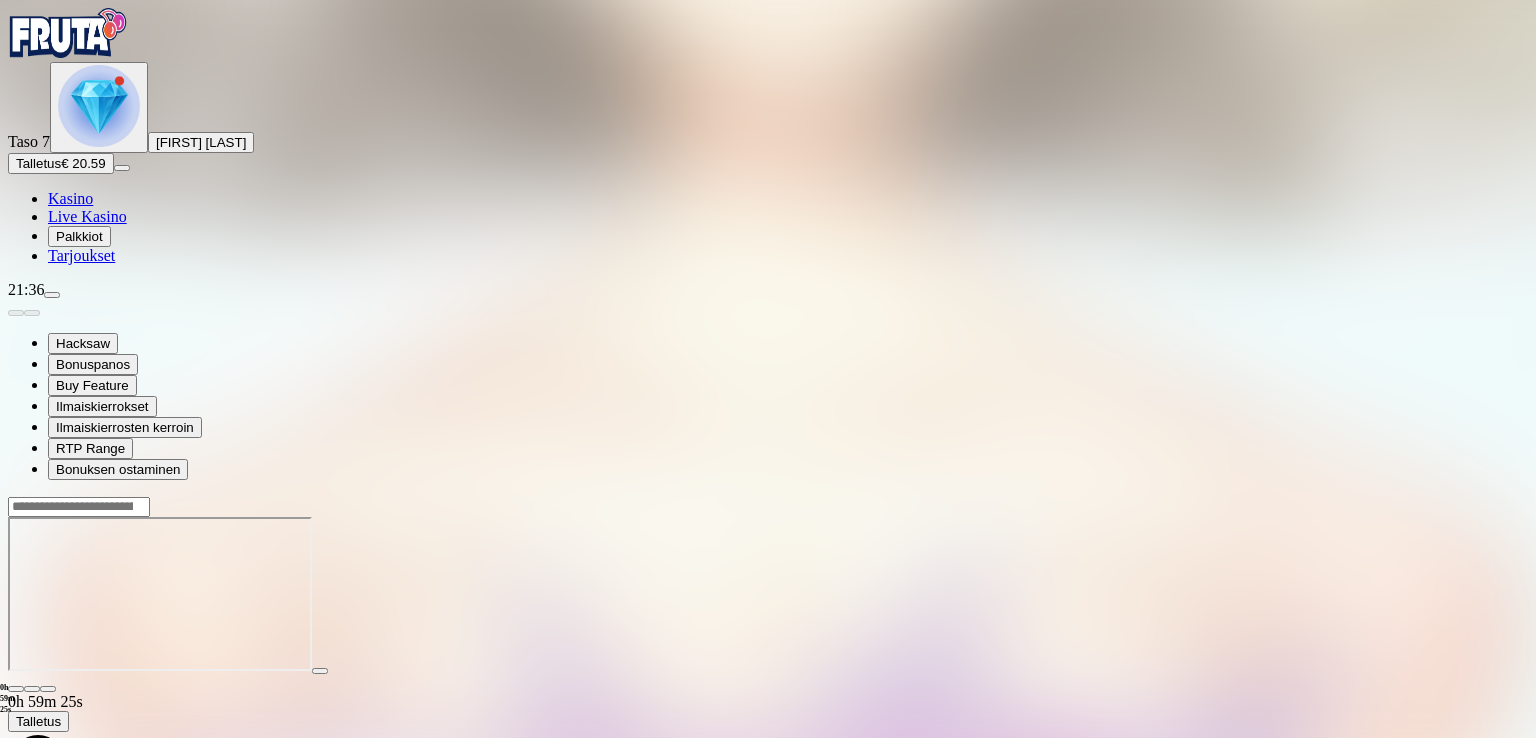 click at bounding box center (16, 689) 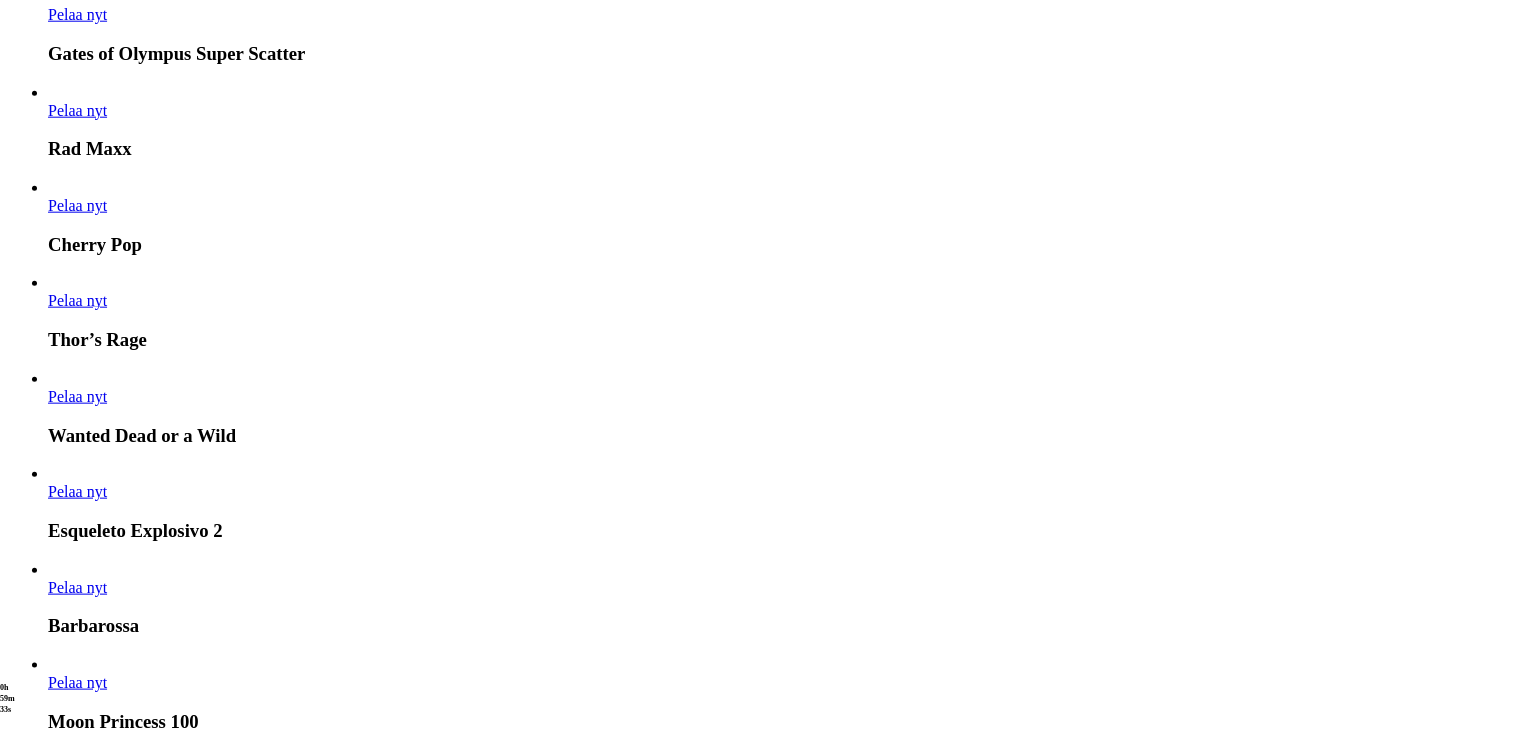 scroll, scrollTop: 2279, scrollLeft: 0, axis: vertical 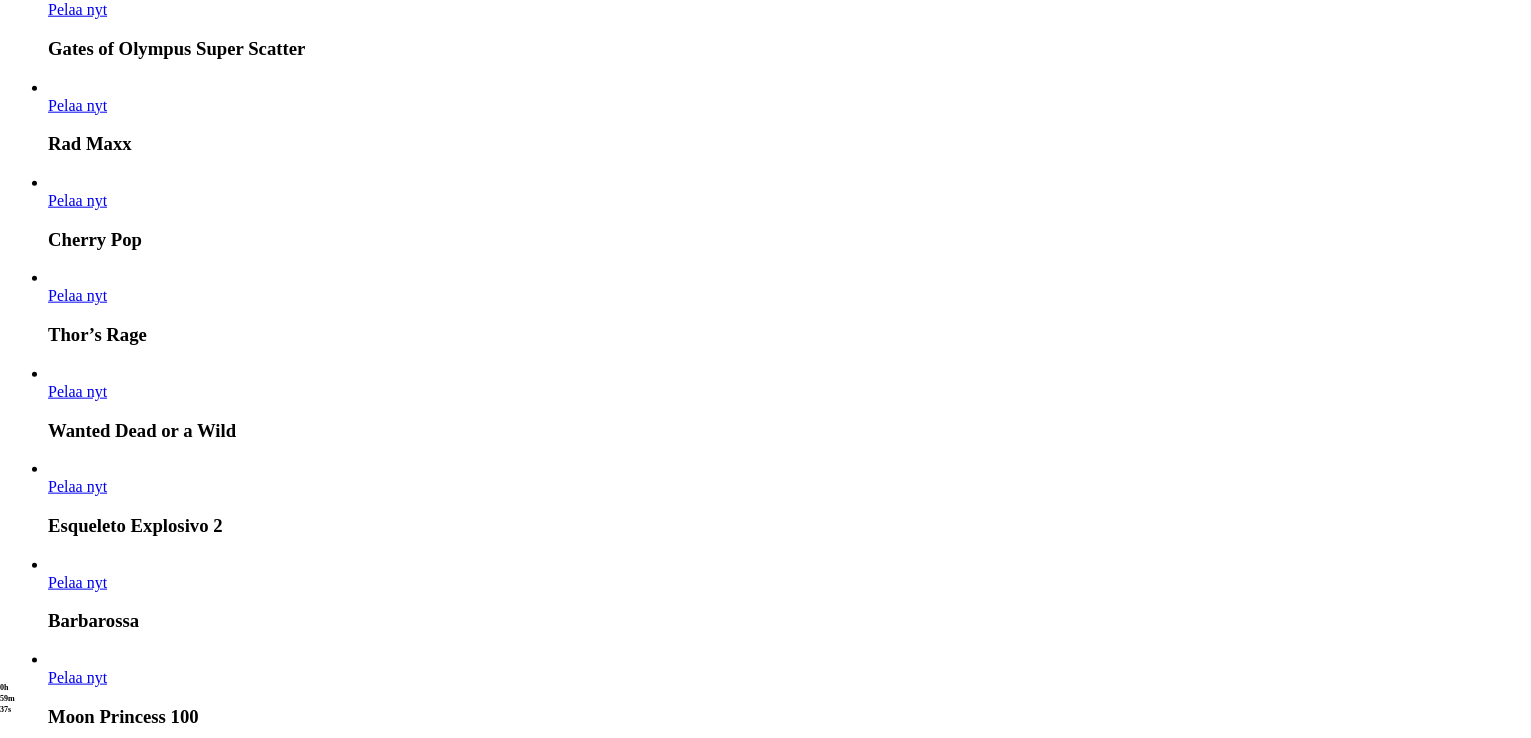 click on "Pelaa nyt" at bounding box center [77, 18488] 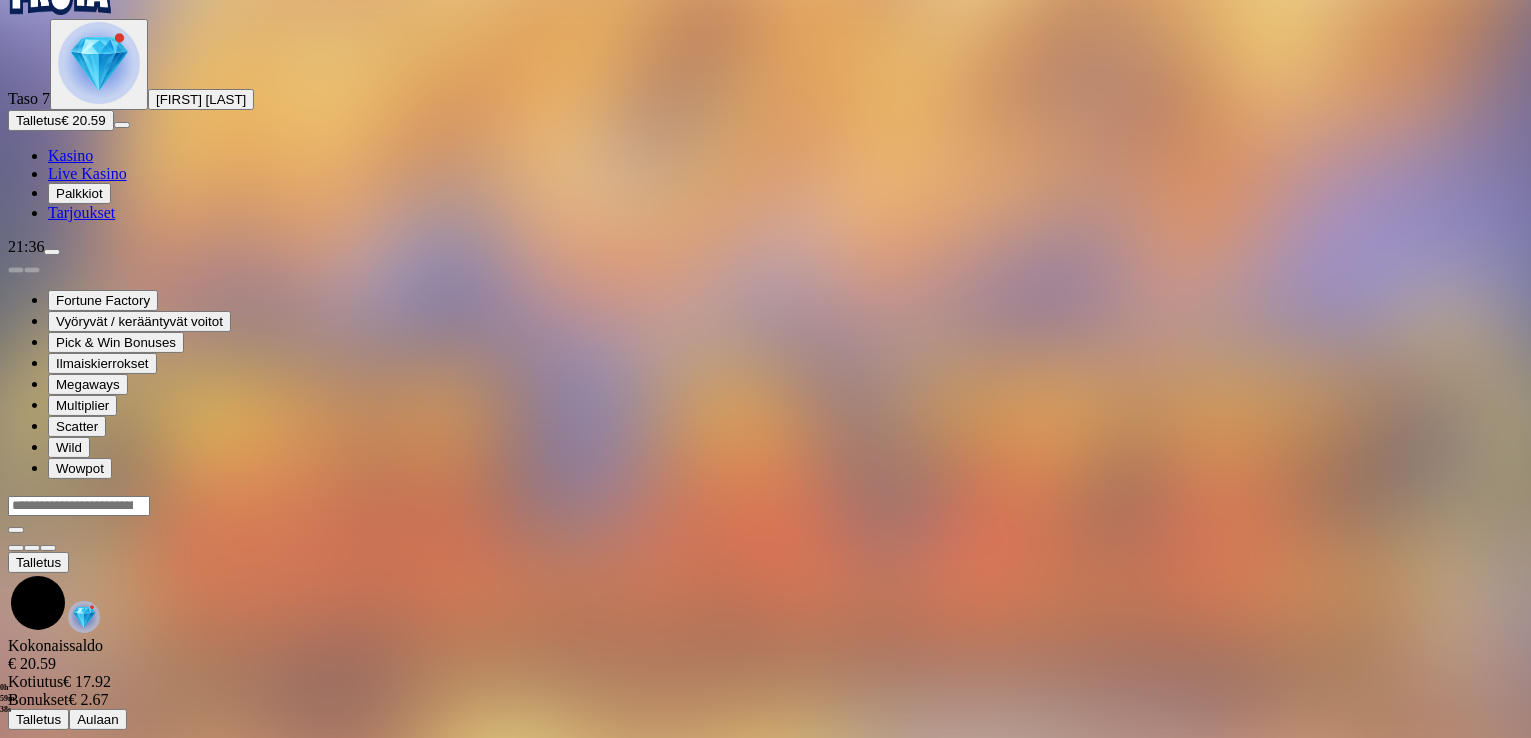 scroll, scrollTop: 0, scrollLeft: 0, axis: both 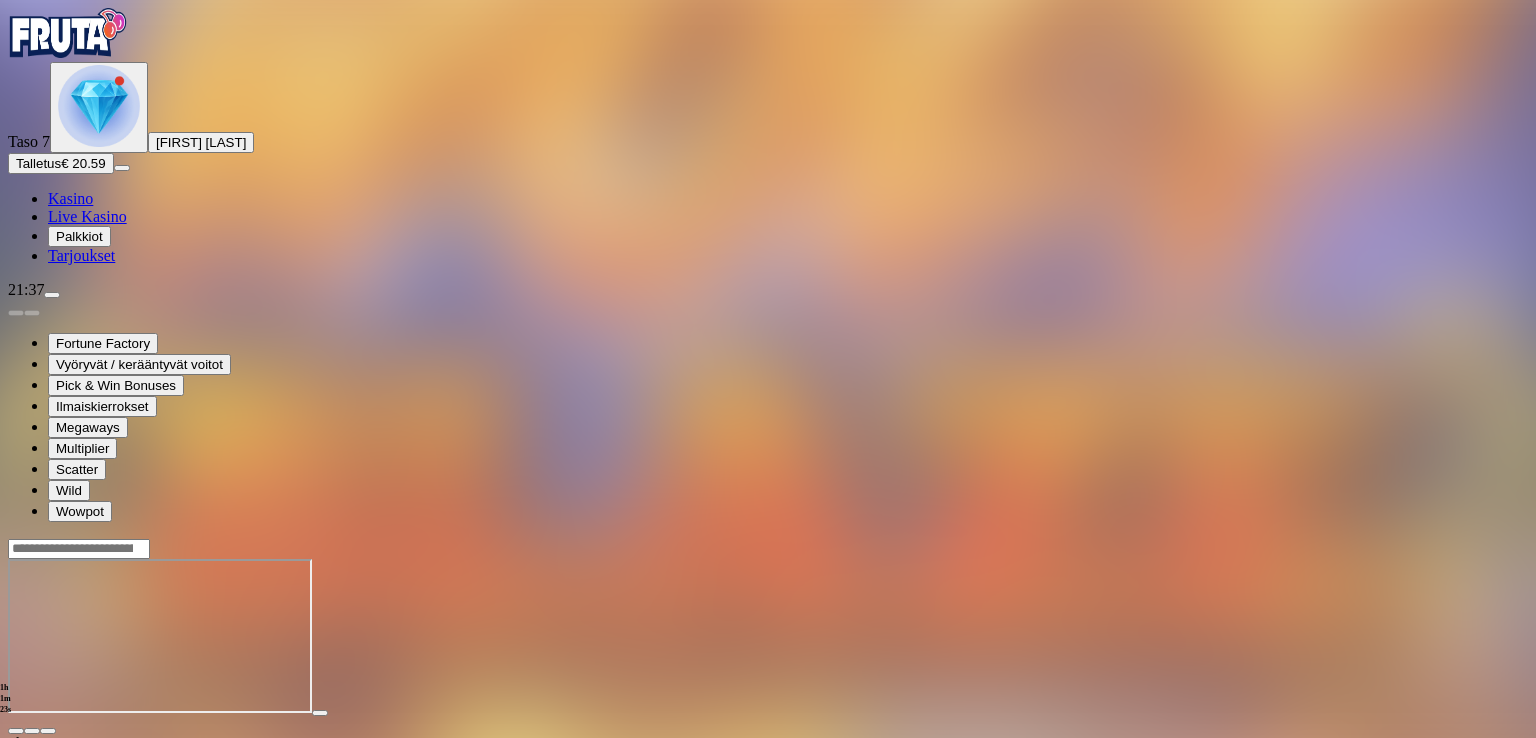 click at bounding box center [16, 731] 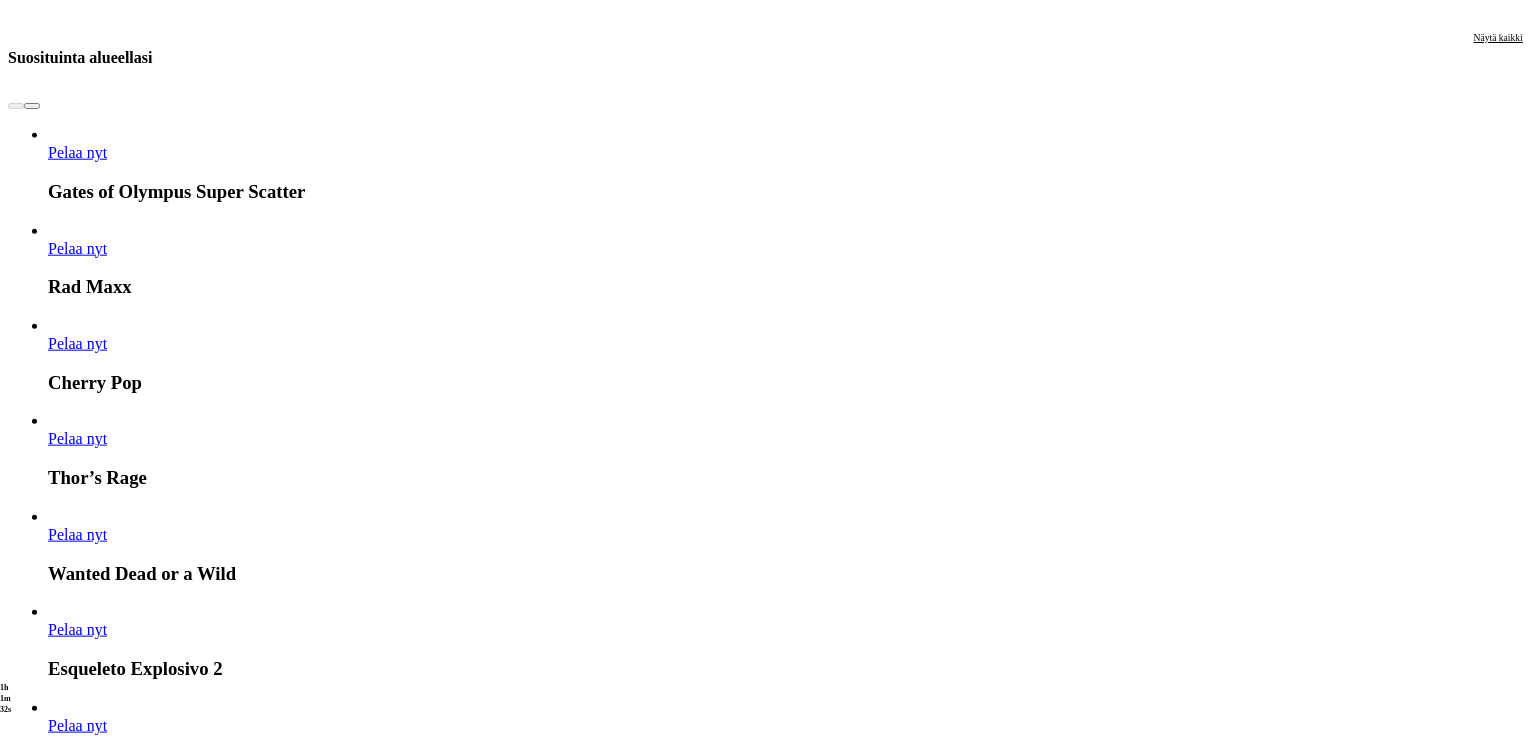 scroll, scrollTop: 2202, scrollLeft: 0, axis: vertical 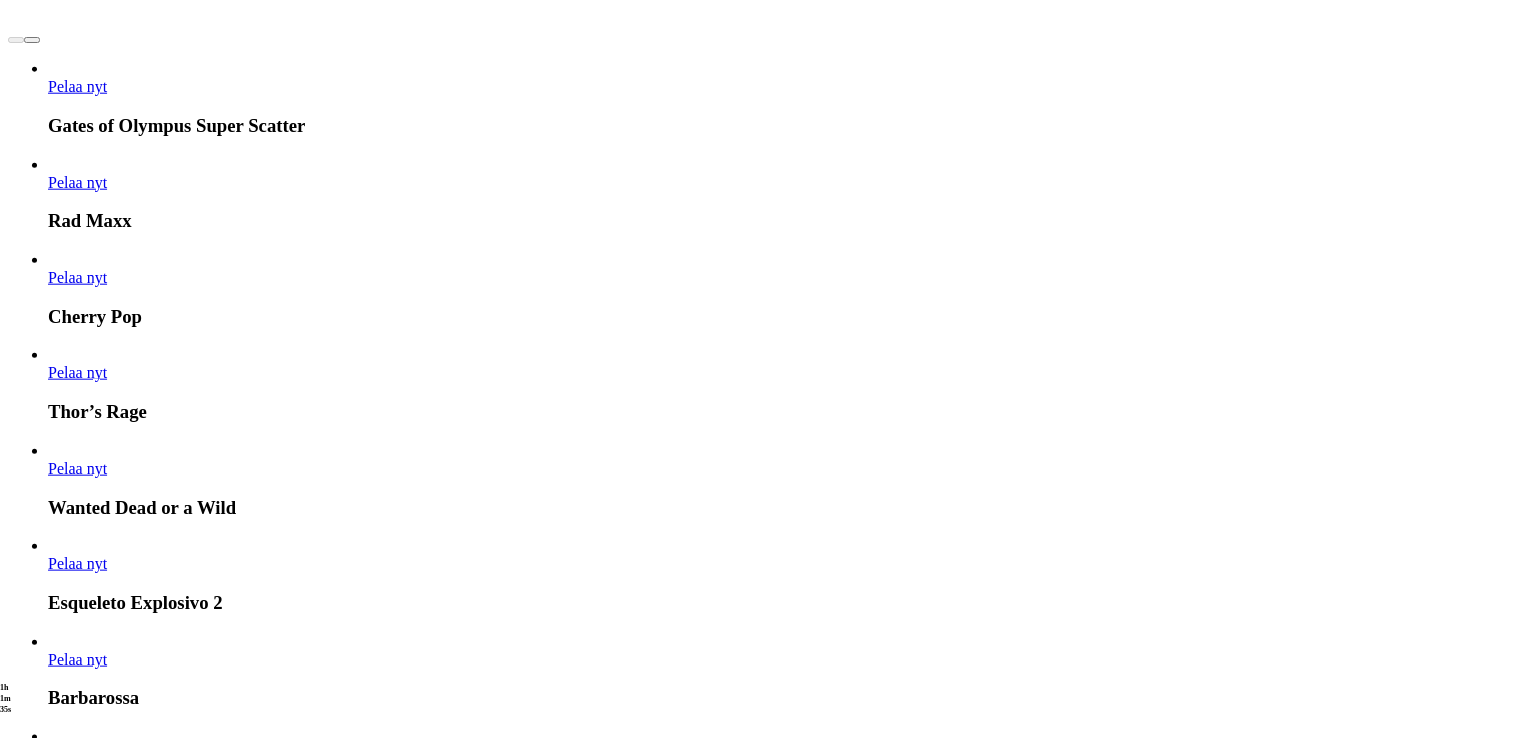 click at bounding box center (48, 18253) 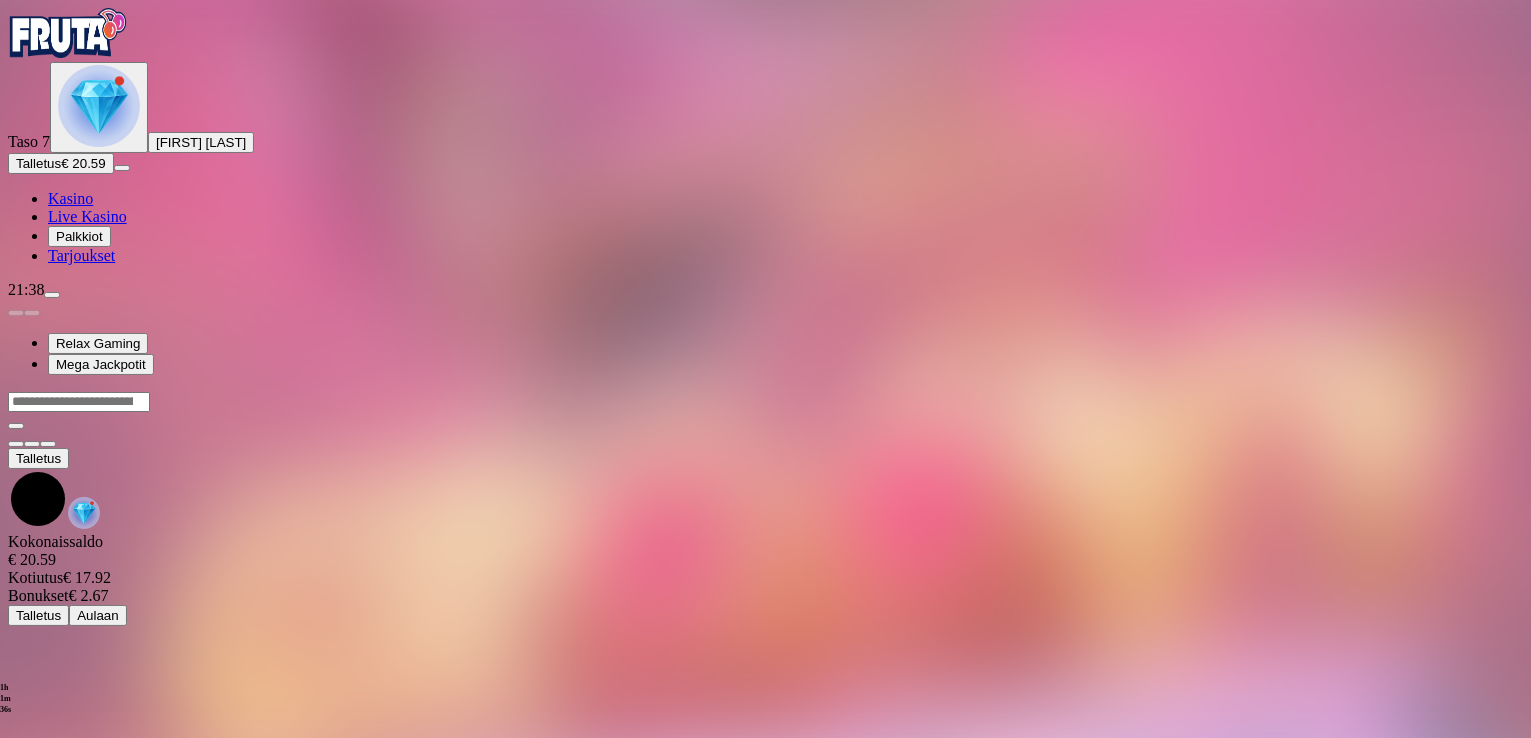 scroll, scrollTop: 0, scrollLeft: 0, axis: both 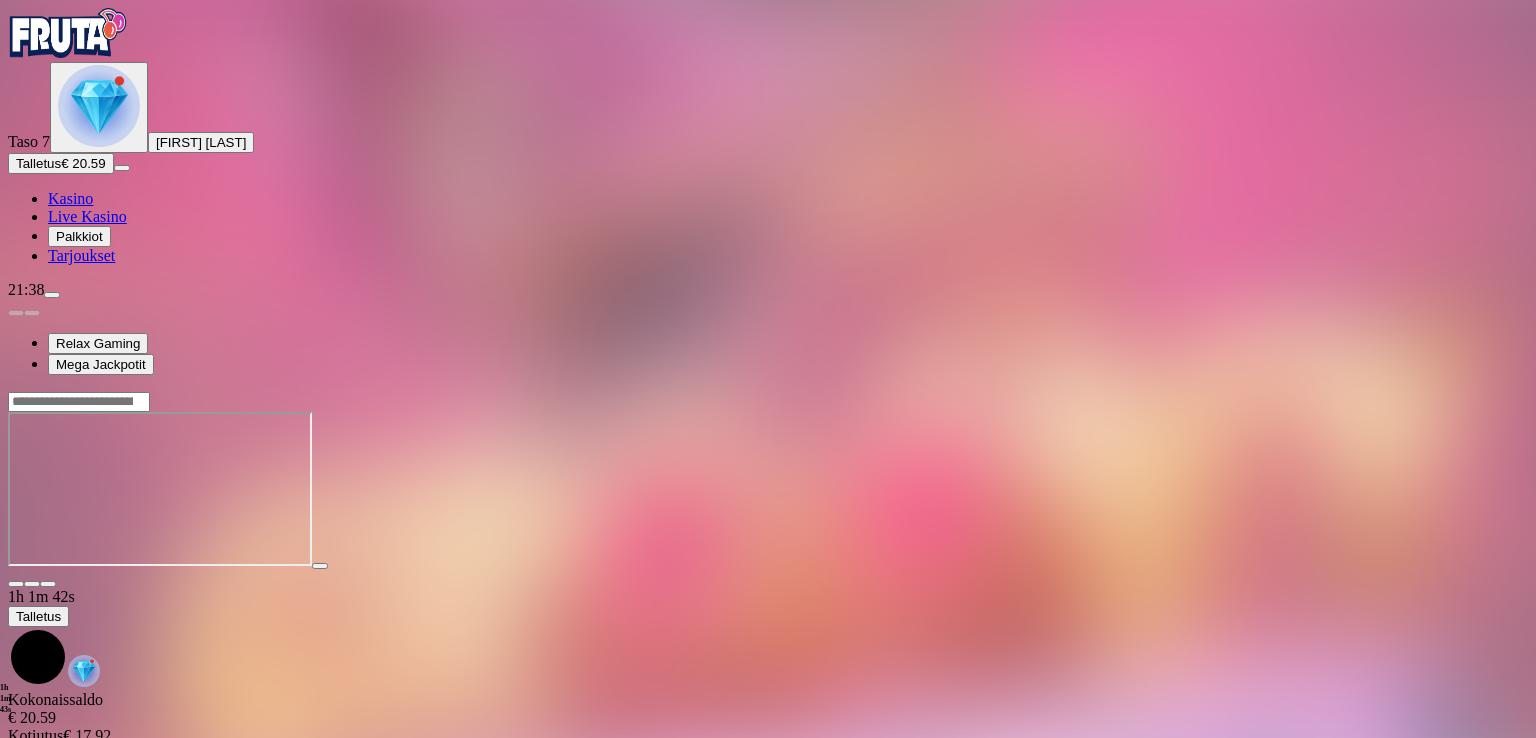 click at bounding box center [52, 295] 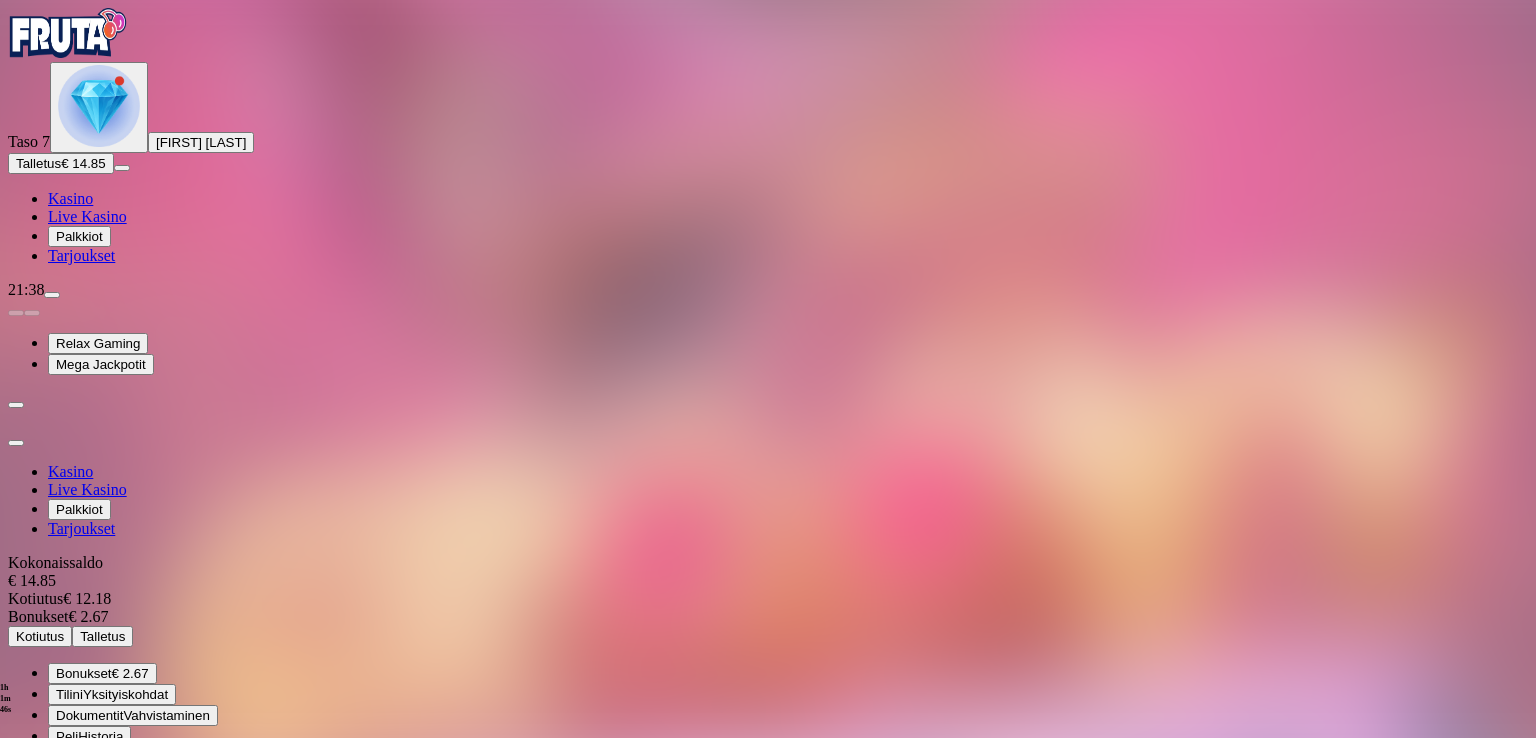 click at bounding box center (768, 889) 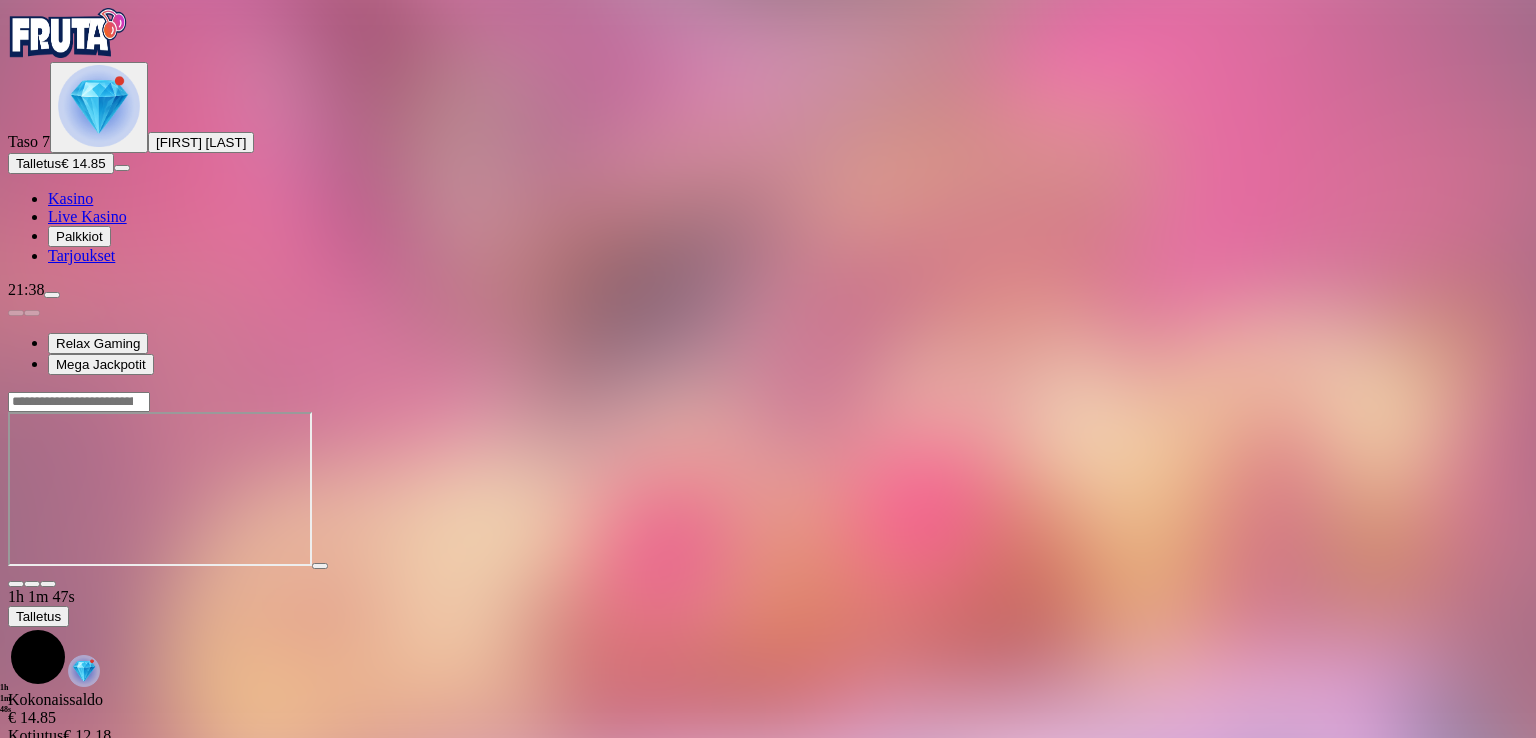 type 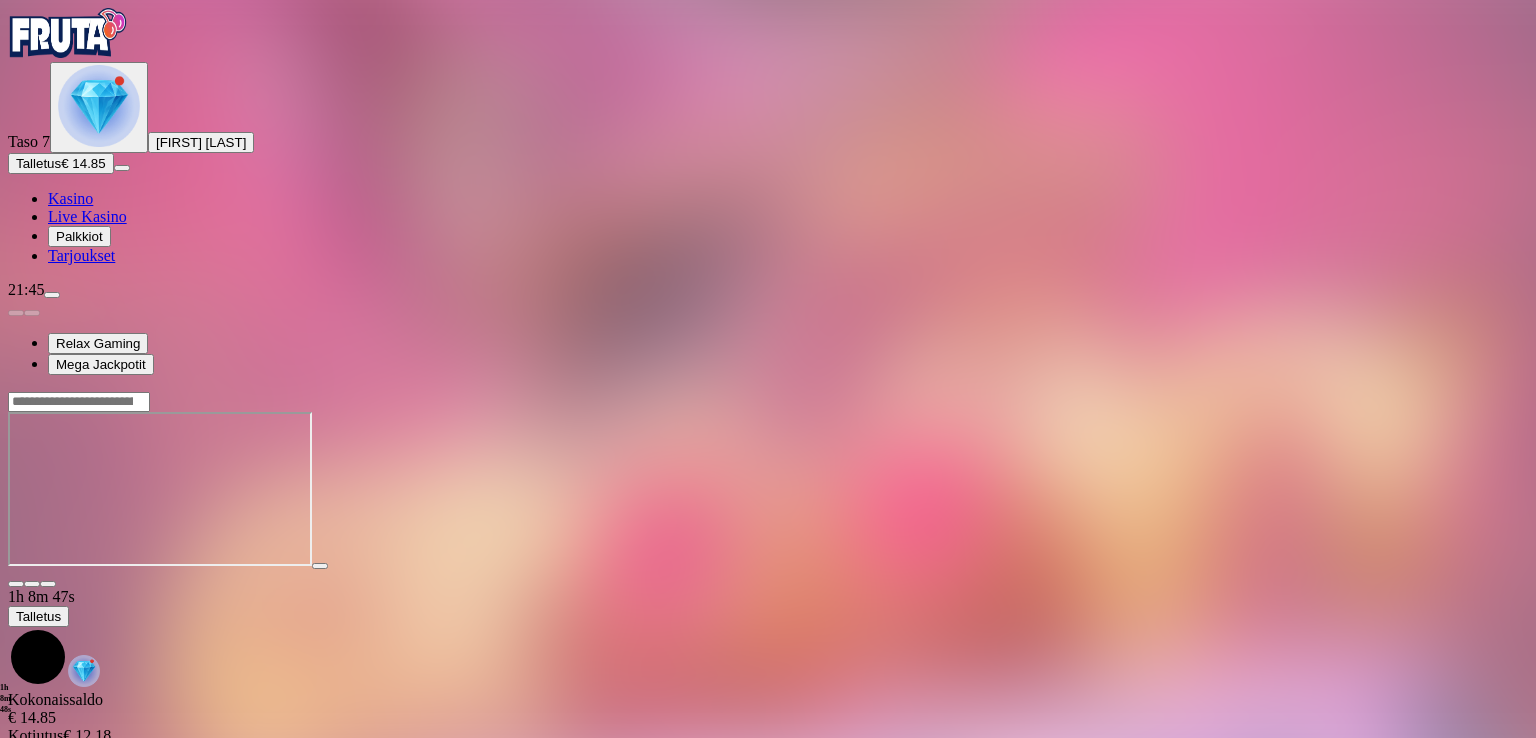 click on "Palkkiot" at bounding box center (79, 236) 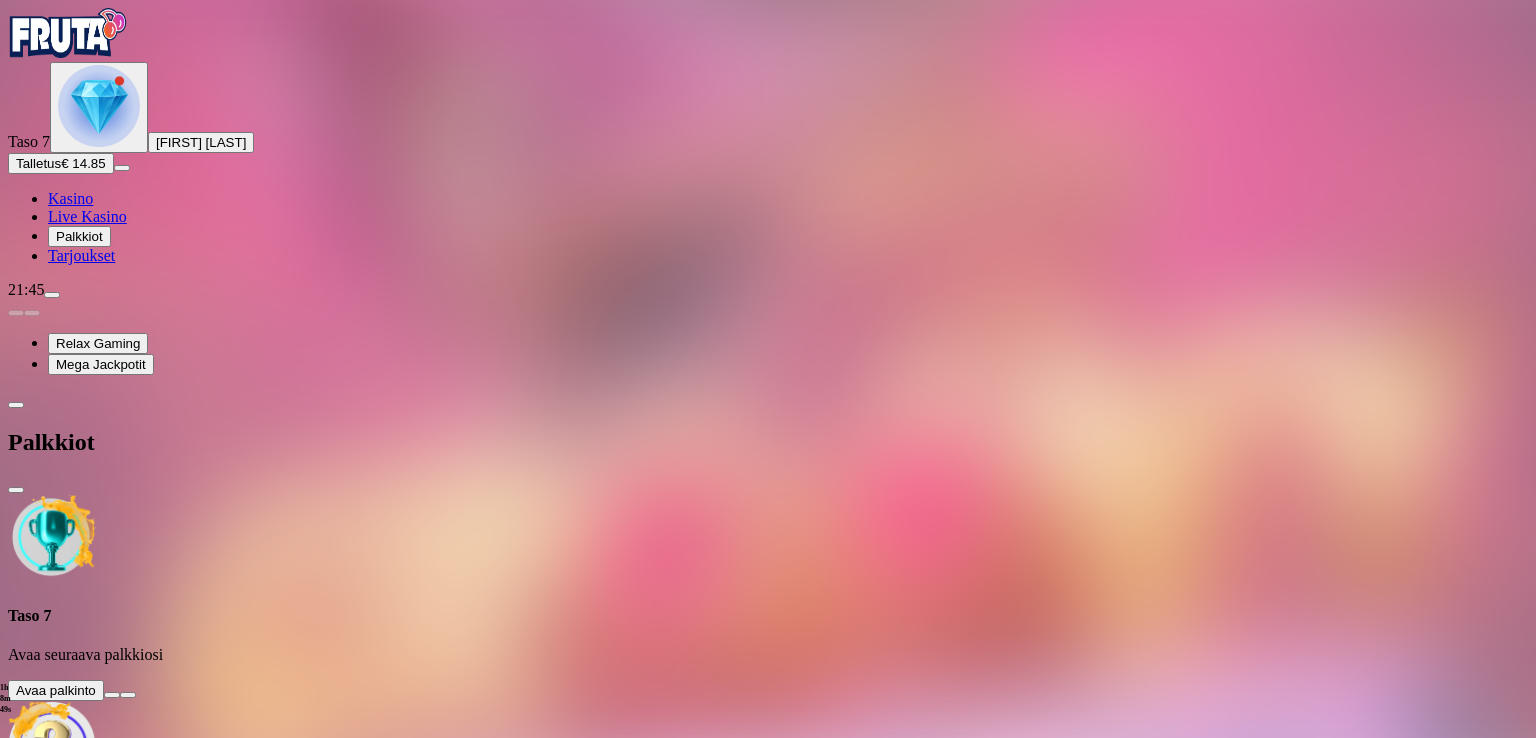 click at bounding box center (112, 695) 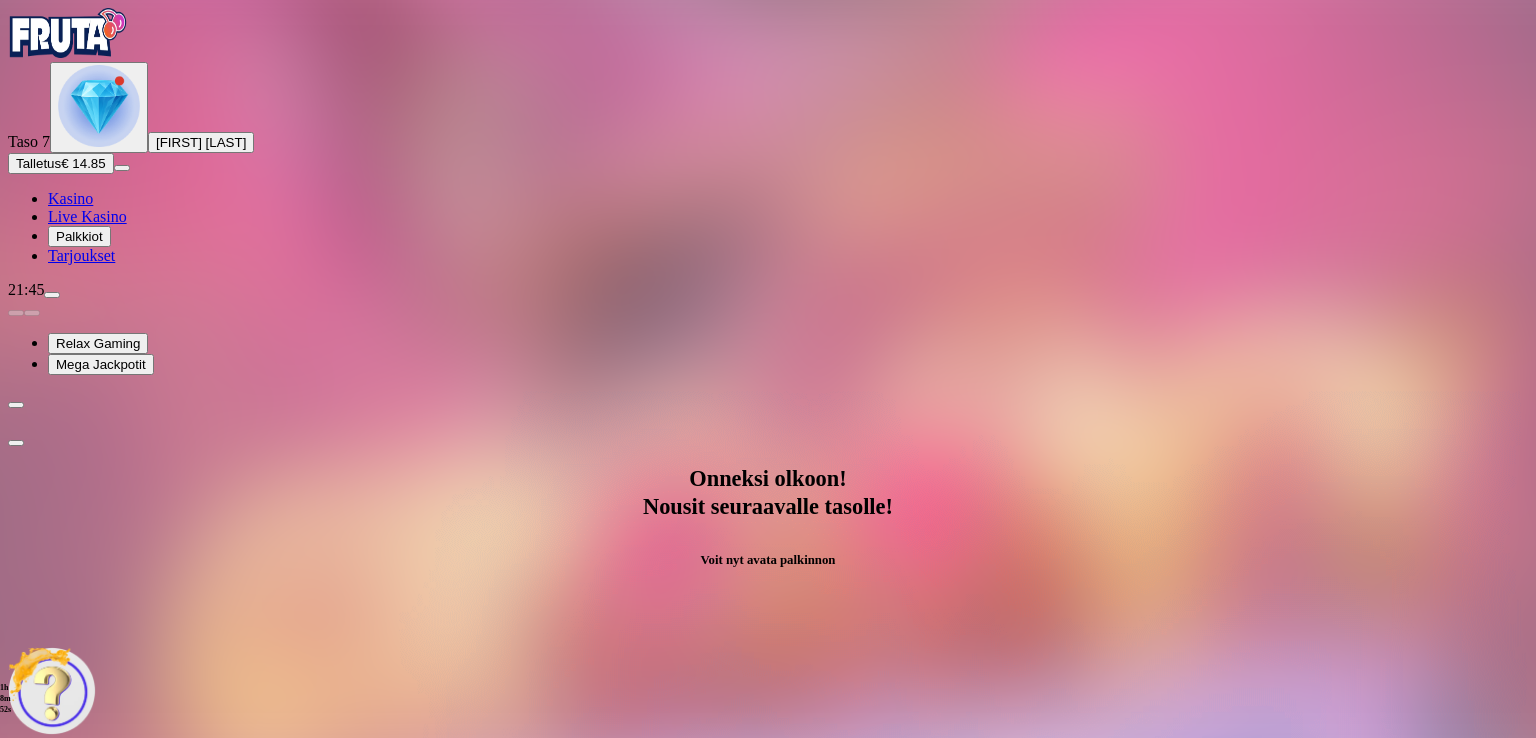click on "Avaa palkinto" at bounding box center [768, 887] 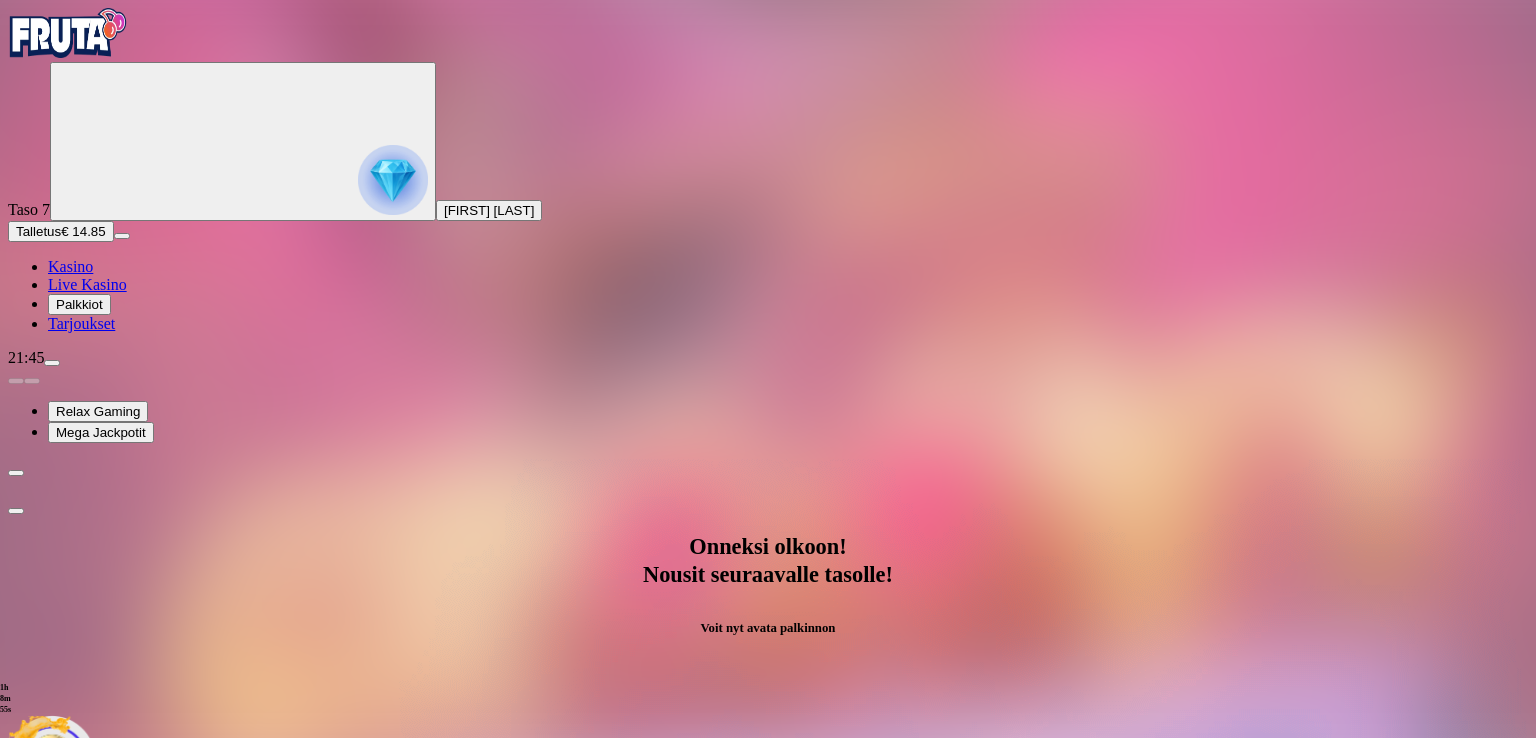 click at bounding box center (88, 1159) 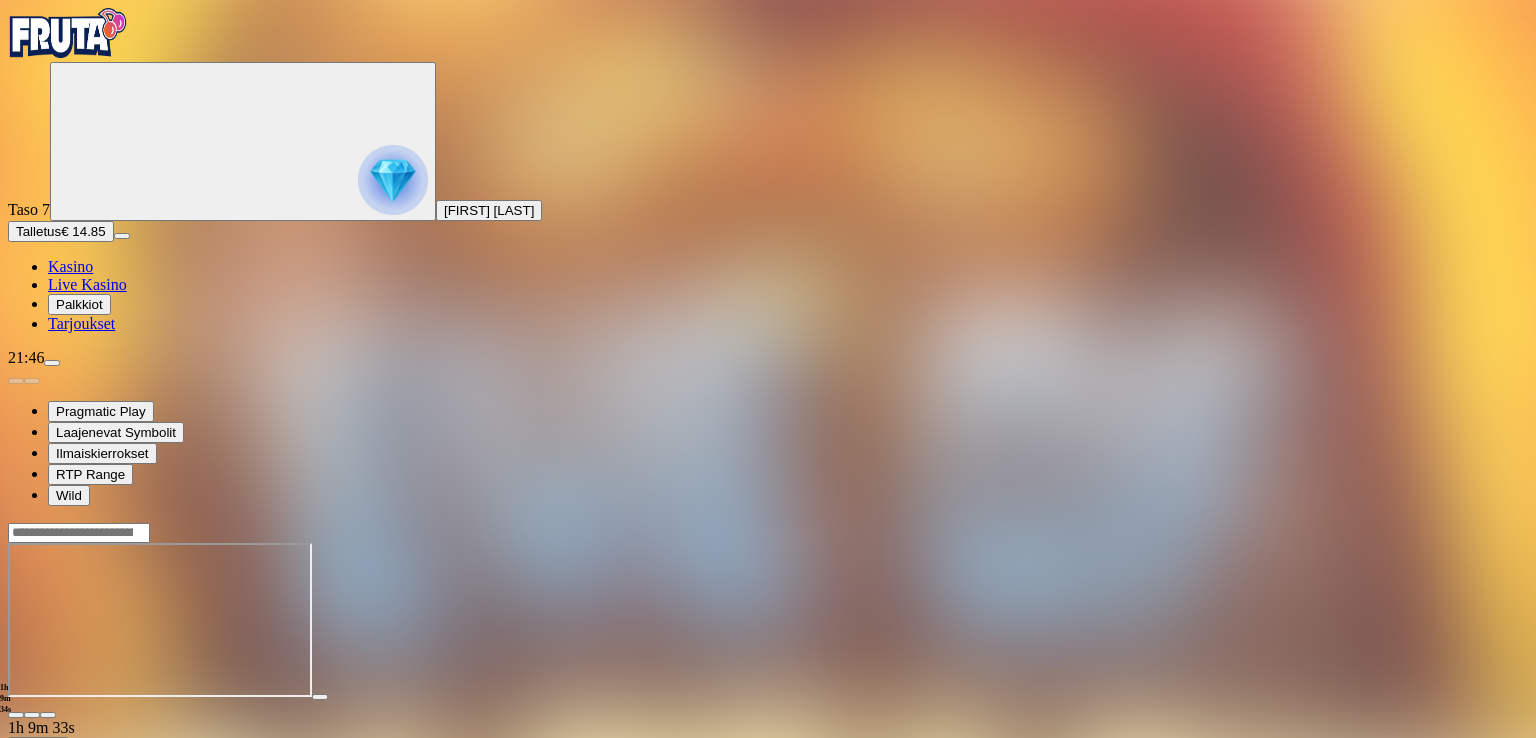 click at bounding box center [16, 715] 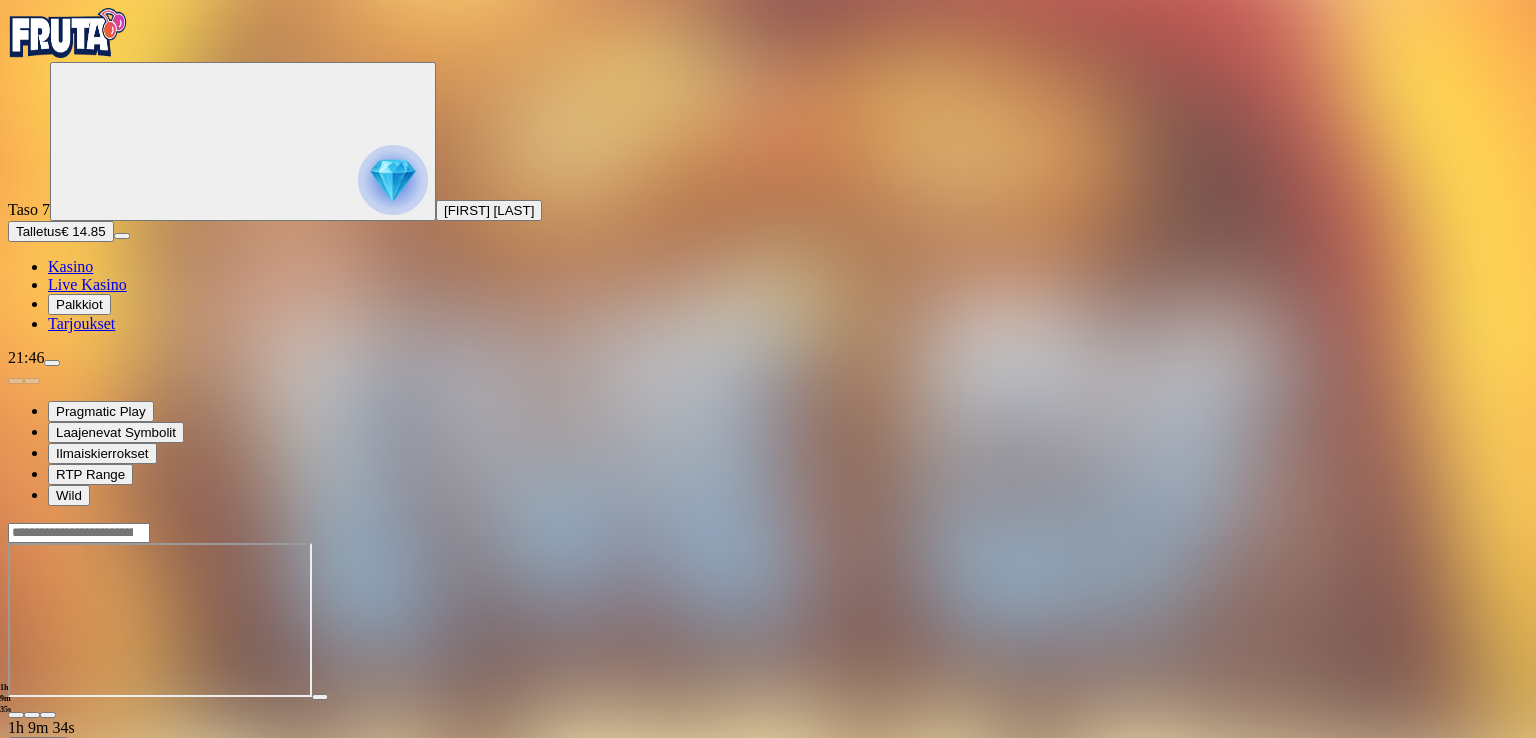 click at bounding box center [52, 363] 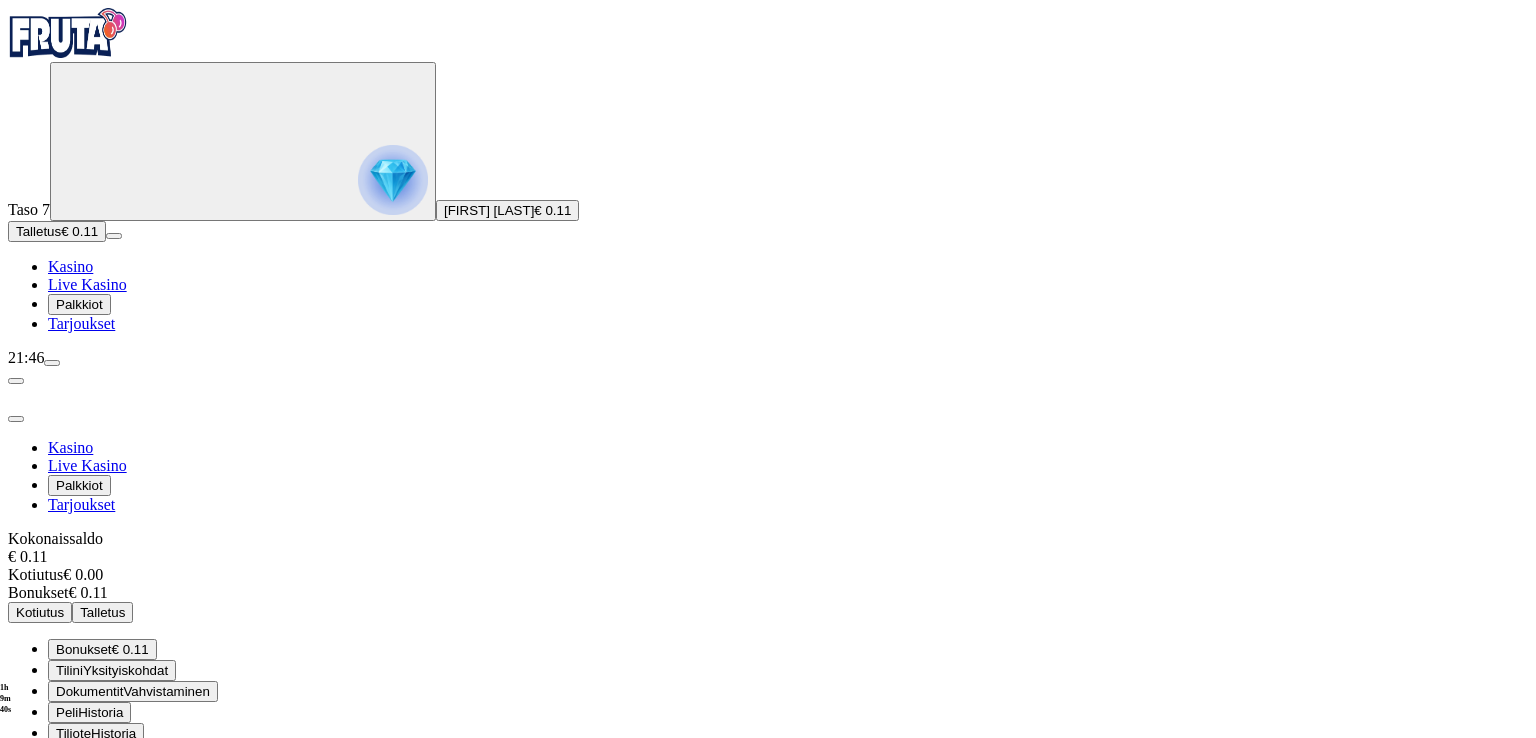 click on "Kirjaudu ulos" at bounding box center [54, 854] 